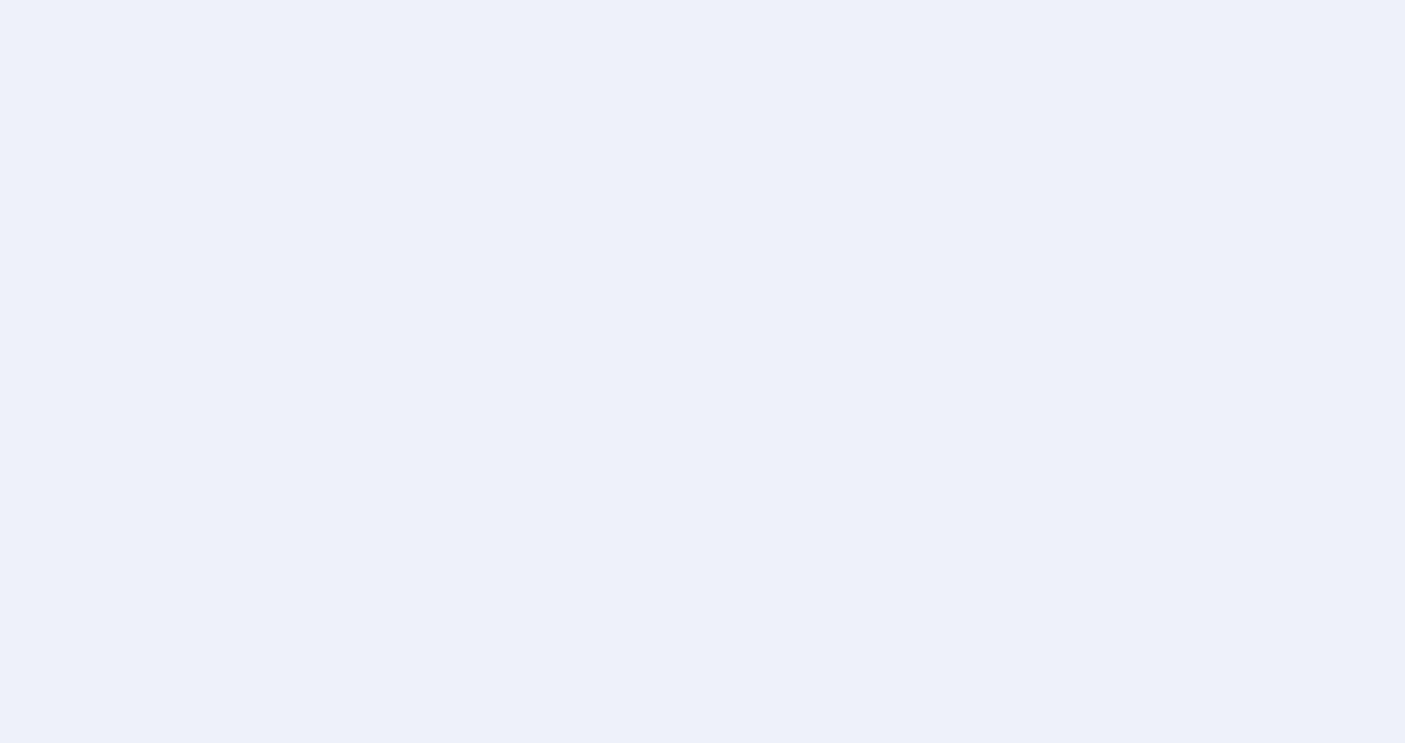 scroll, scrollTop: 0, scrollLeft: 0, axis: both 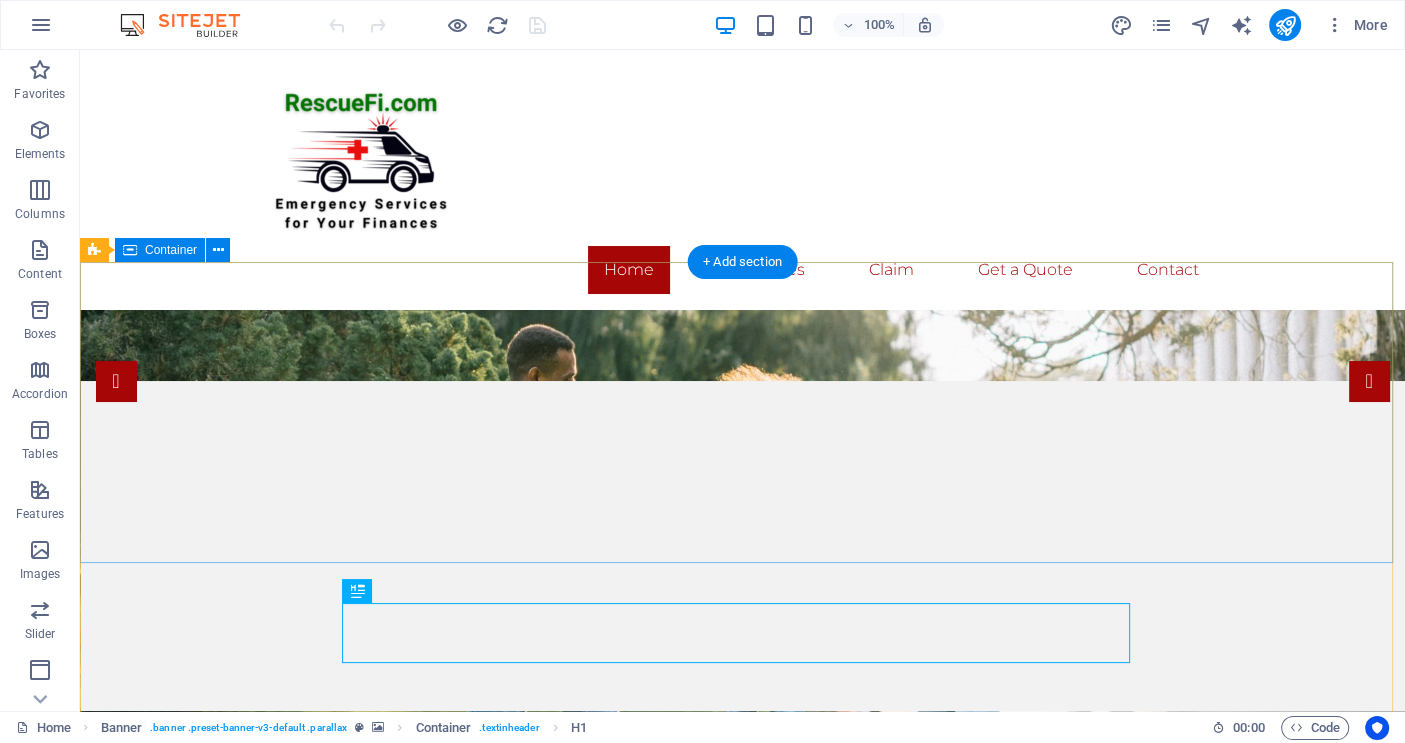 click on "Drop content here or  Add elements  Paste clipboard" at bounding box center [743, 1056] 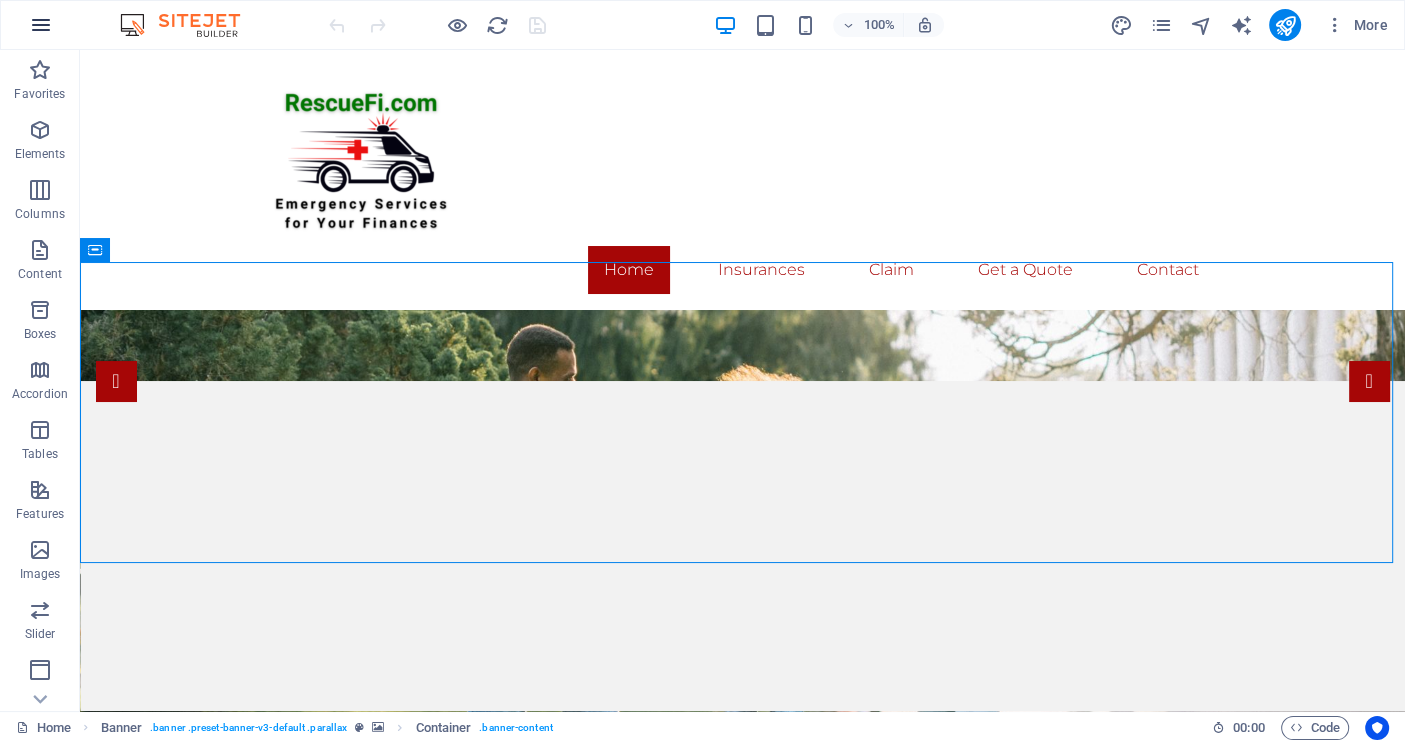 click at bounding box center [41, 25] 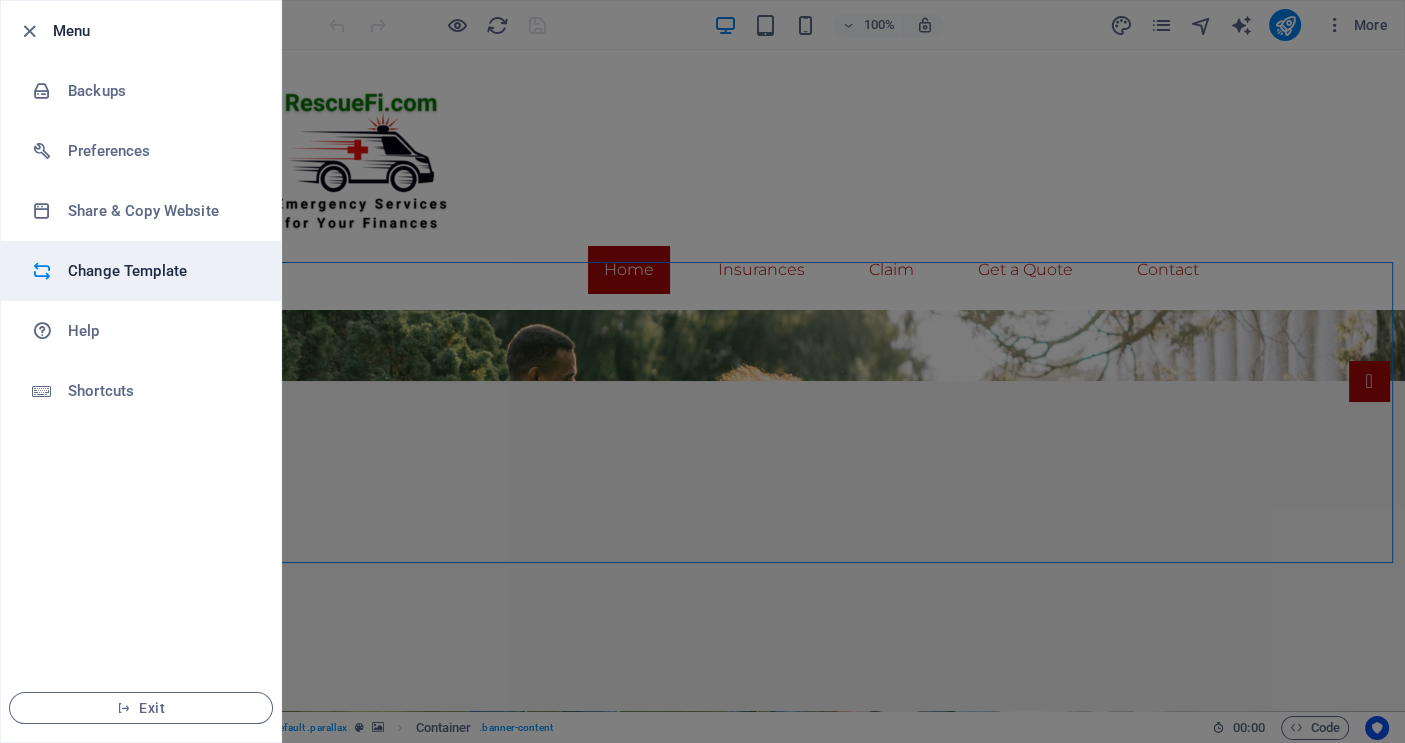 click on "Change Template" at bounding box center [160, 271] 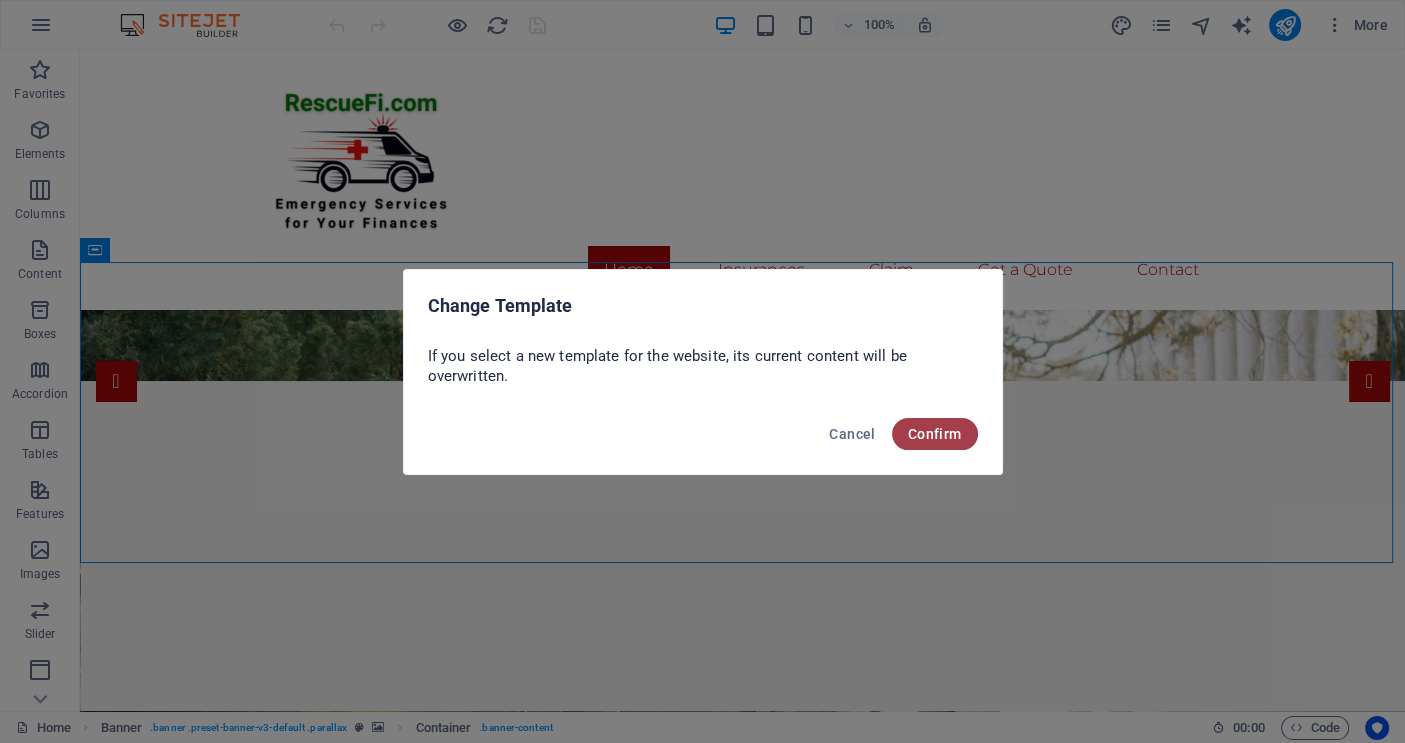 click on "Confirm" at bounding box center (935, 434) 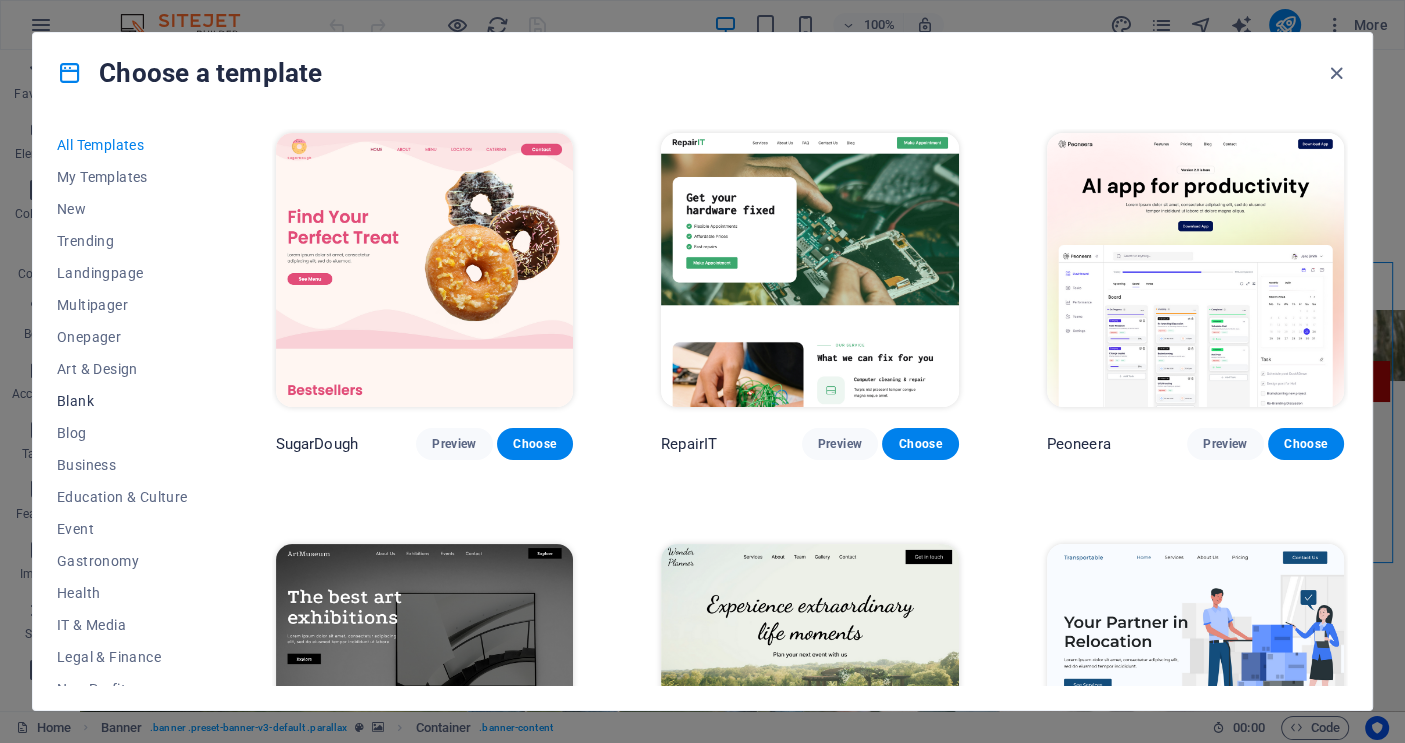 click on "Blank" at bounding box center (122, 401) 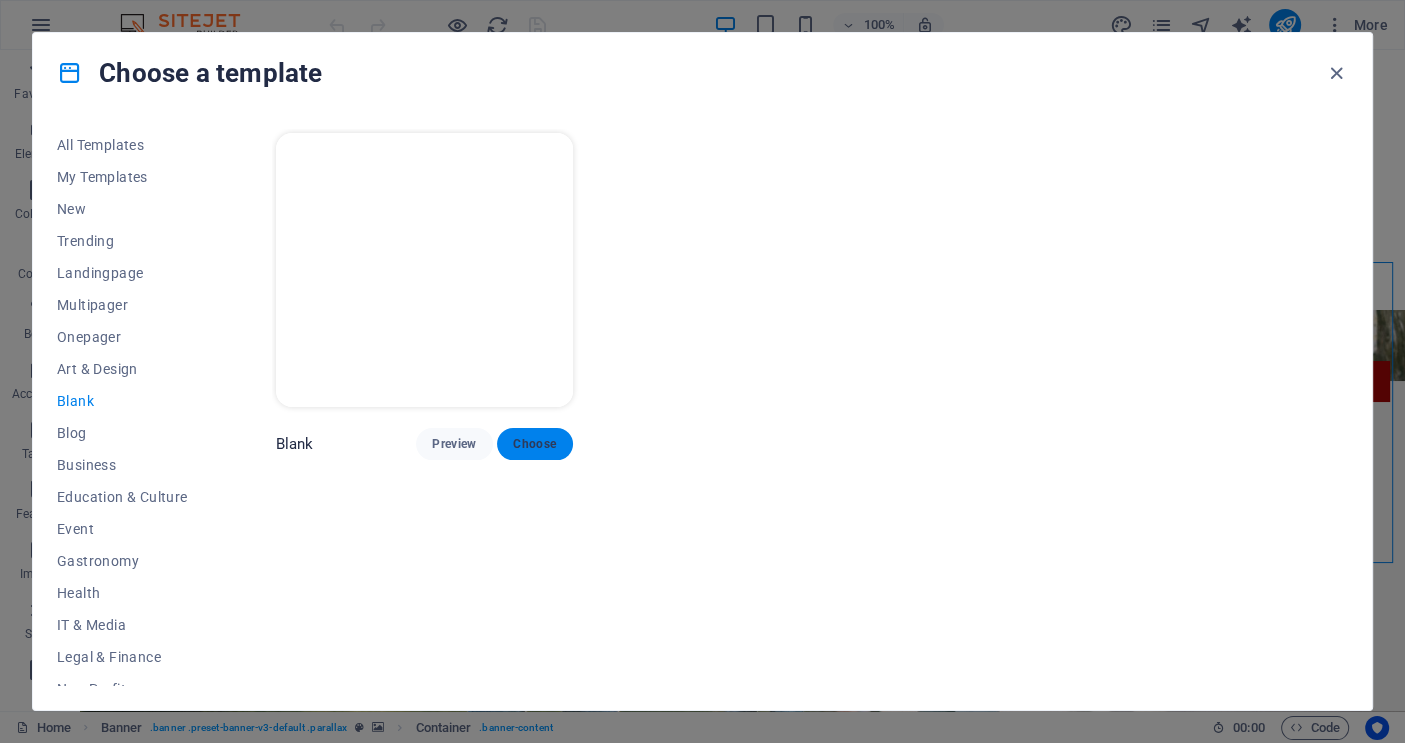 click on "Choose" at bounding box center (535, 444) 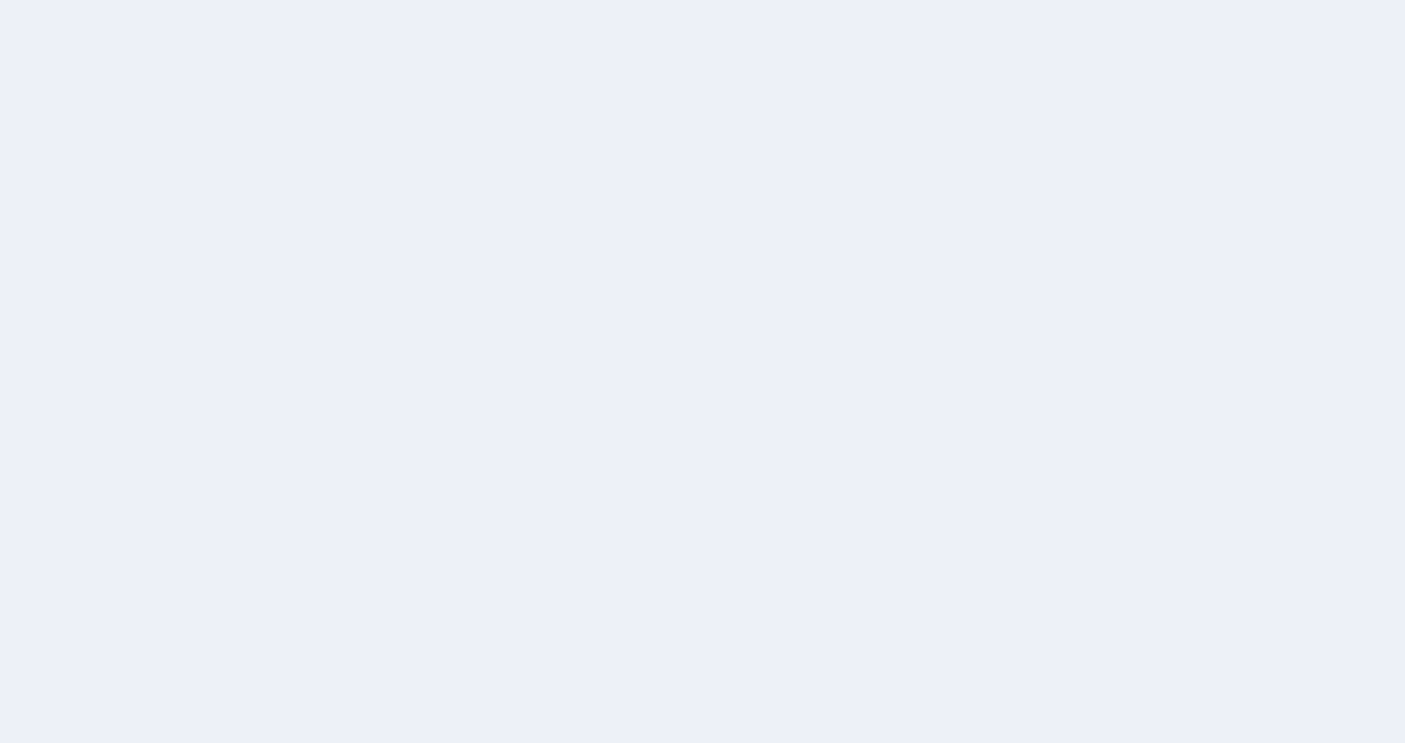 scroll, scrollTop: 0, scrollLeft: 0, axis: both 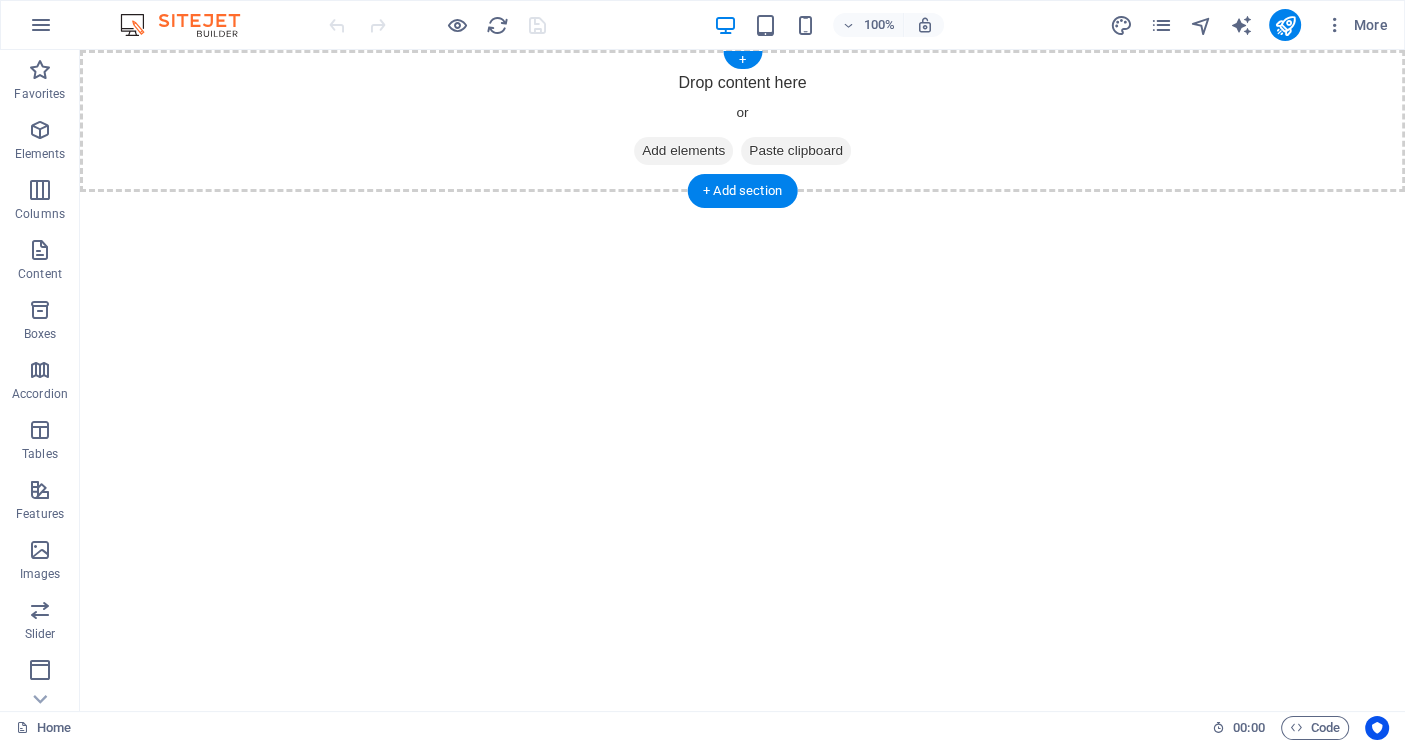 click on "Add elements" at bounding box center (683, 151) 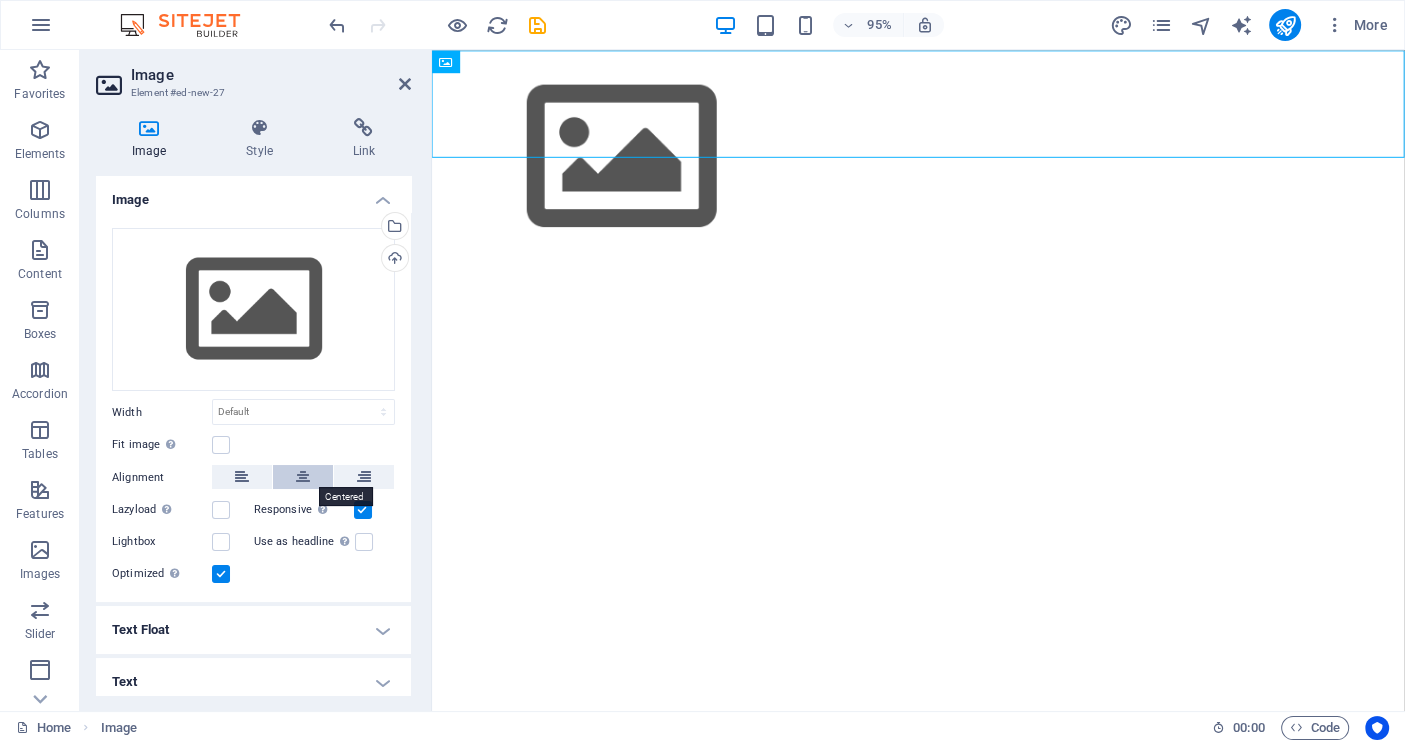 click at bounding box center [303, 477] 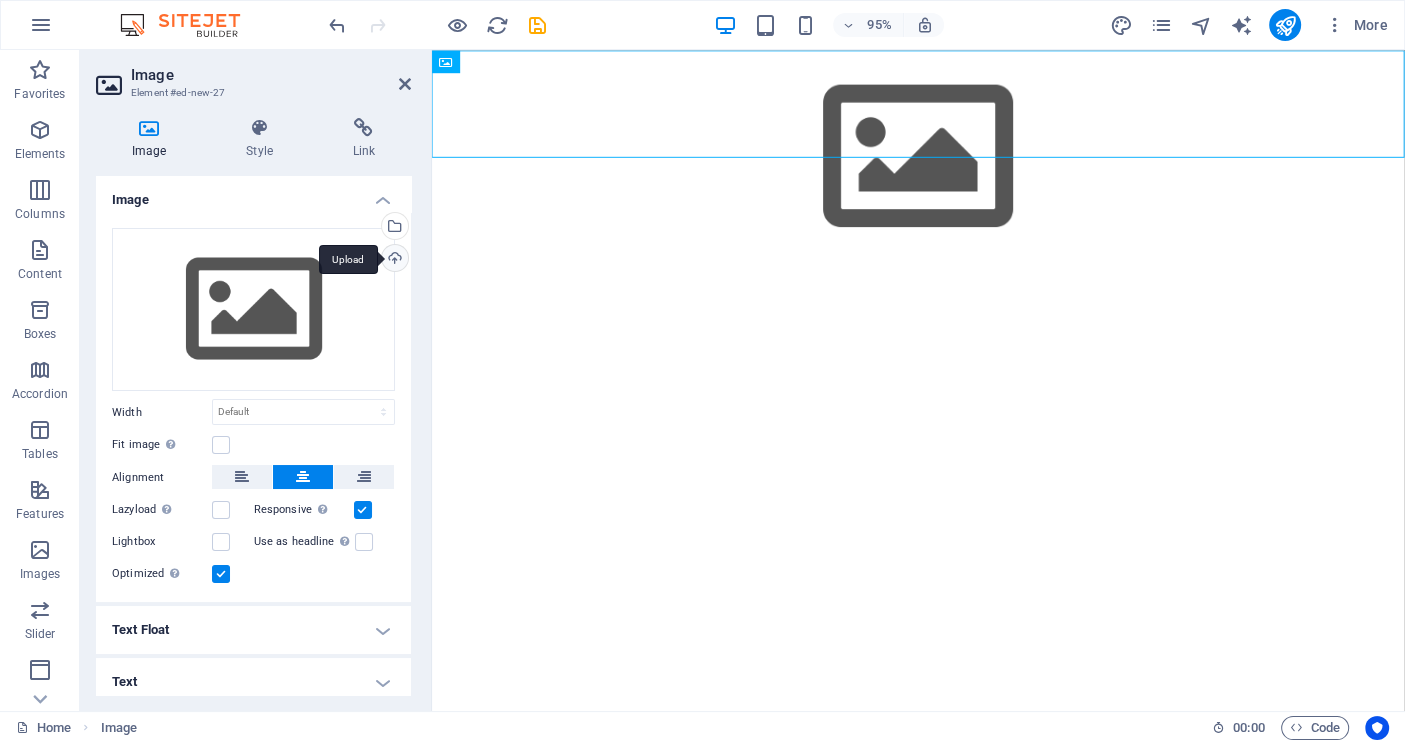 click on "Upload" at bounding box center [393, 260] 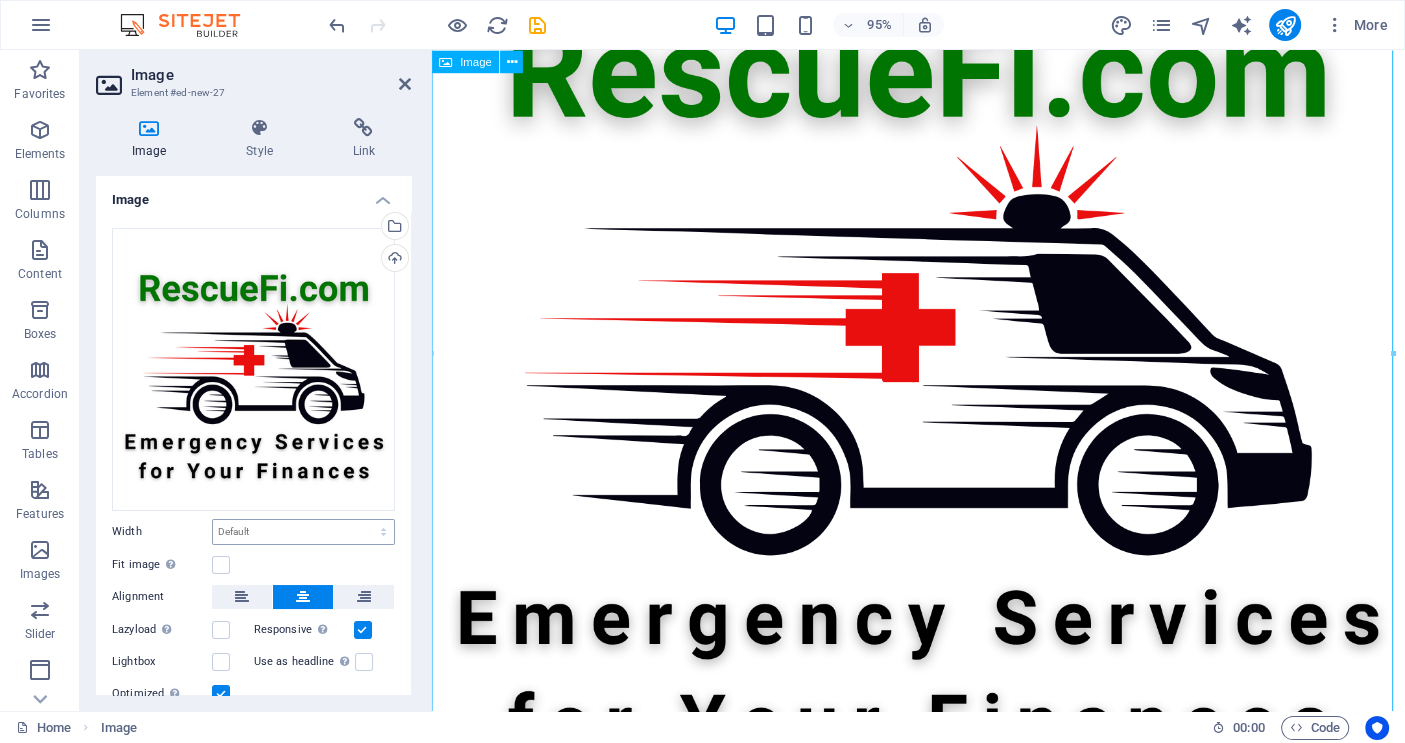 scroll, scrollTop: 160, scrollLeft: 0, axis: vertical 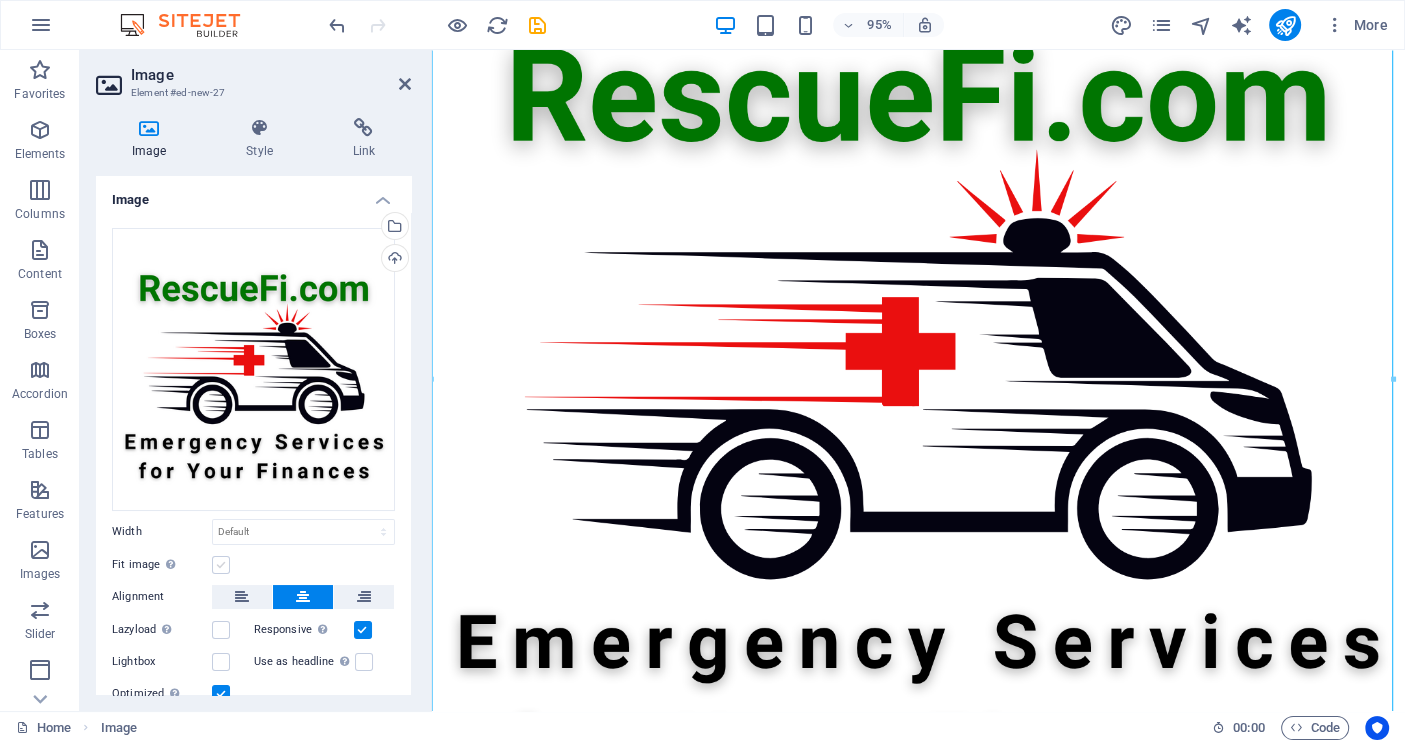 click at bounding box center (221, 565) 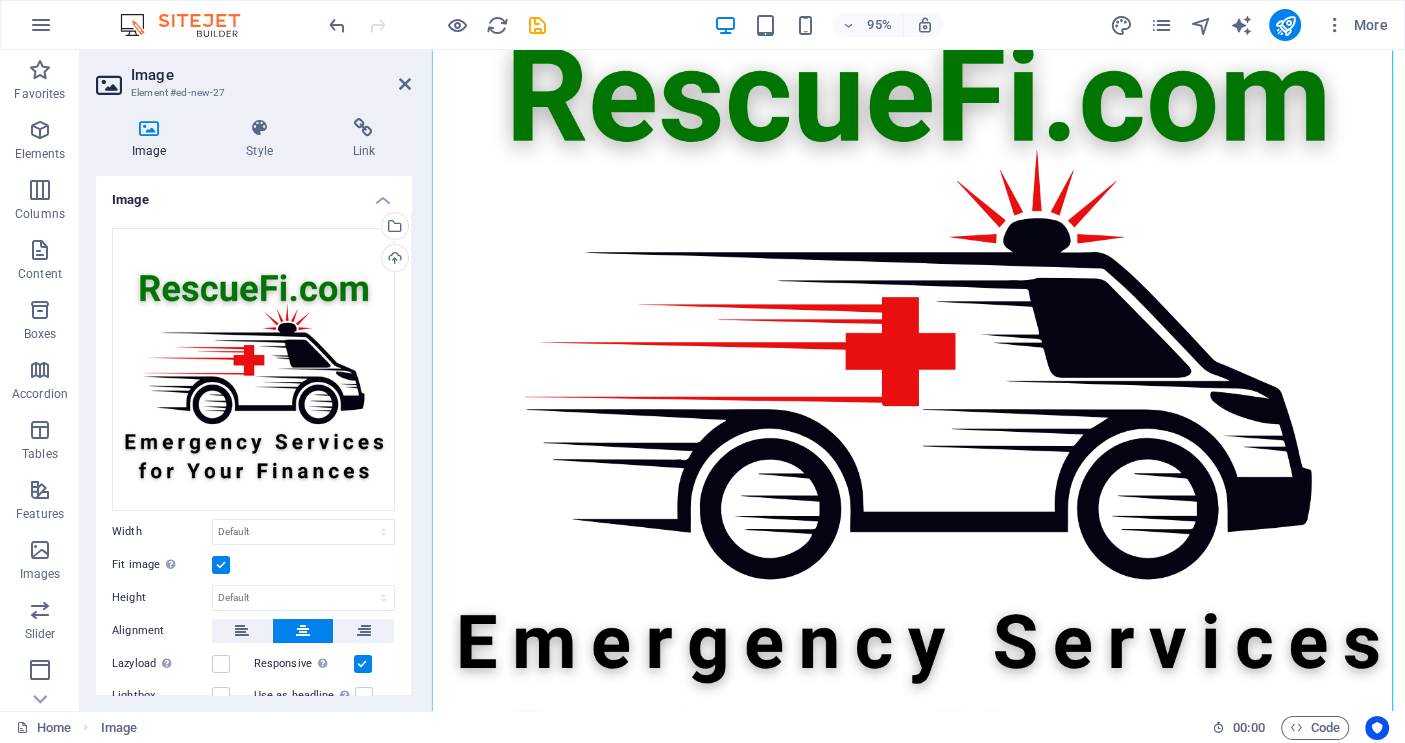 scroll, scrollTop: 160, scrollLeft: 0, axis: vertical 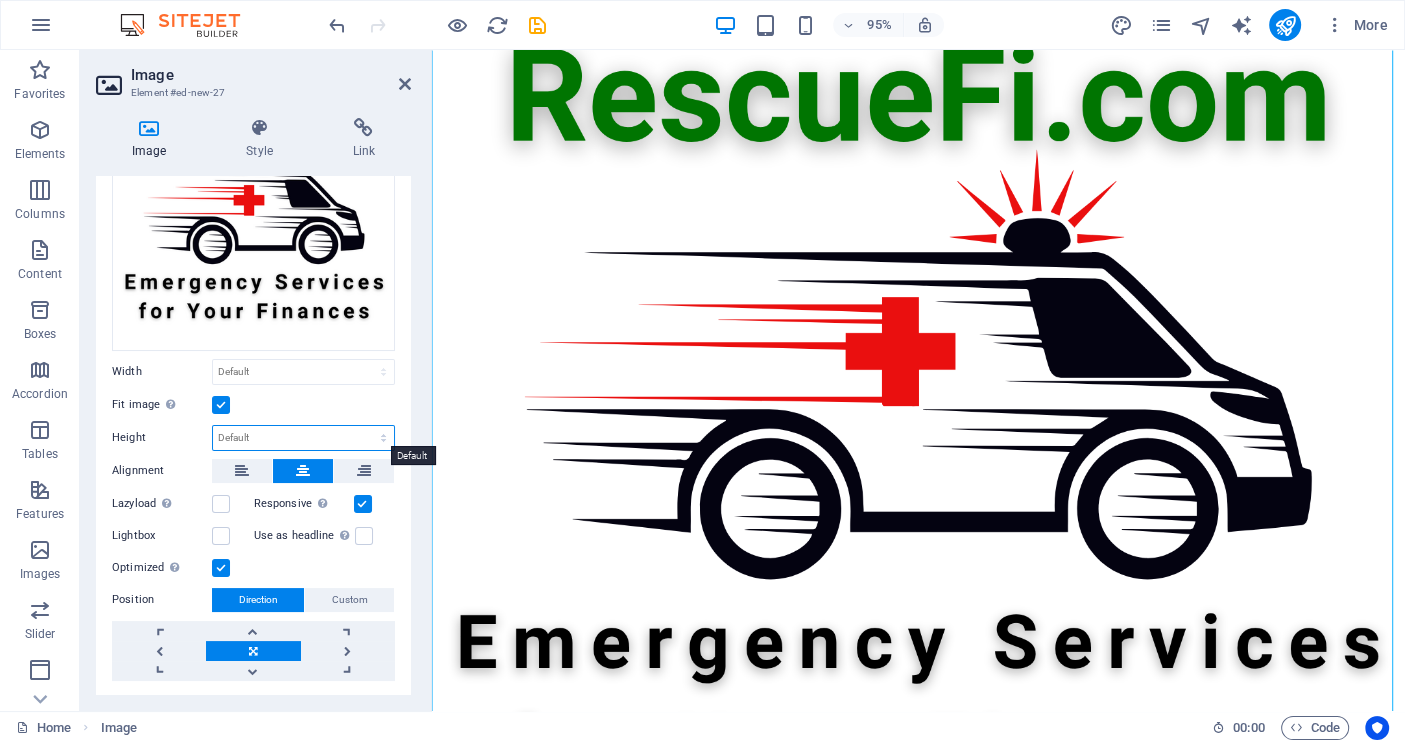 click on "Default auto px" at bounding box center [303, 438] 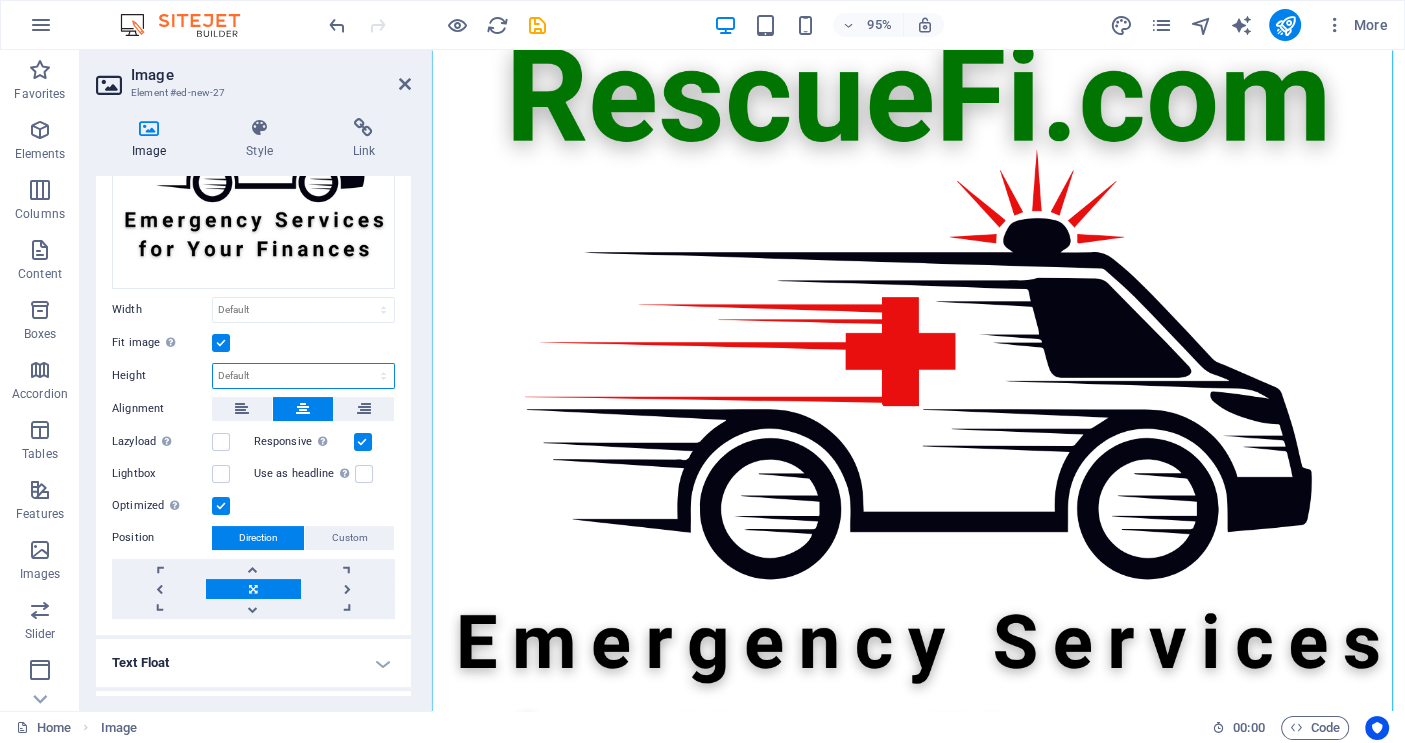 scroll, scrollTop: 240, scrollLeft: 0, axis: vertical 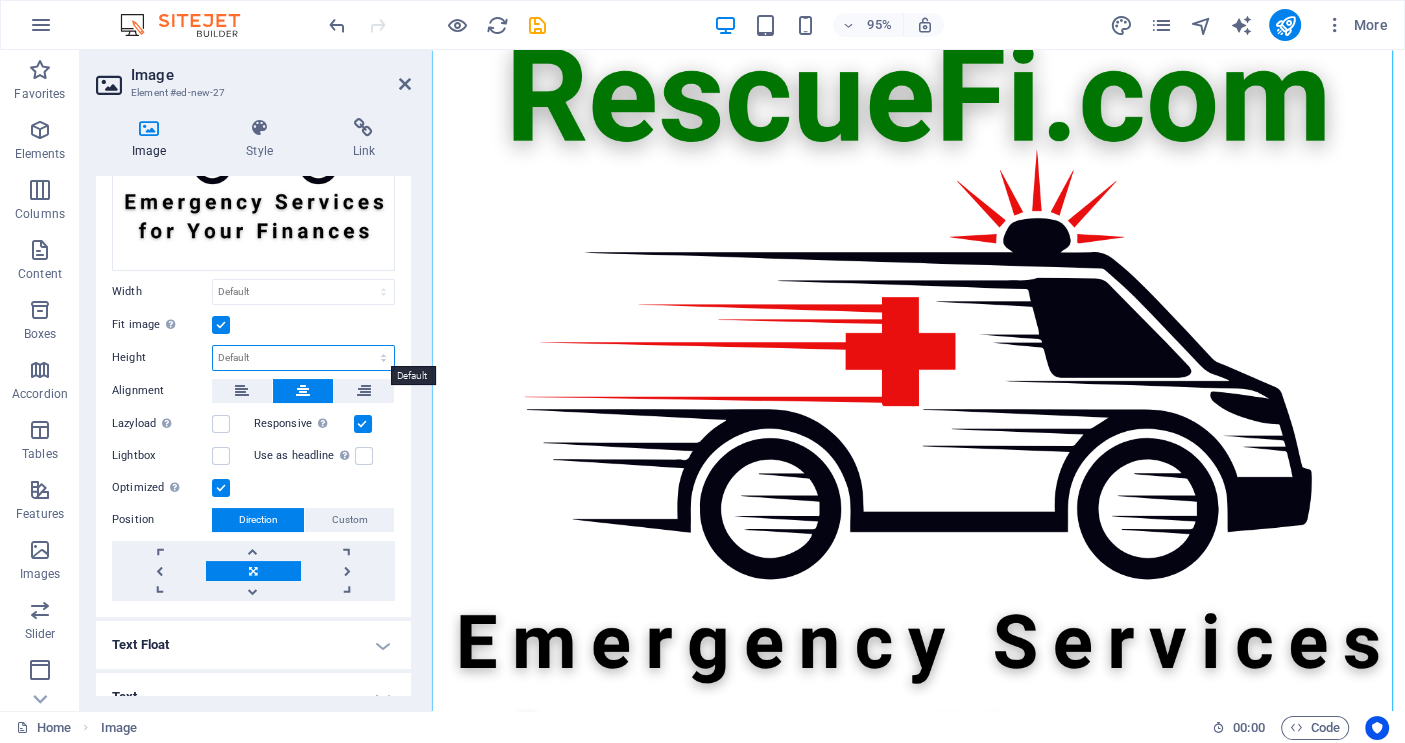 click on "Default auto px" at bounding box center [303, 358] 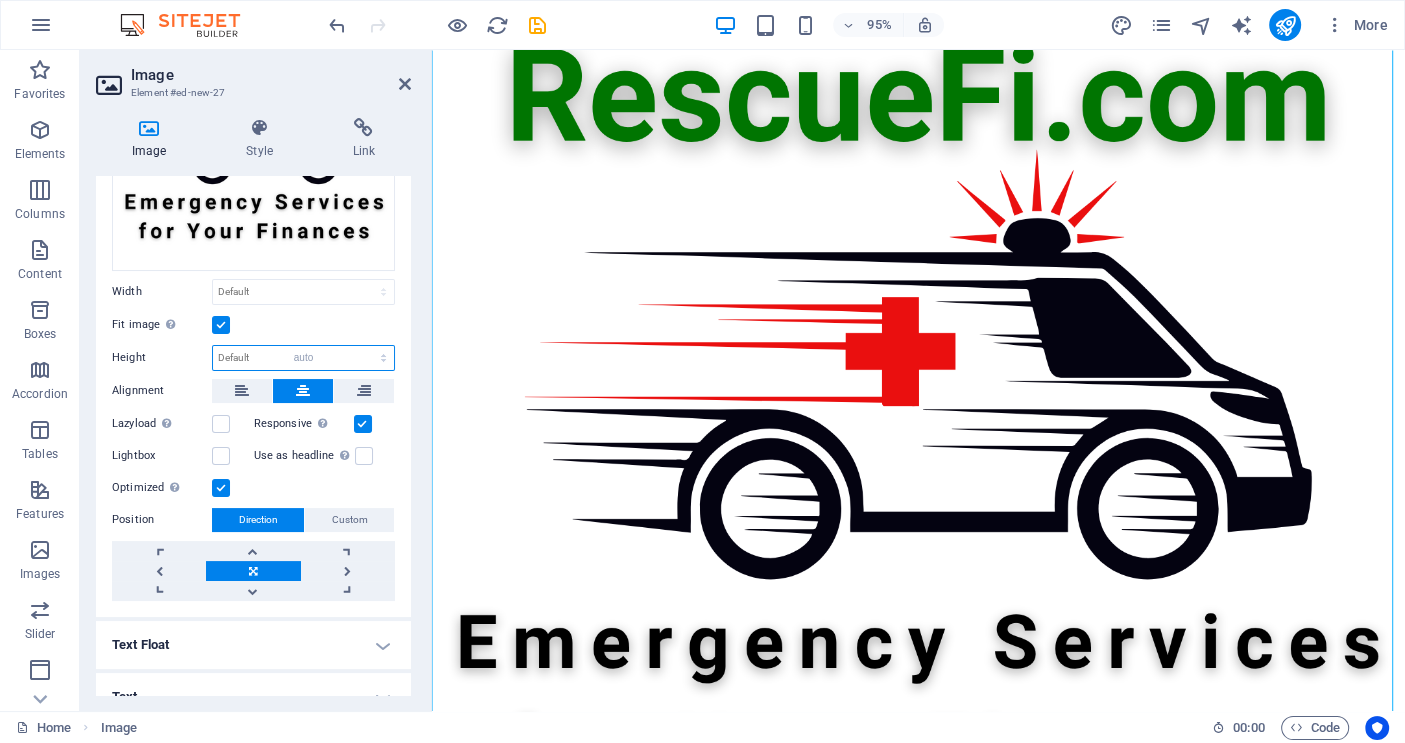 click on "Default auto px" at bounding box center (303, 358) 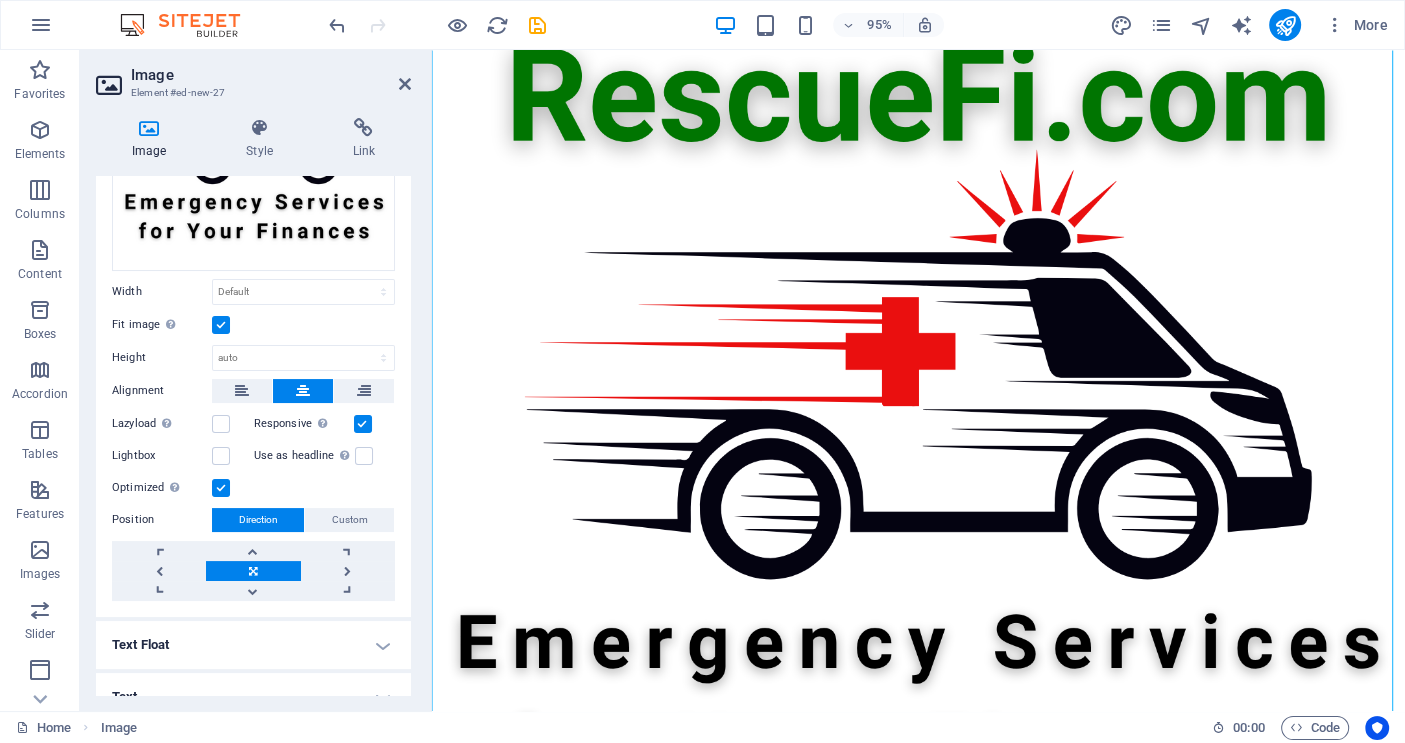 click on "Fit image Automatically fit image to a fixed width and height" at bounding box center [253, 325] 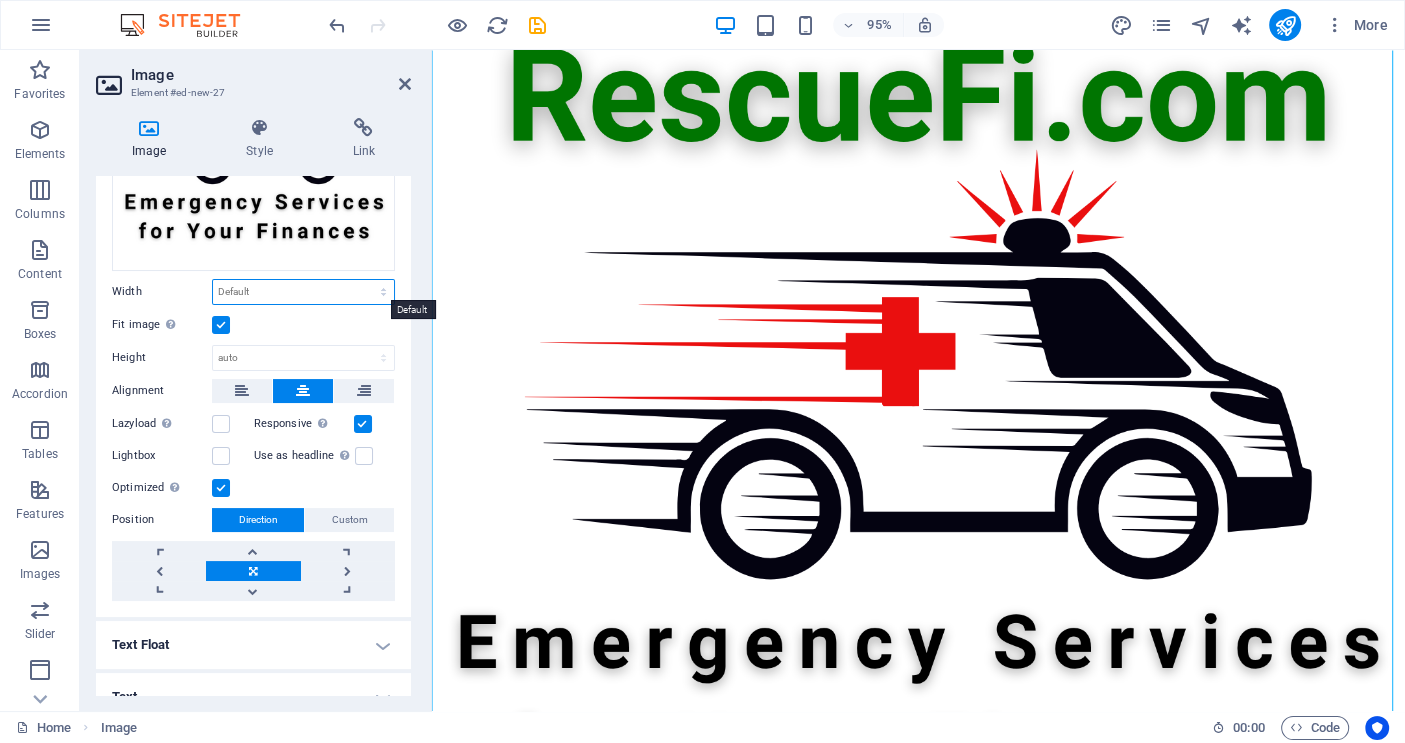 click on "Default auto px rem % em vh vw" at bounding box center [303, 292] 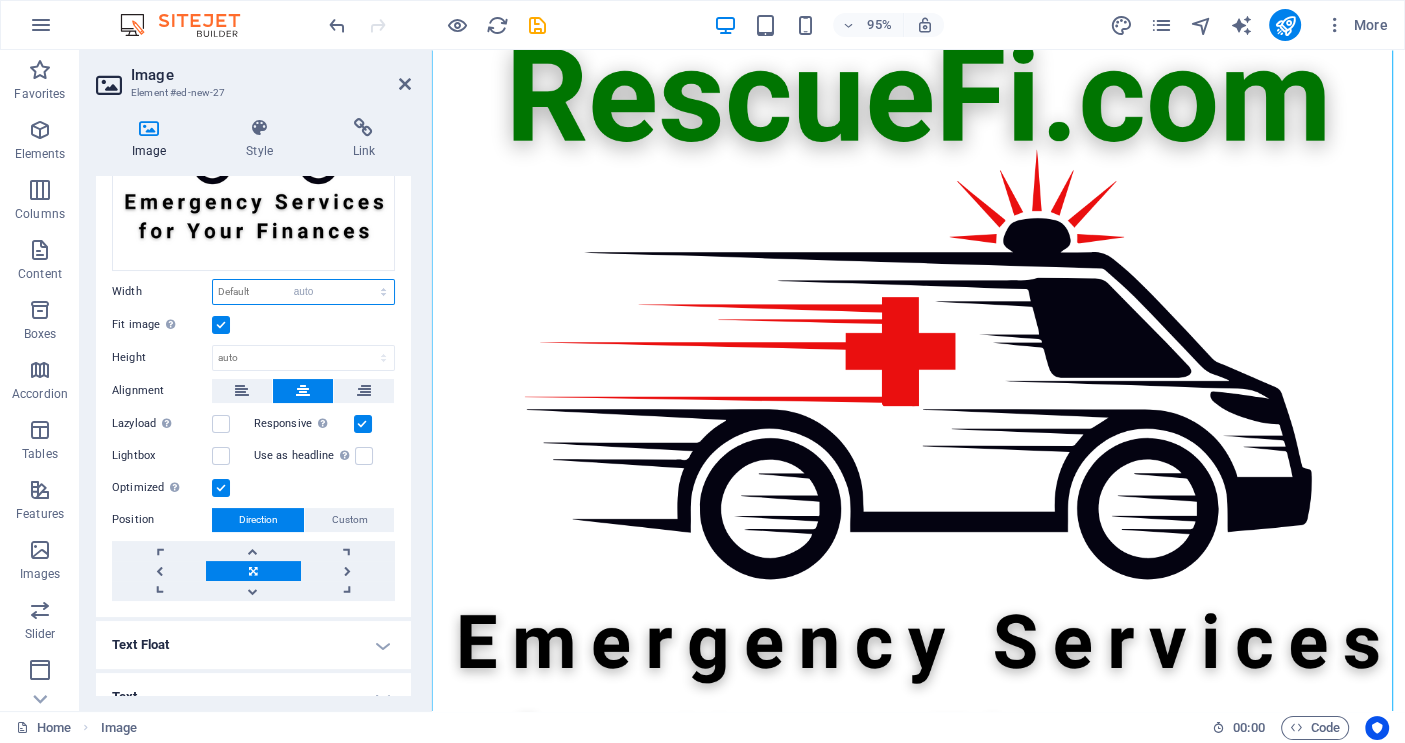 click on "Default auto px rem % em vh vw" at bounding box center (303, 292) 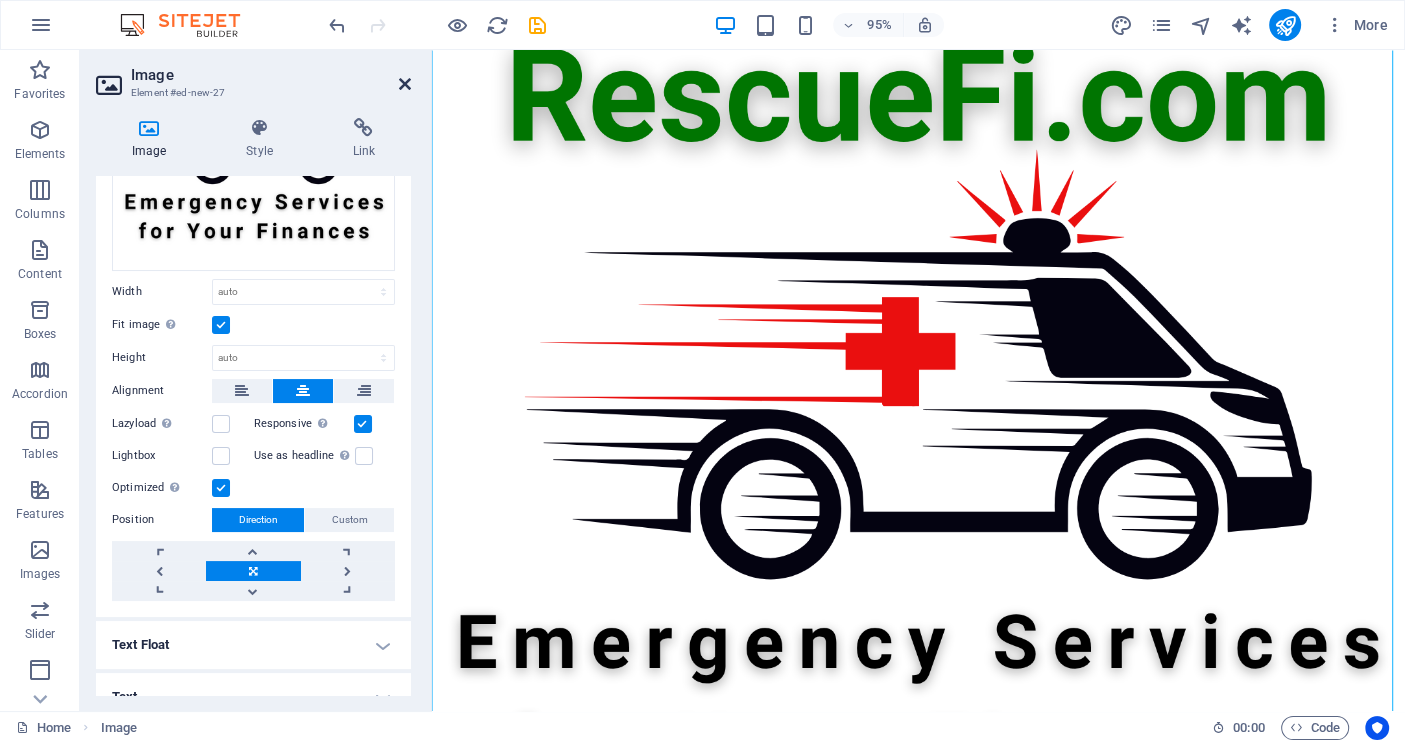 click at bounding box center (405, 84) 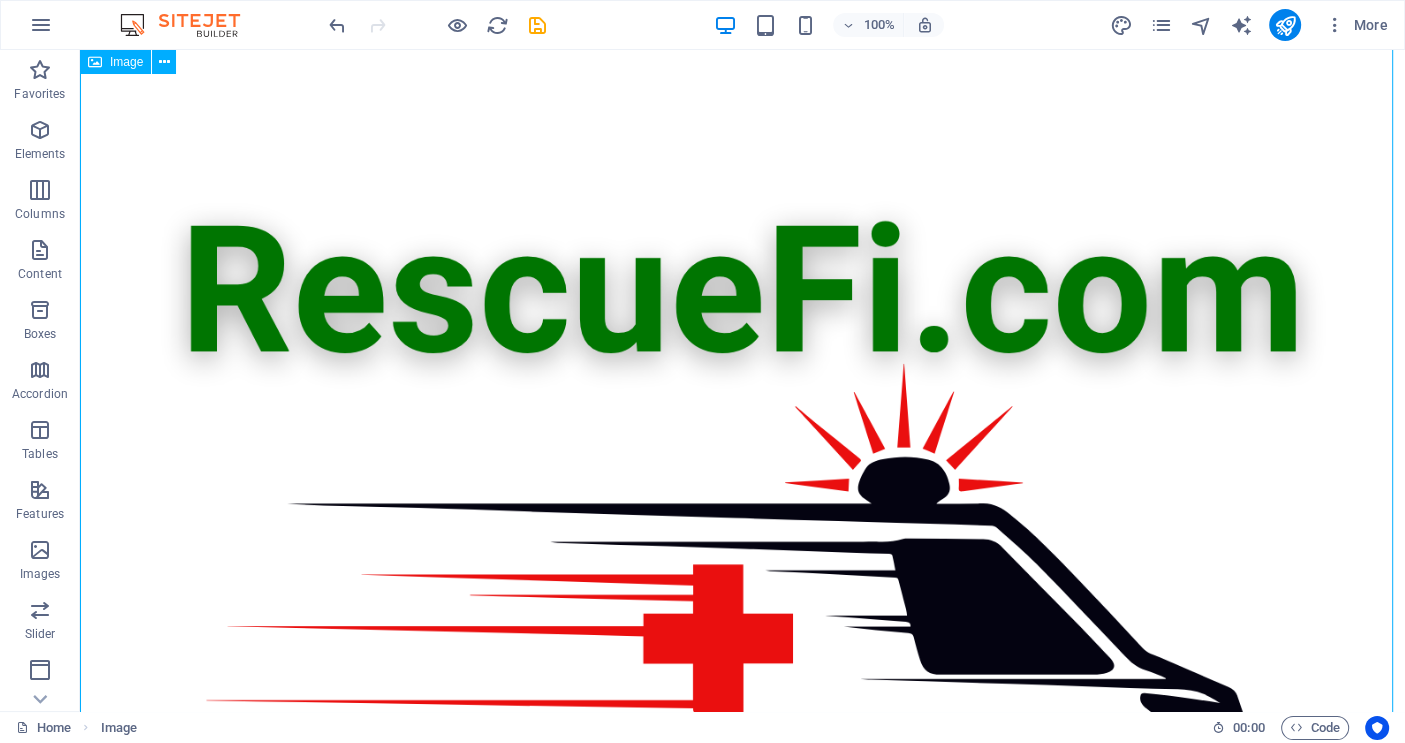 scroll, scrollTop: 0, scrollLeft: 0, axis: both 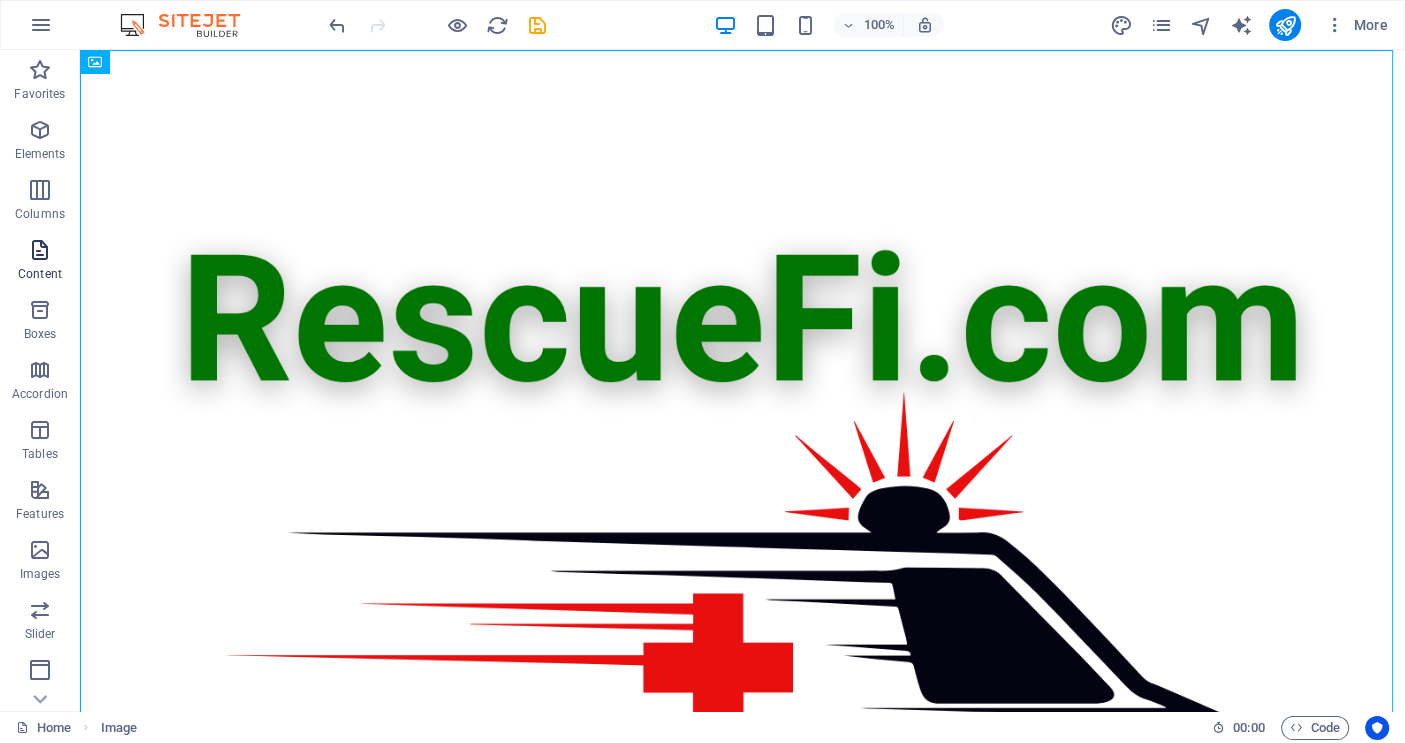 click at bounding box center [40, 250] 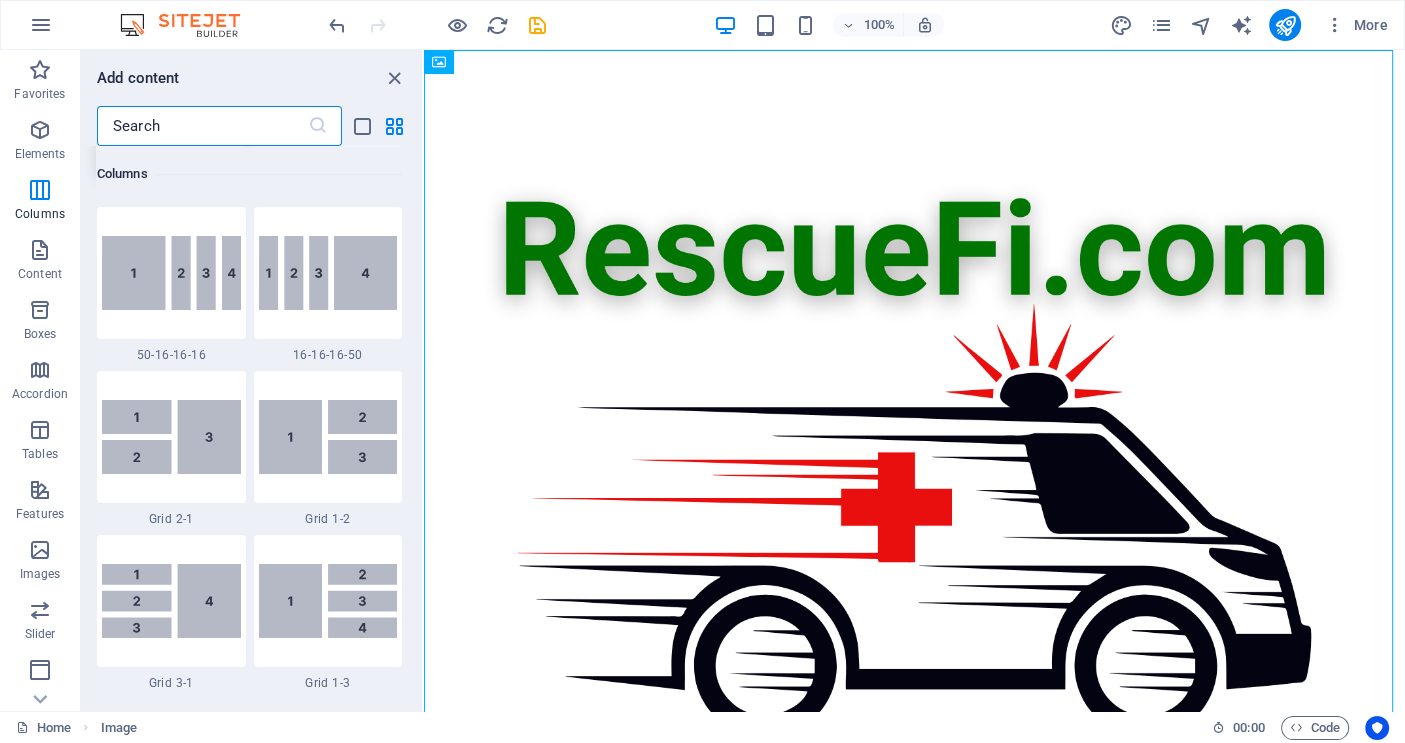 scroll, scrollTop: 2058, scrollLeft: 0, axis: vertical 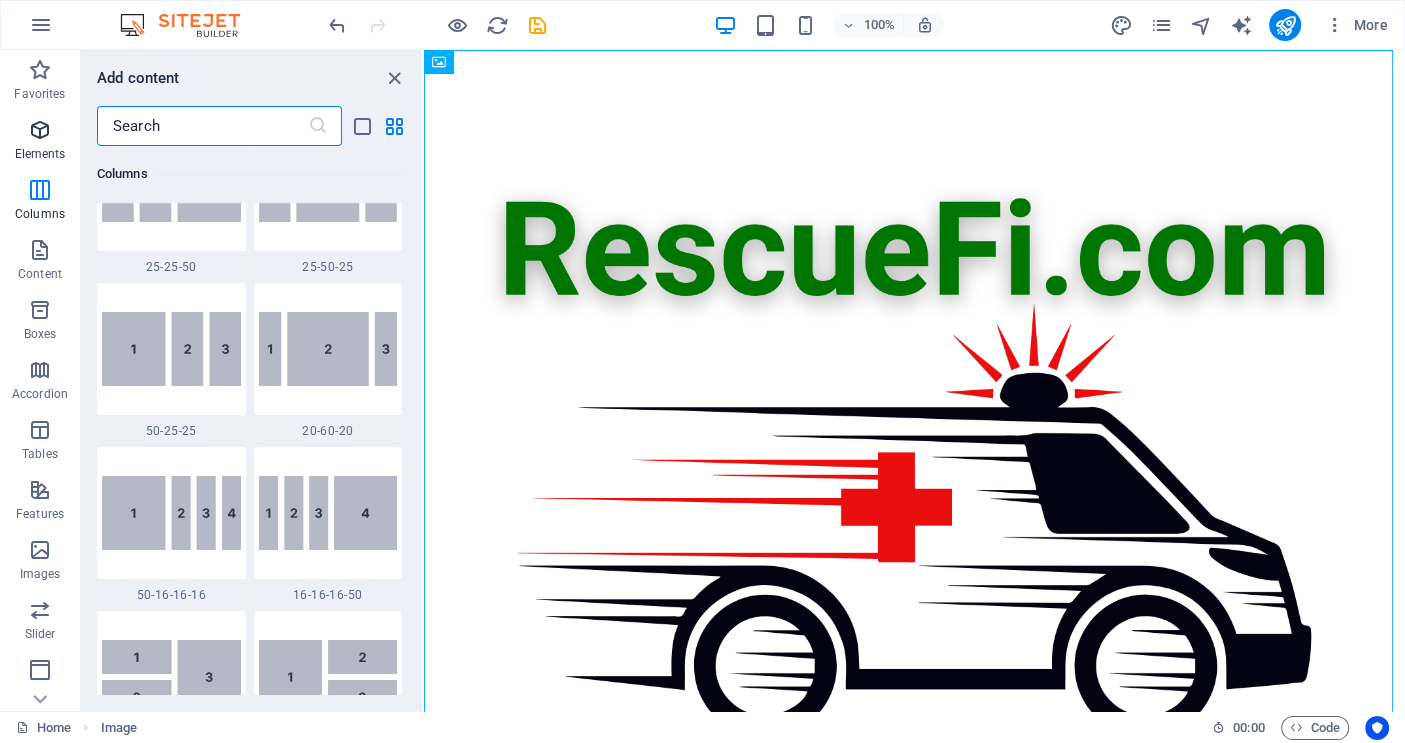 click at bounding box center [40, 130] 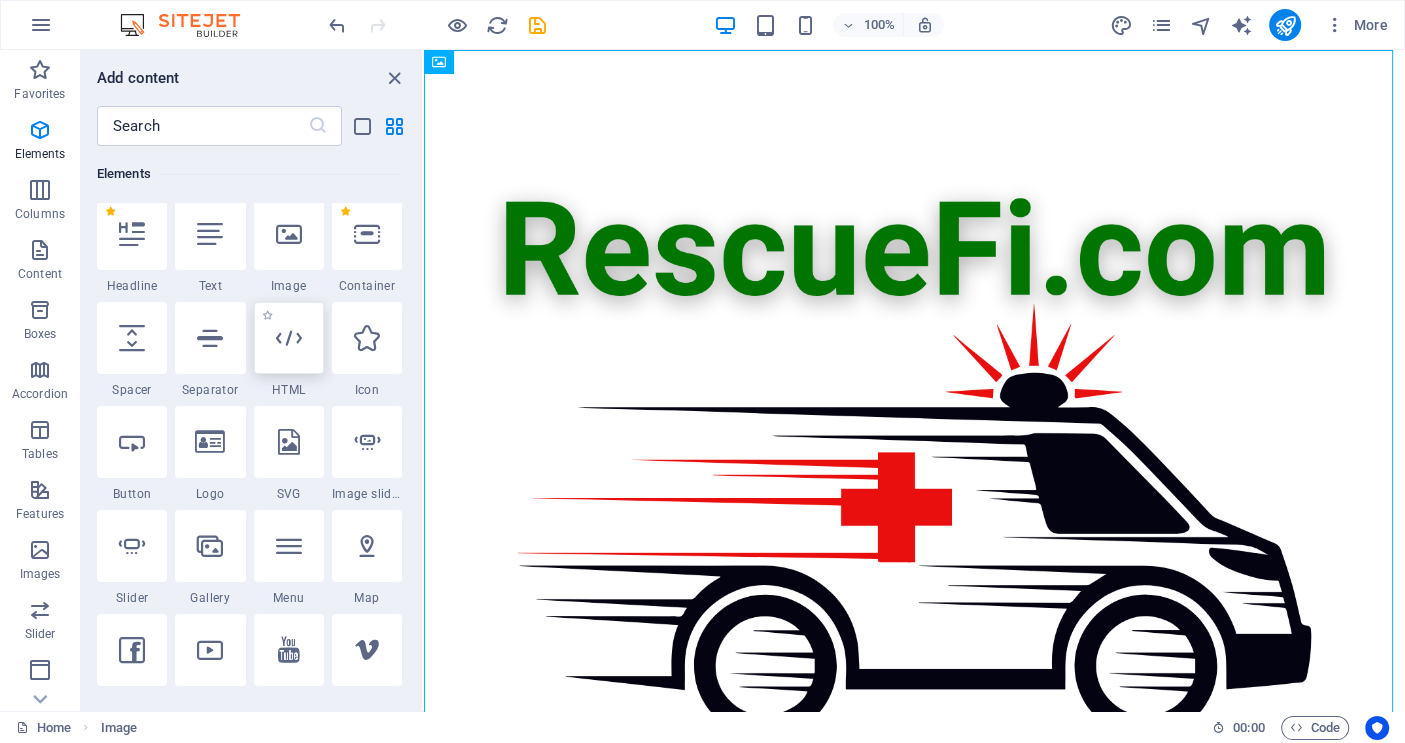 scroll, scrollTop: 213, scrollLeft: 0, axis: vertical 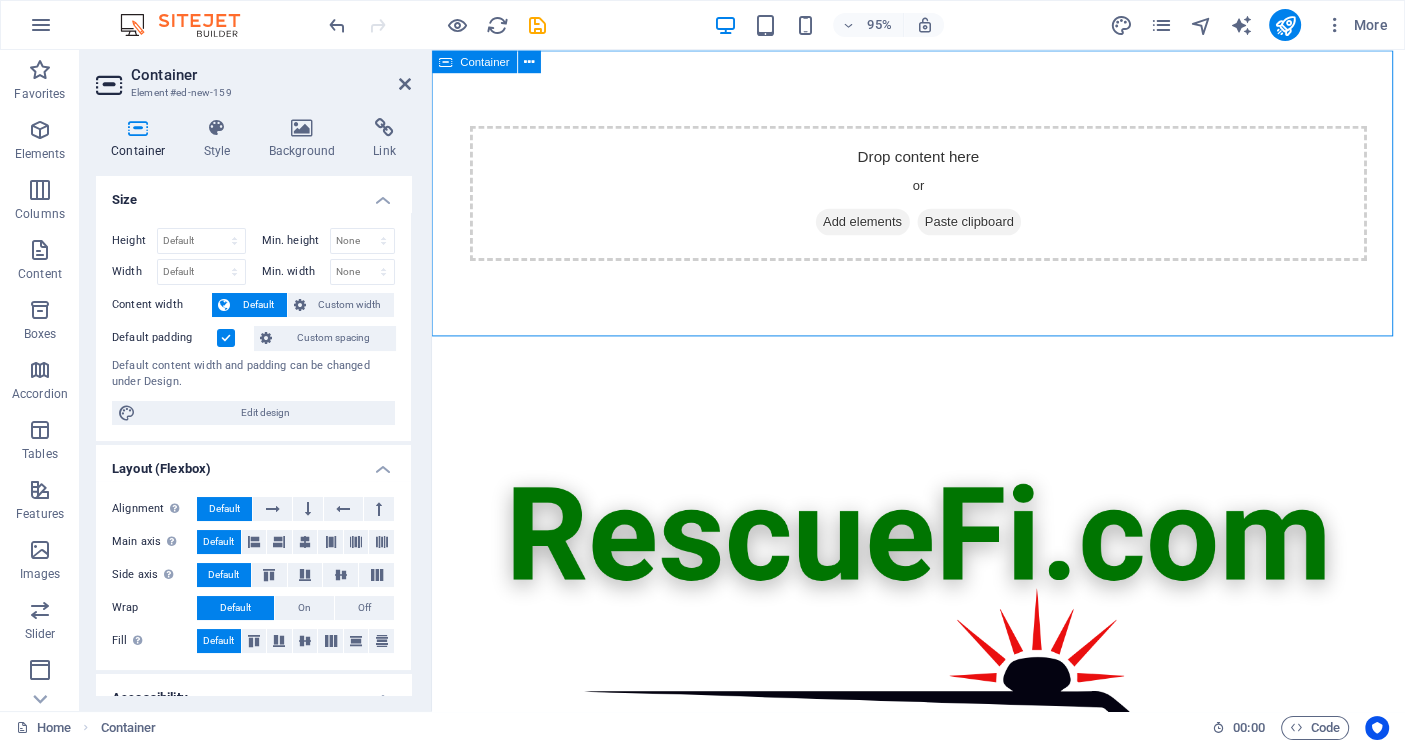 click on "Add elements" at bounding box center [885, 231] 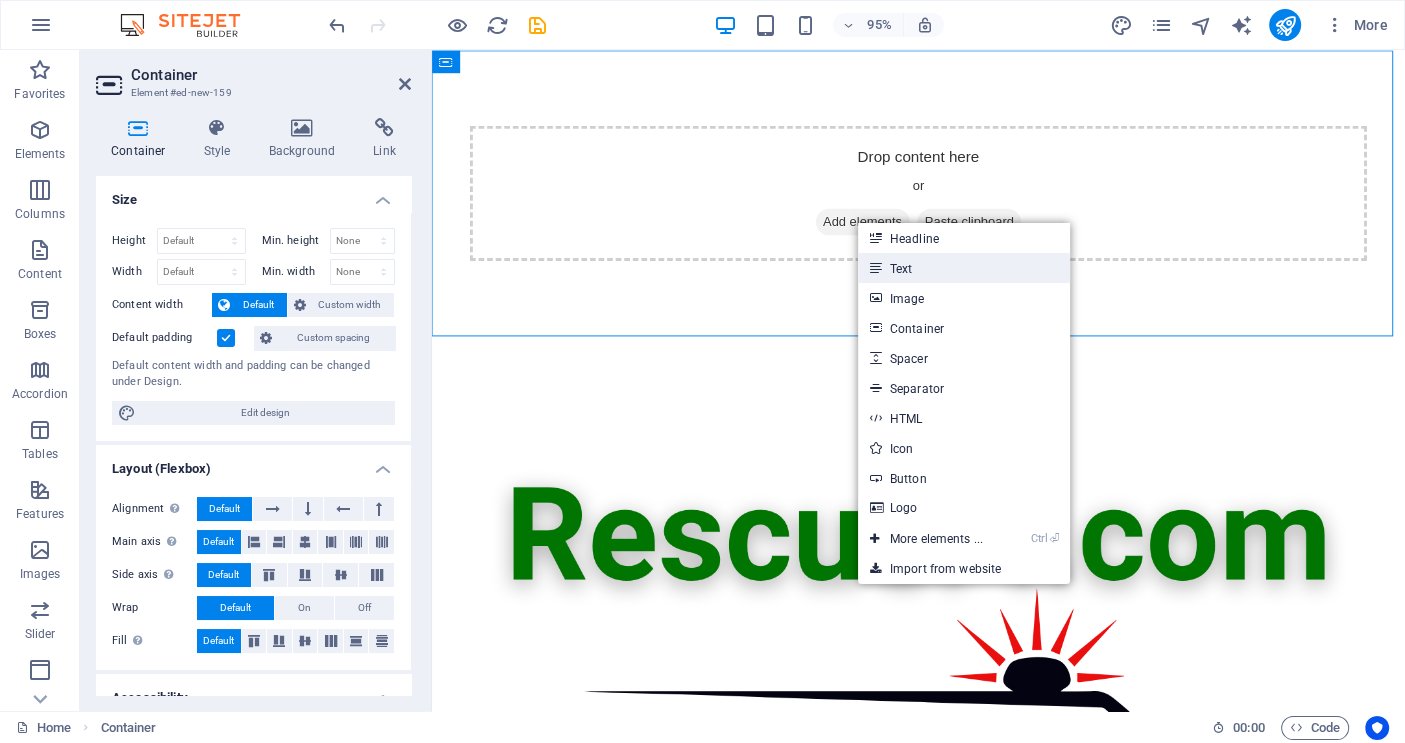click on "Text" at bounding box center (964, 268) 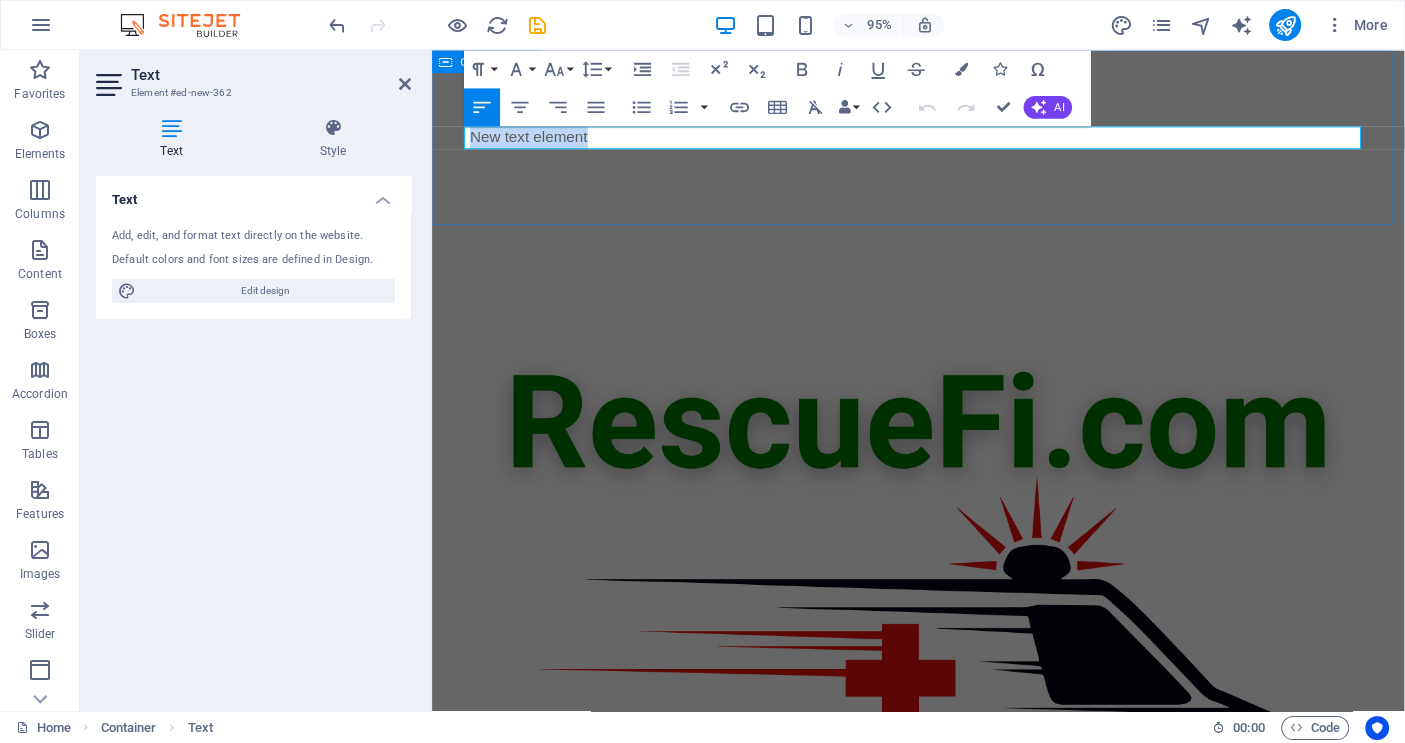 type 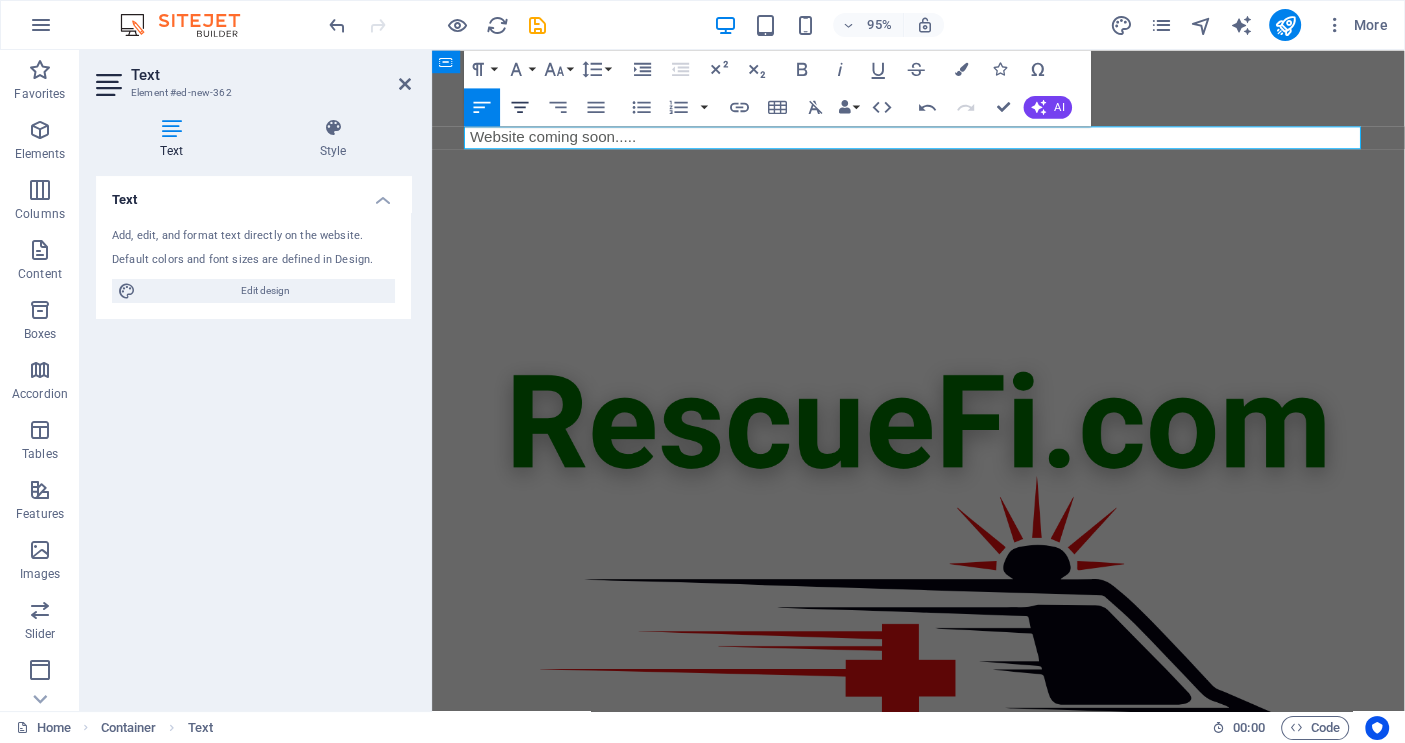 click 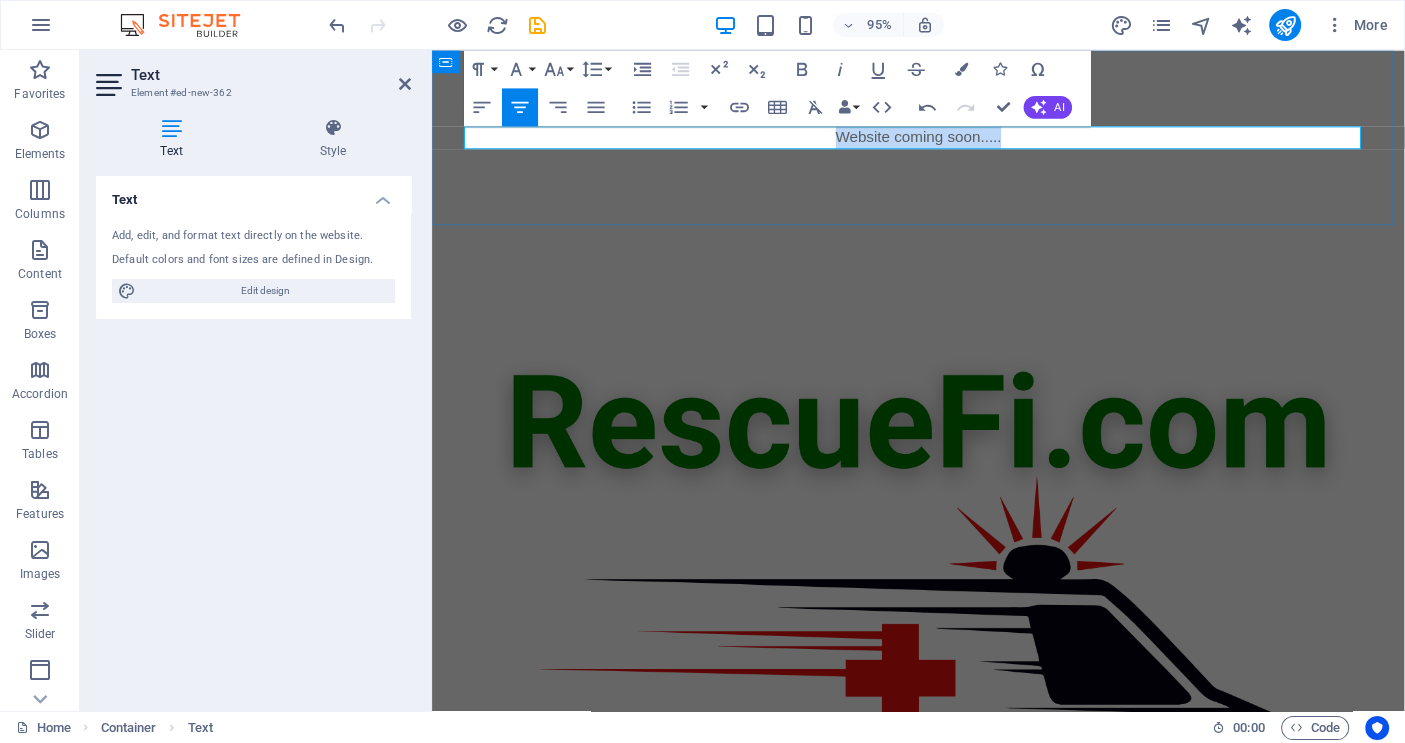 drag, startPoint x: 1031, startPoint y: 142, endPoint x: 828, endPoint y: 150, distance: 203.15758 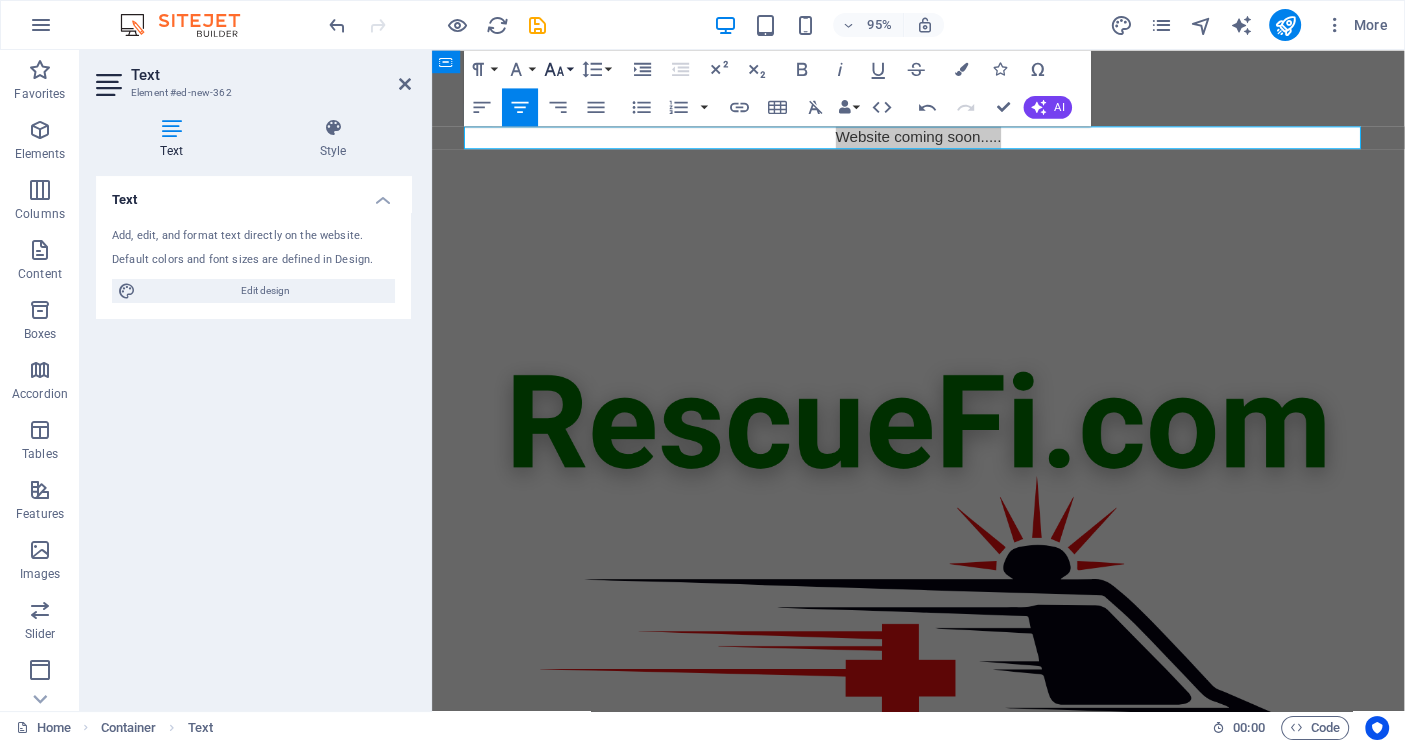 click on "Font Size" at bounding box center [558, 69] 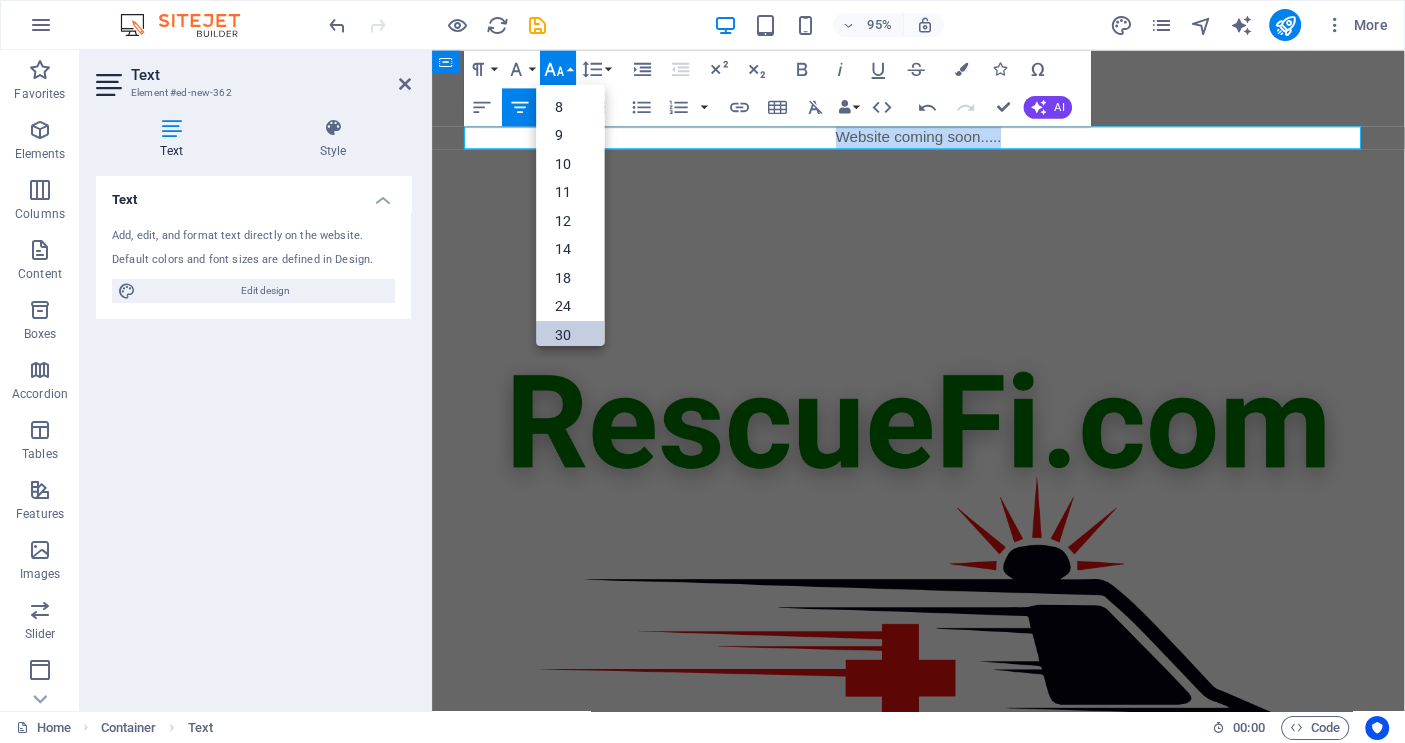 click on "30" at bounding box center [571, 334] 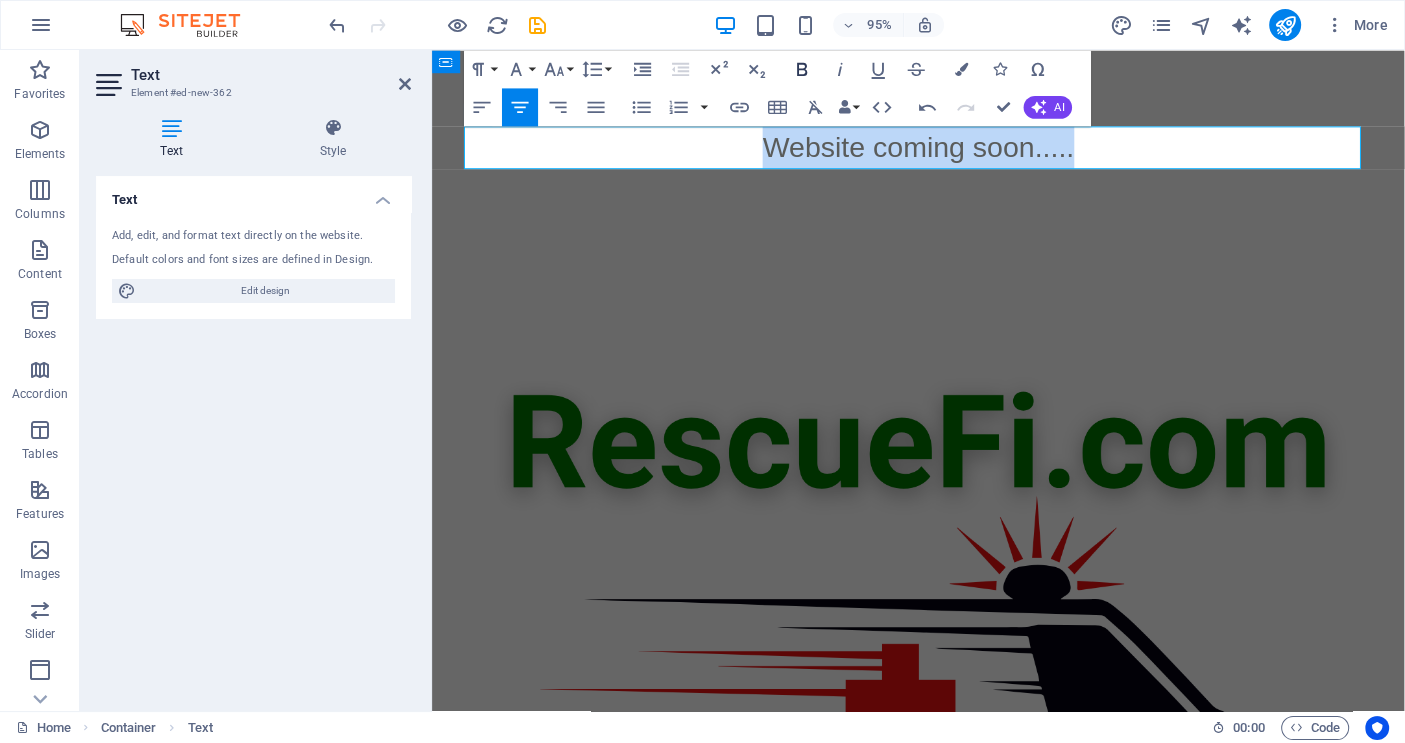 click on "Bold" at bounding box center [803, 69] 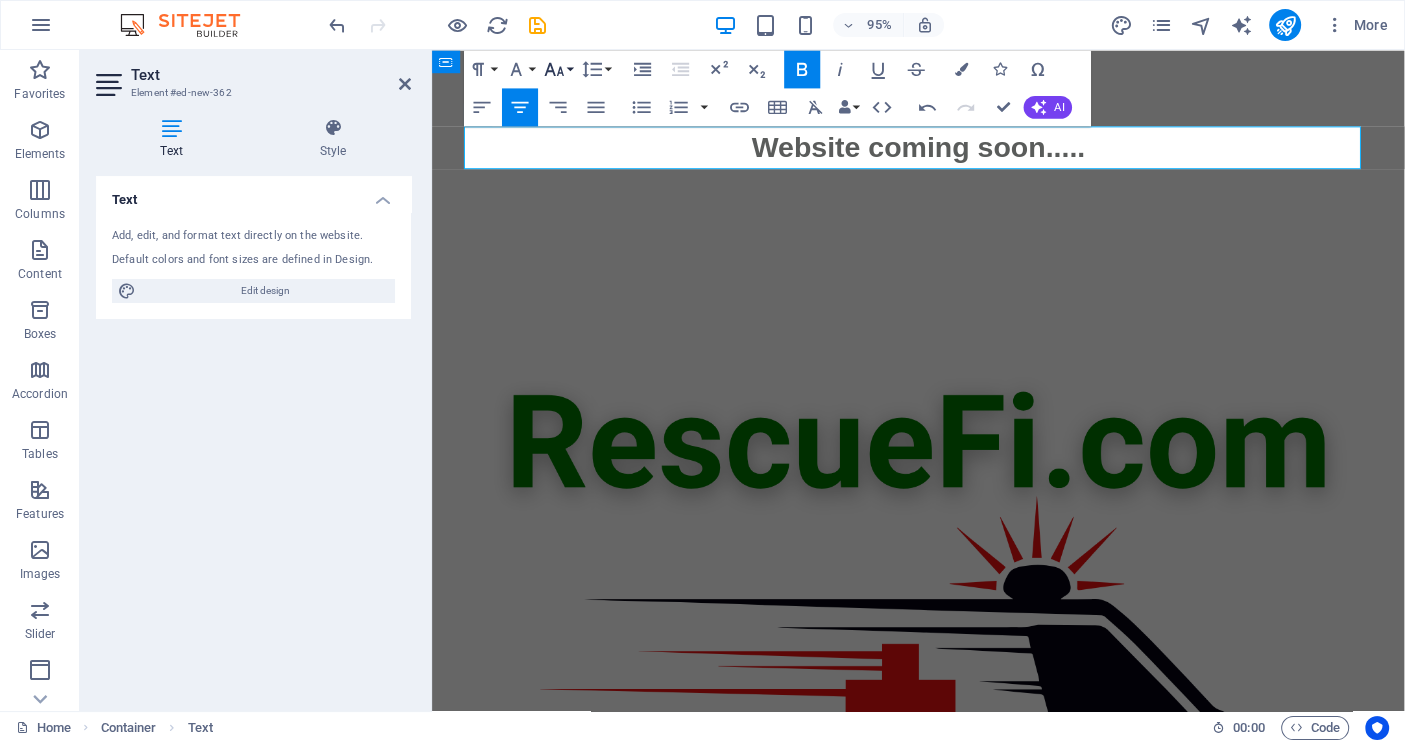 click on "Font Size" at bounding box center (558, 69) 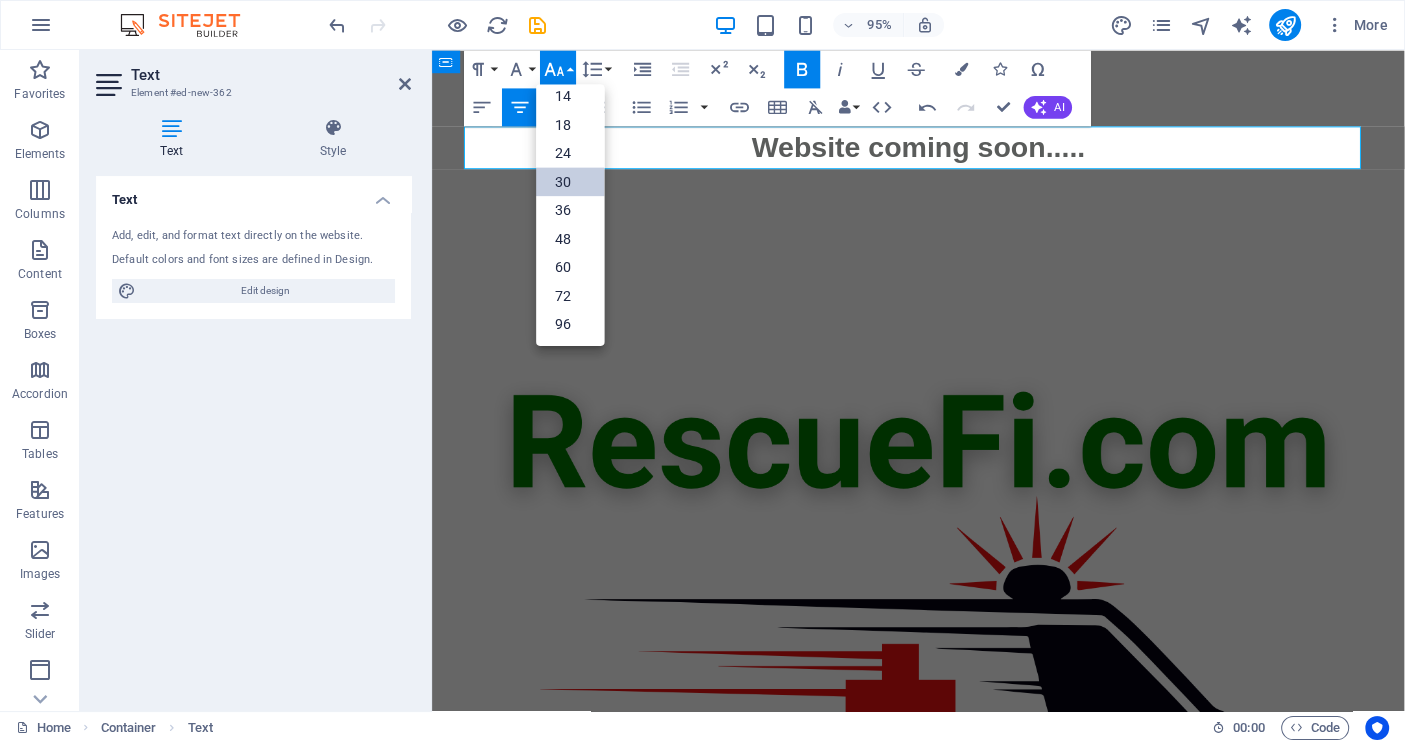 scroll, scrollTop: 160, scrollLeft: 0, axis: vertical 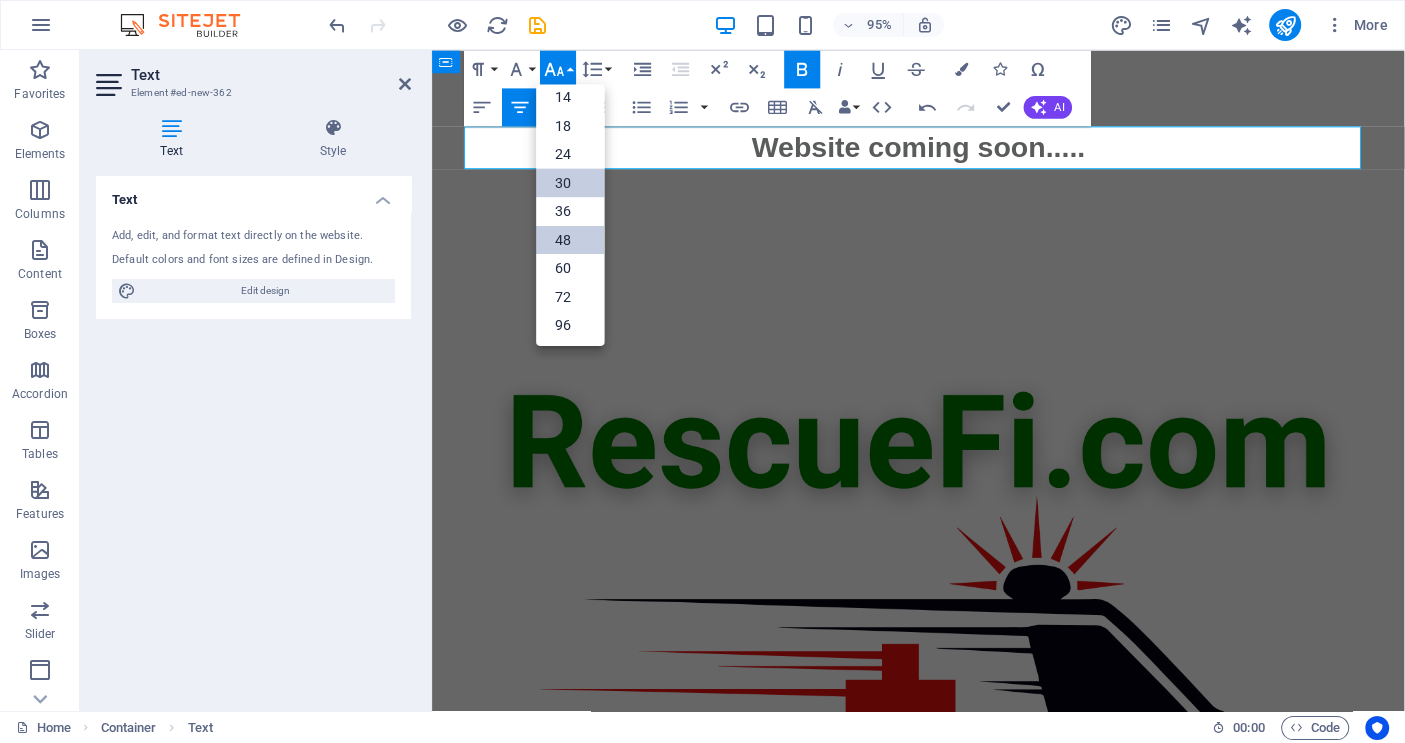 click on "48" at bounding box center [571, 239] 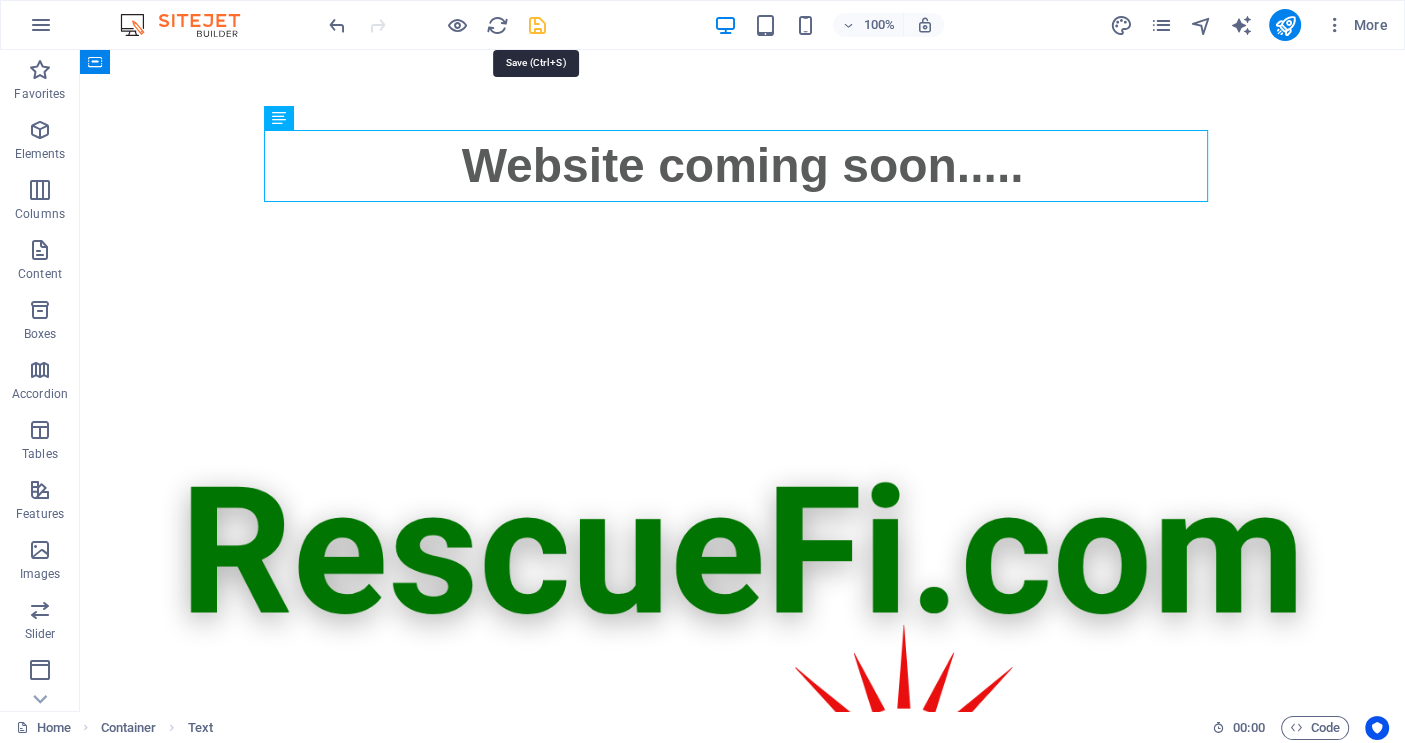 click at bounding box center [537, 25] 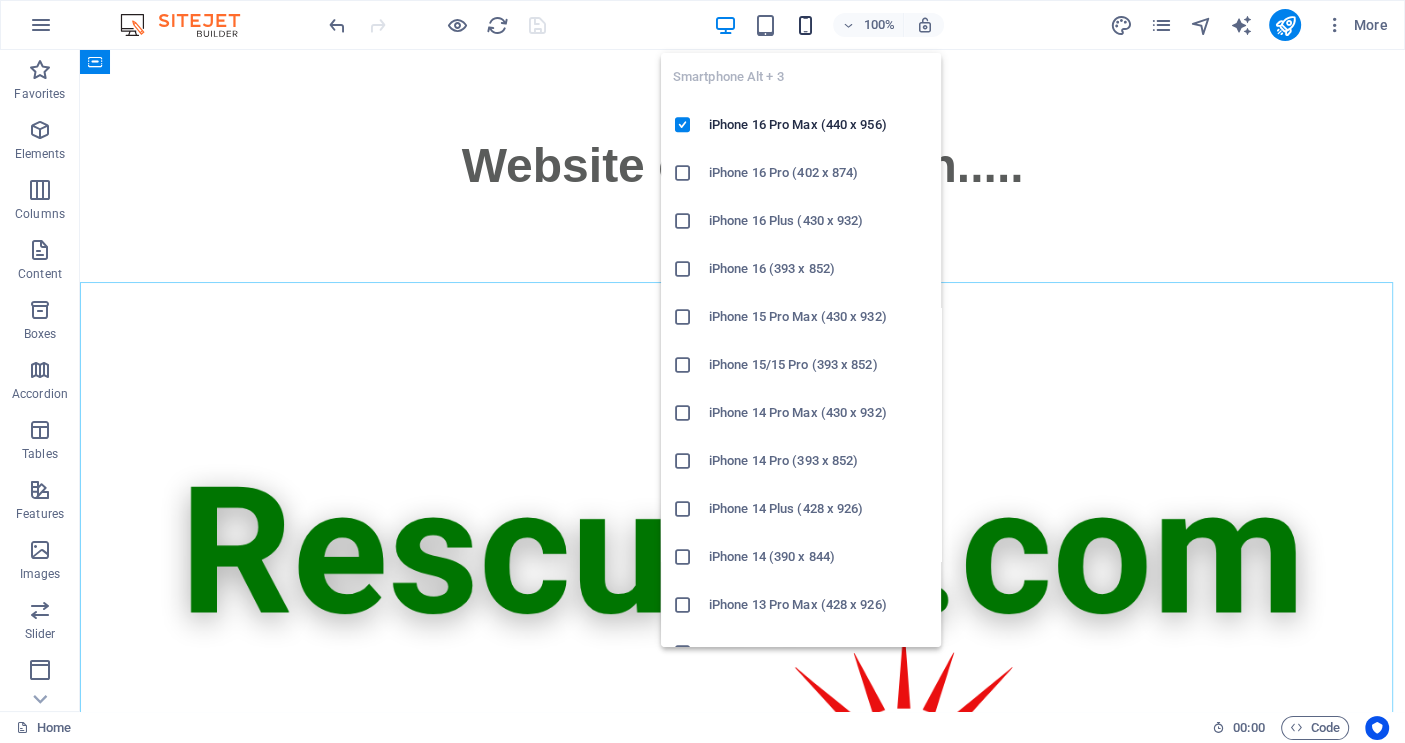 click at bounding box center (805, 25) 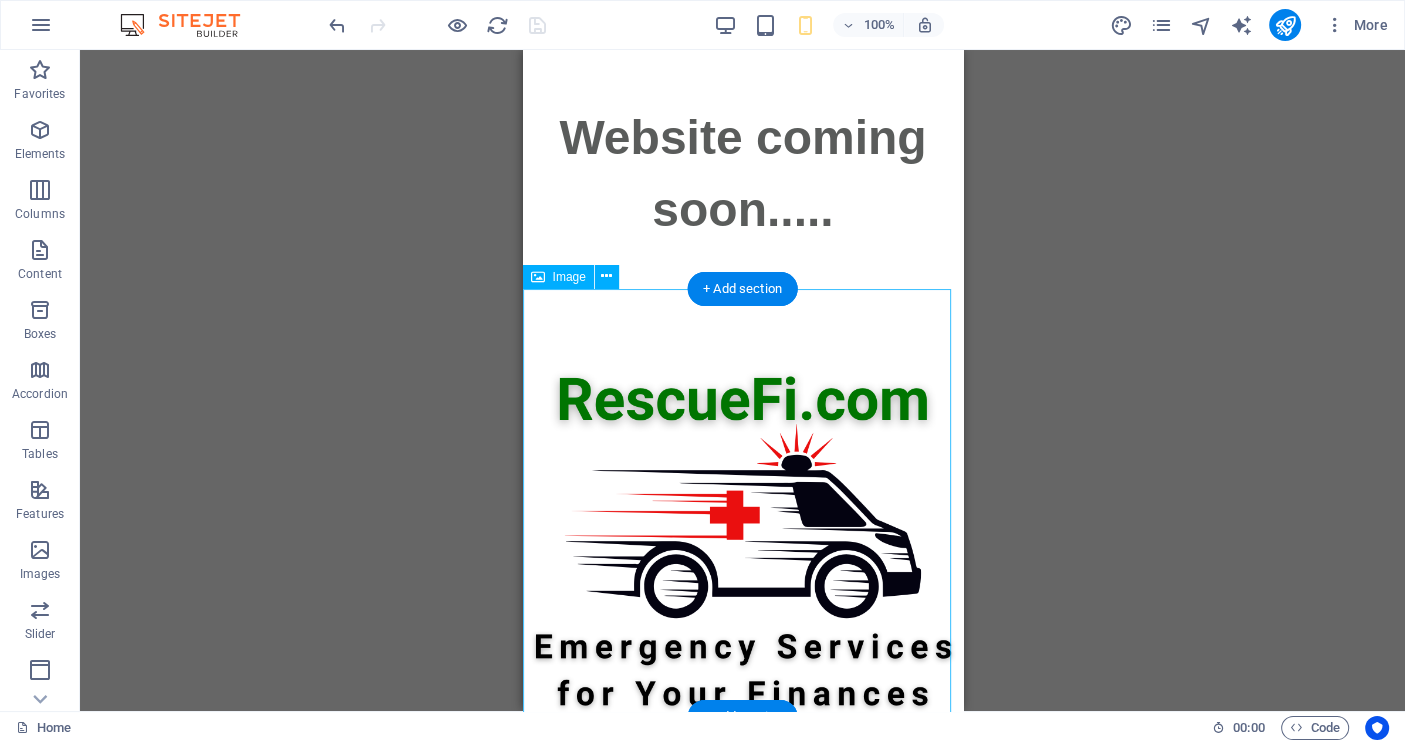 scroll, scrollTop: 0, scrollLeft: 0, axis: both 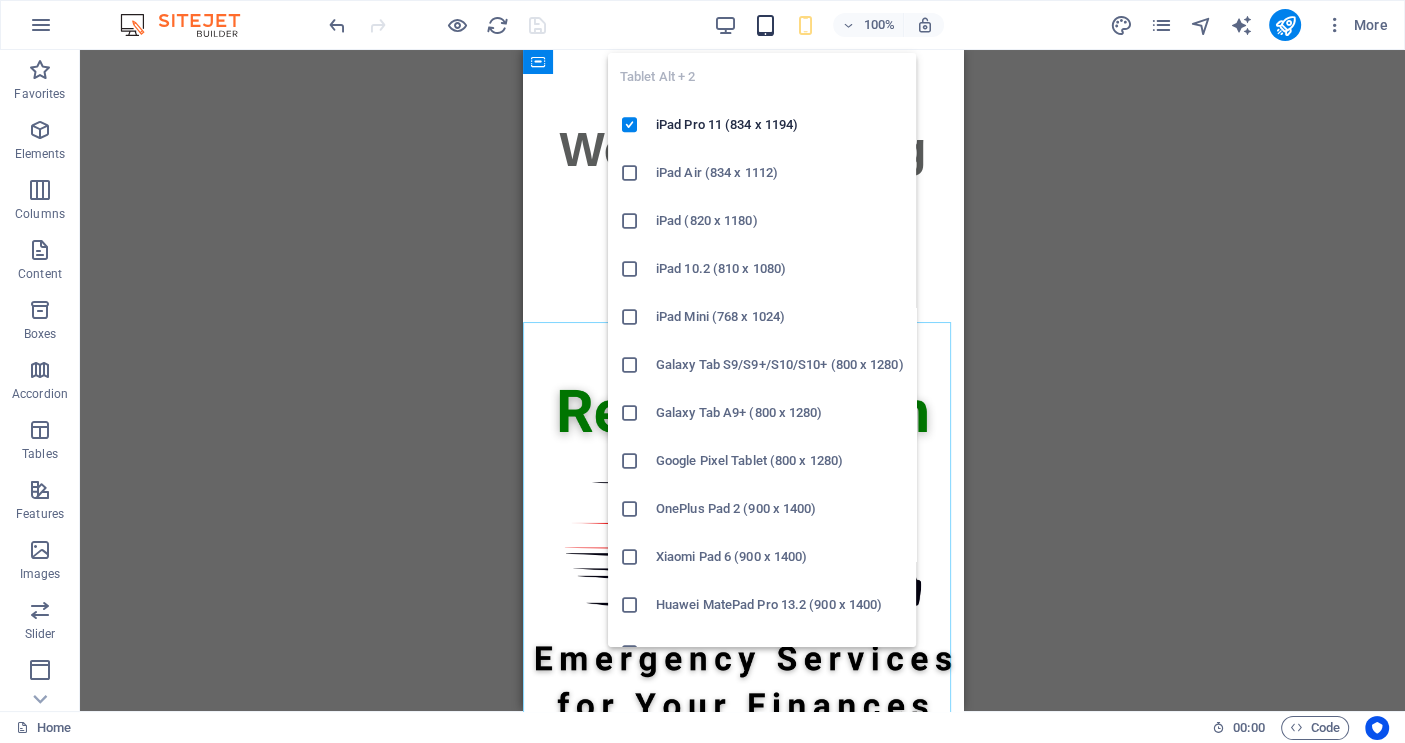 click at bounding box center [765, 25] 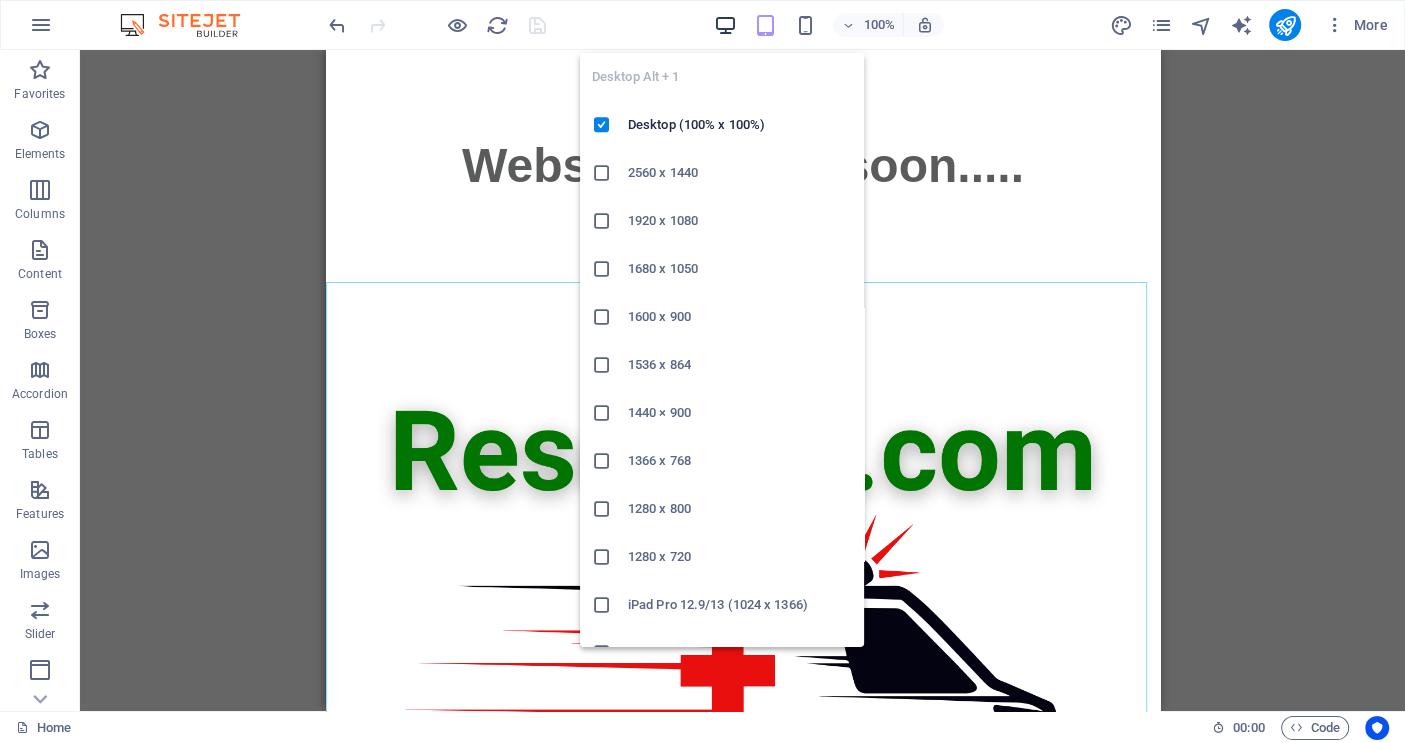 click at bounding box center [725, 25] 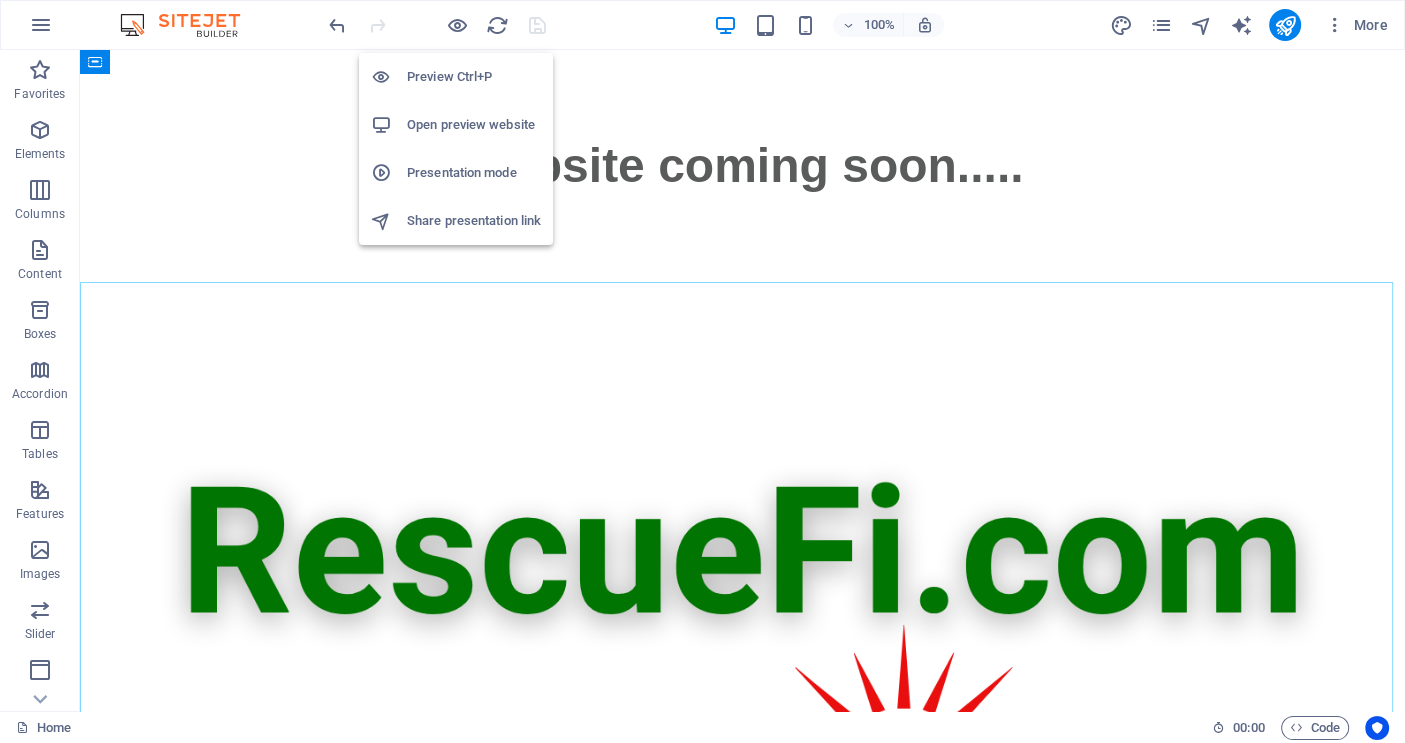 click on "Preview Ctrl+P" at bounding box center [474, 77] 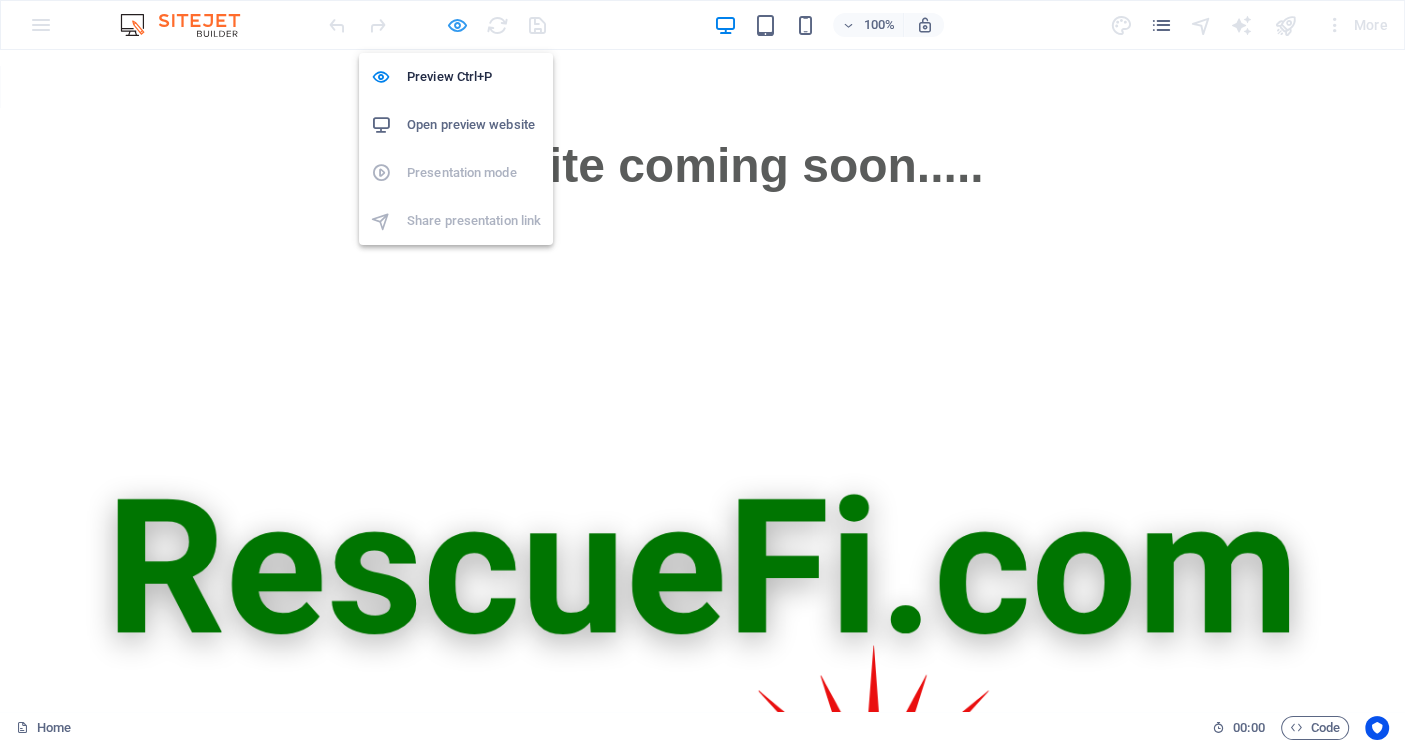 click at bounding box center (457, 25) 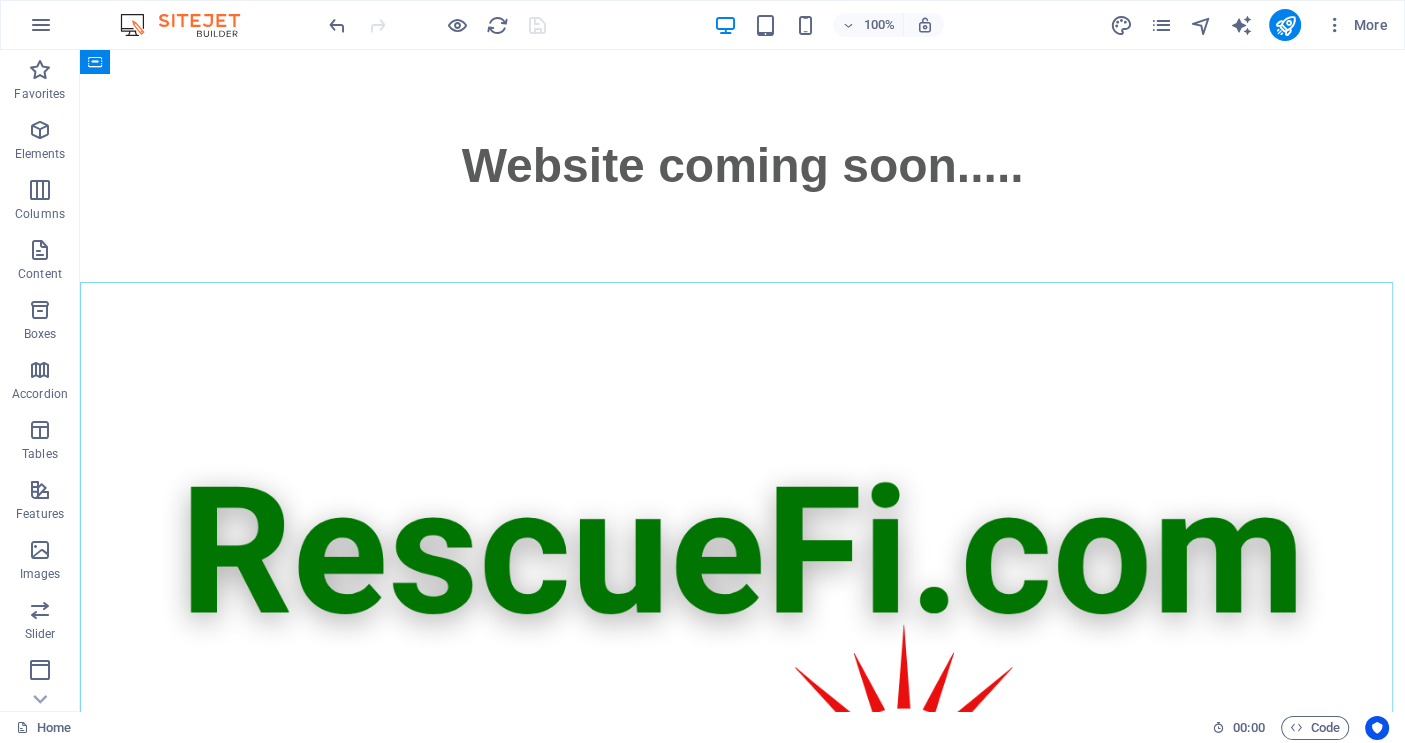 click on "100% More" at bounding box center (860, 25) 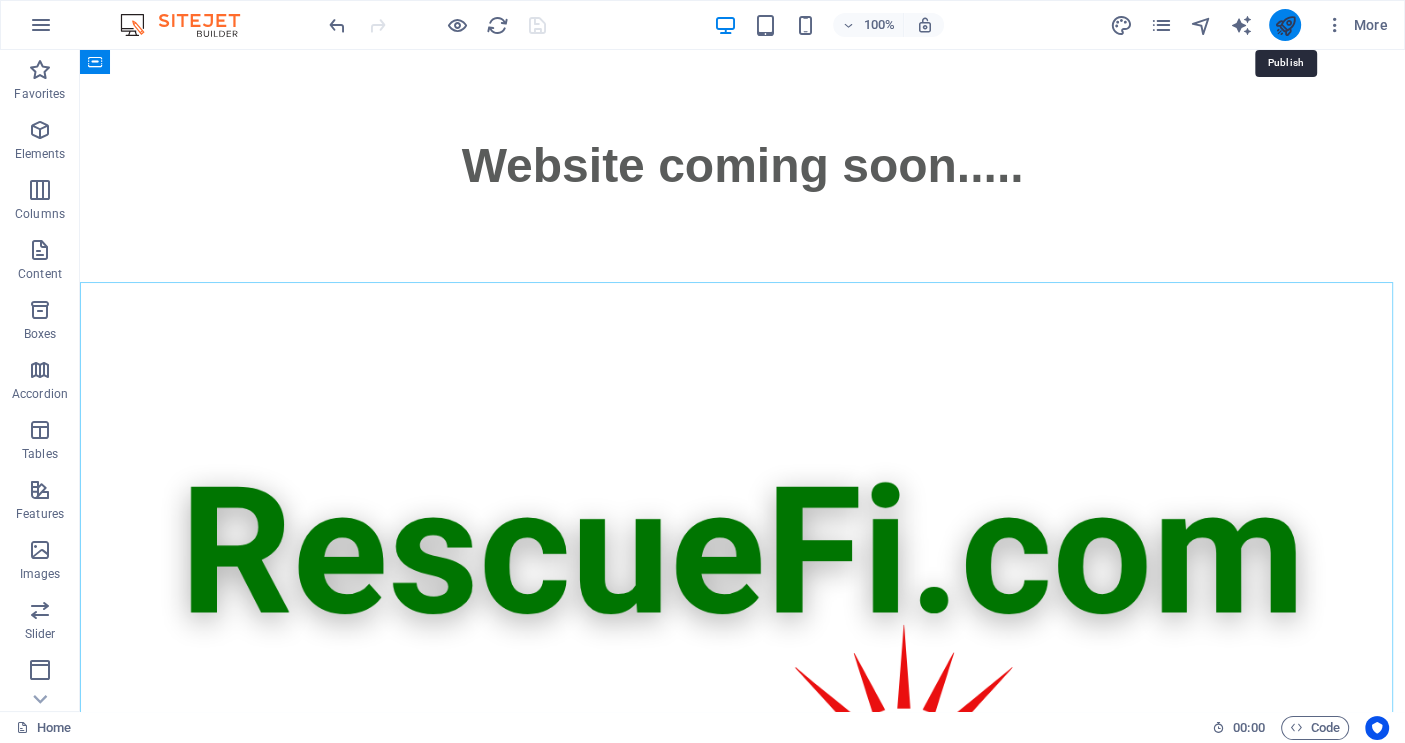 click at bounding box center [1284, 25] 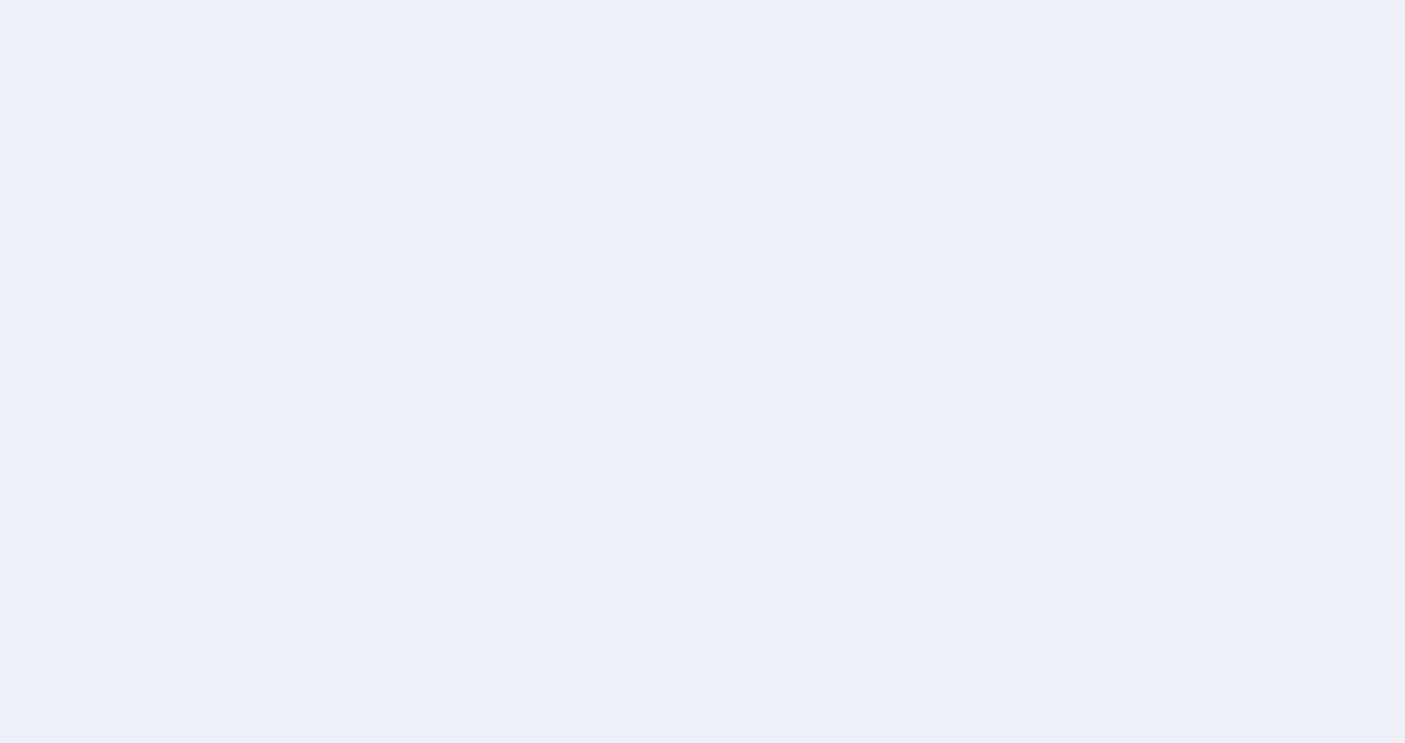 scroll, scrollTop: 0, scrollLeft: 0, axis: both 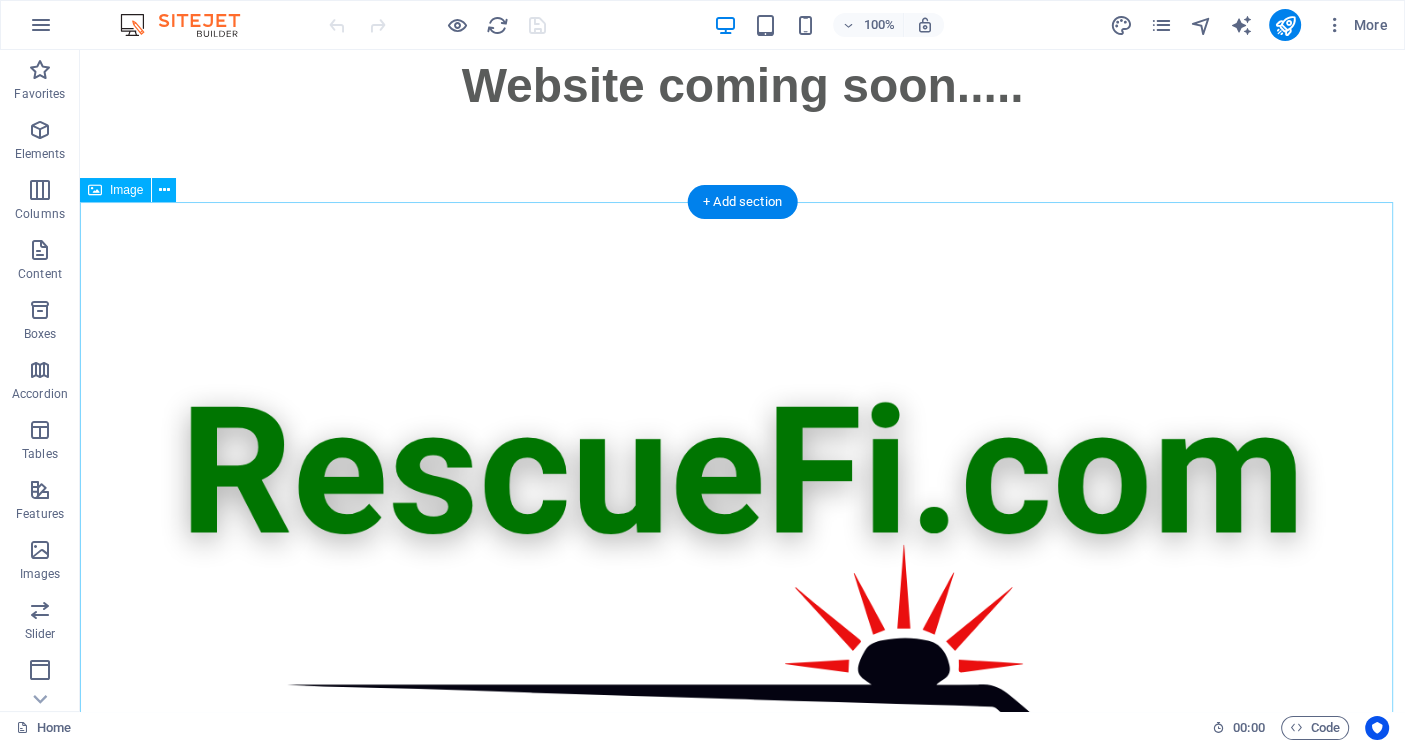 click at bounding box center (742, 864) 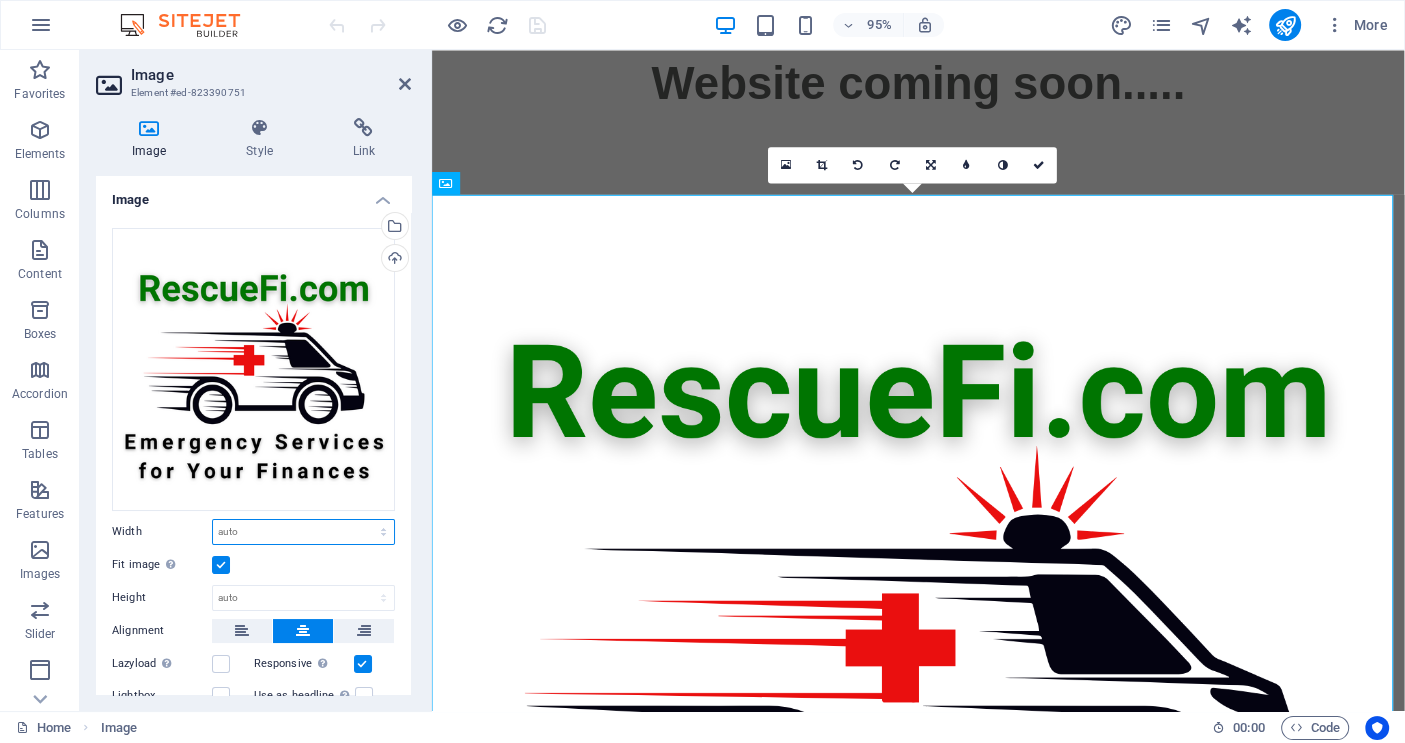 click on "Default auto px rem % em vh vw" at bounding box center [303, 532] 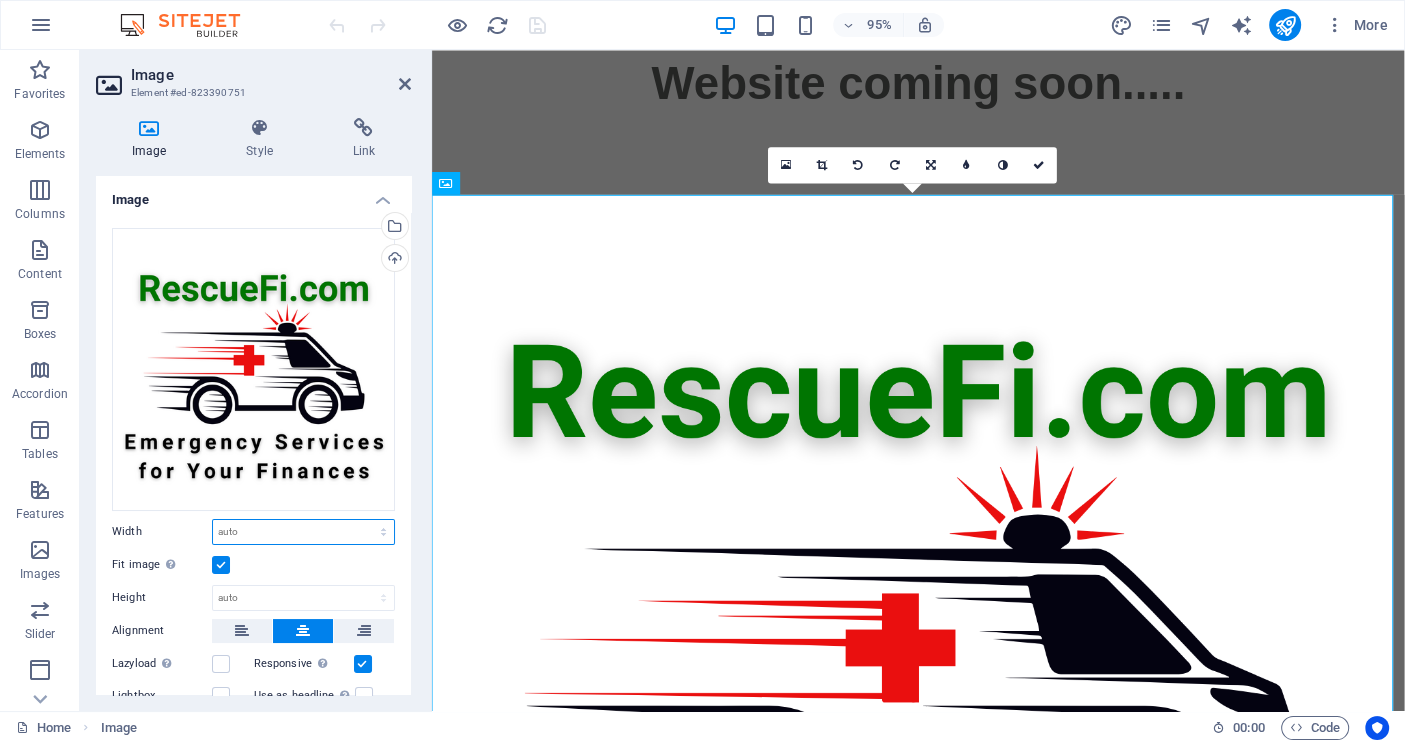 select on "%" 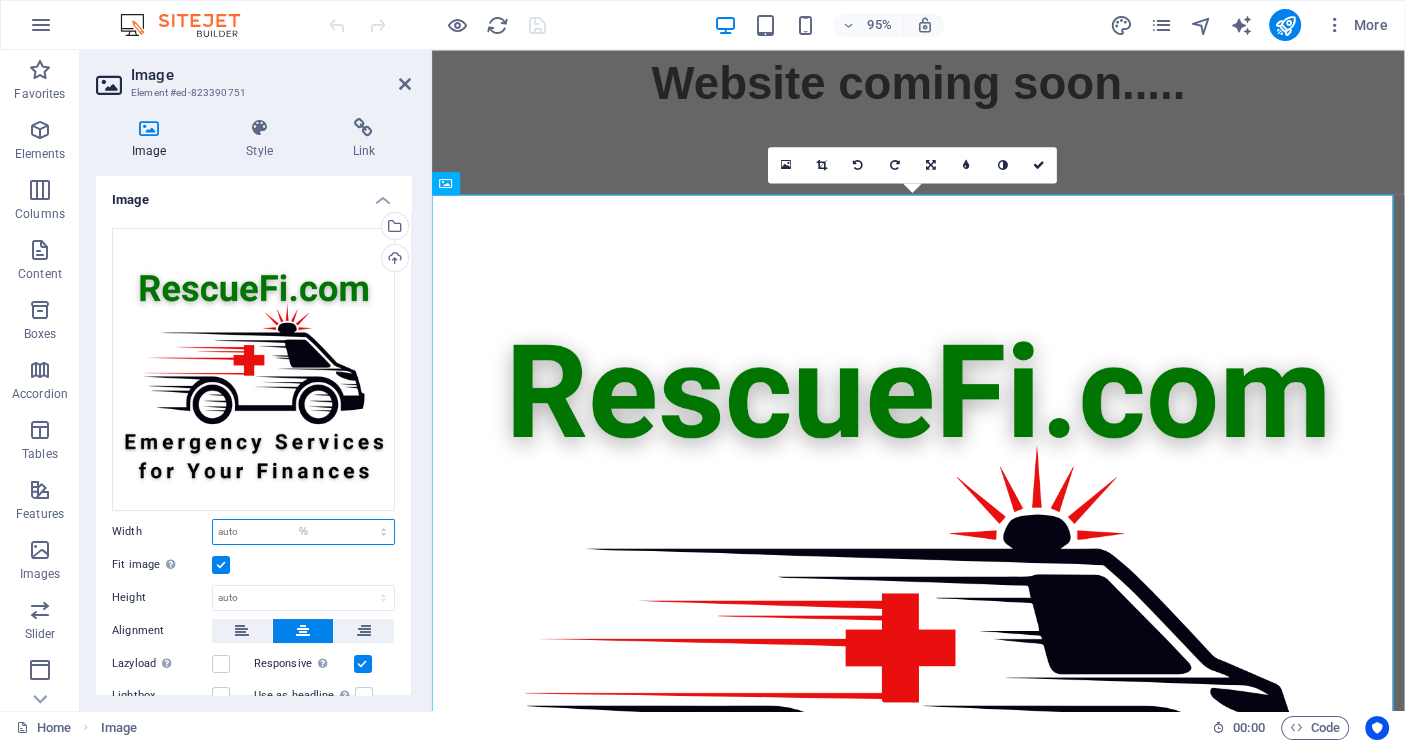 click on "Default auto px rem % em vh vw" at bounding box center (303, 532) 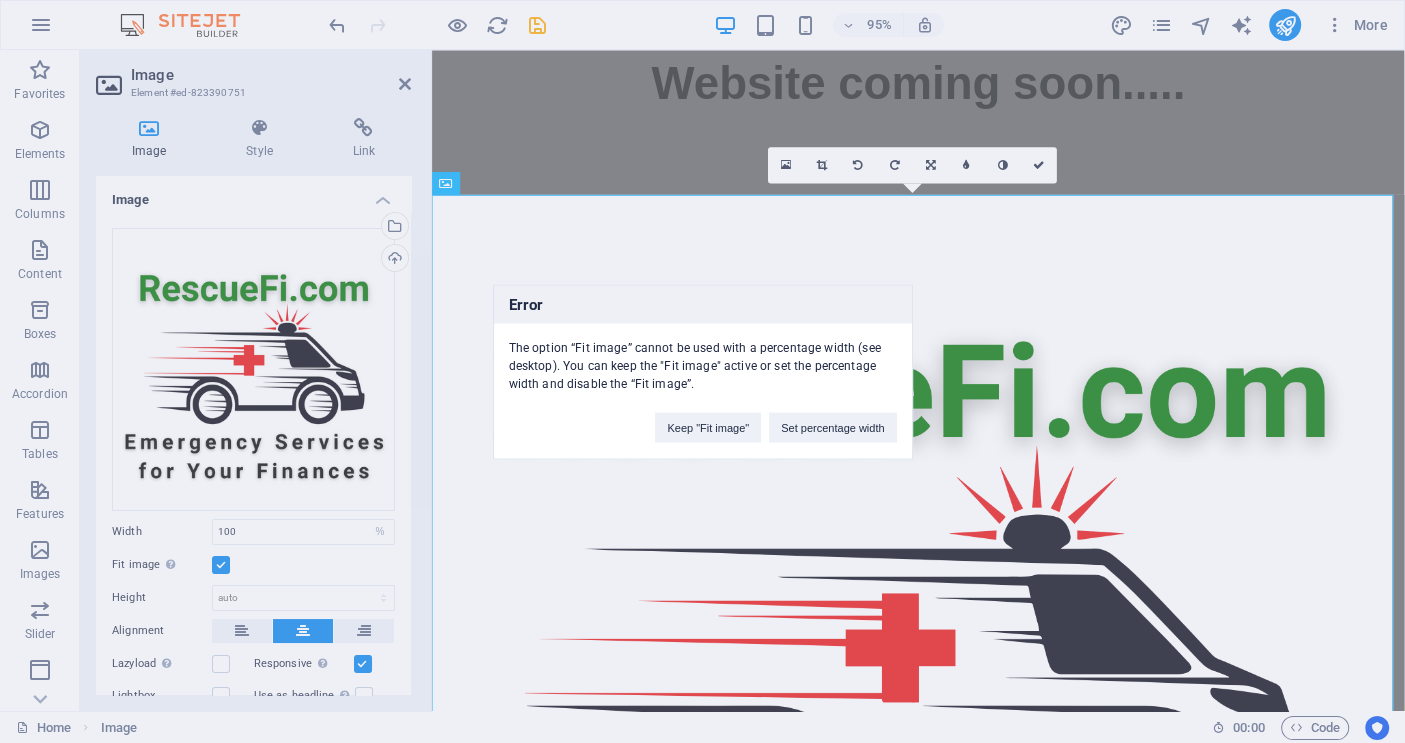 click on "Error The option “Fit image” cannot be used with a percentage width (see desktop). You can keep the "Fit image" active or set the percentage width and disable the “Fit image”. Keep "Fit image" Set percentage width" at bounding box center (702, 371) 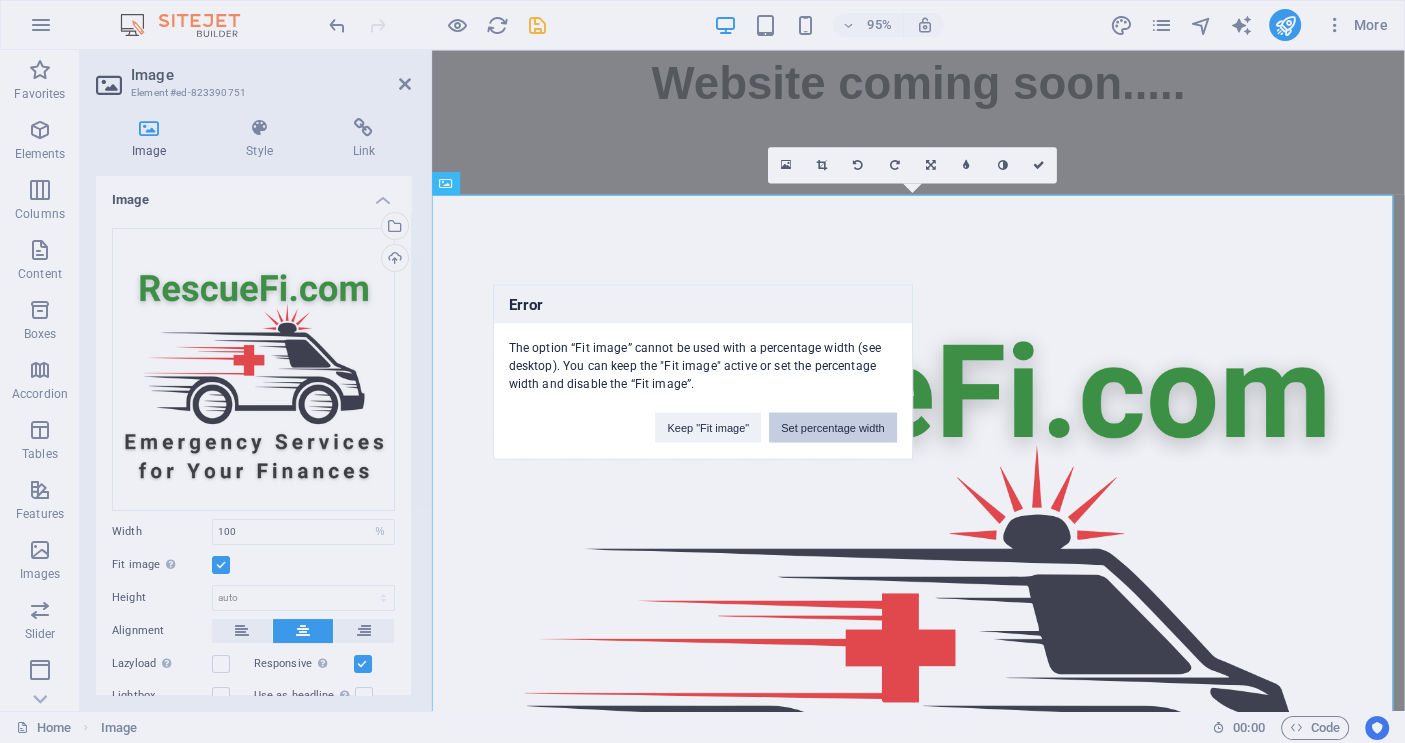 click on "Set percentage width" at bounding box center (832, 427) 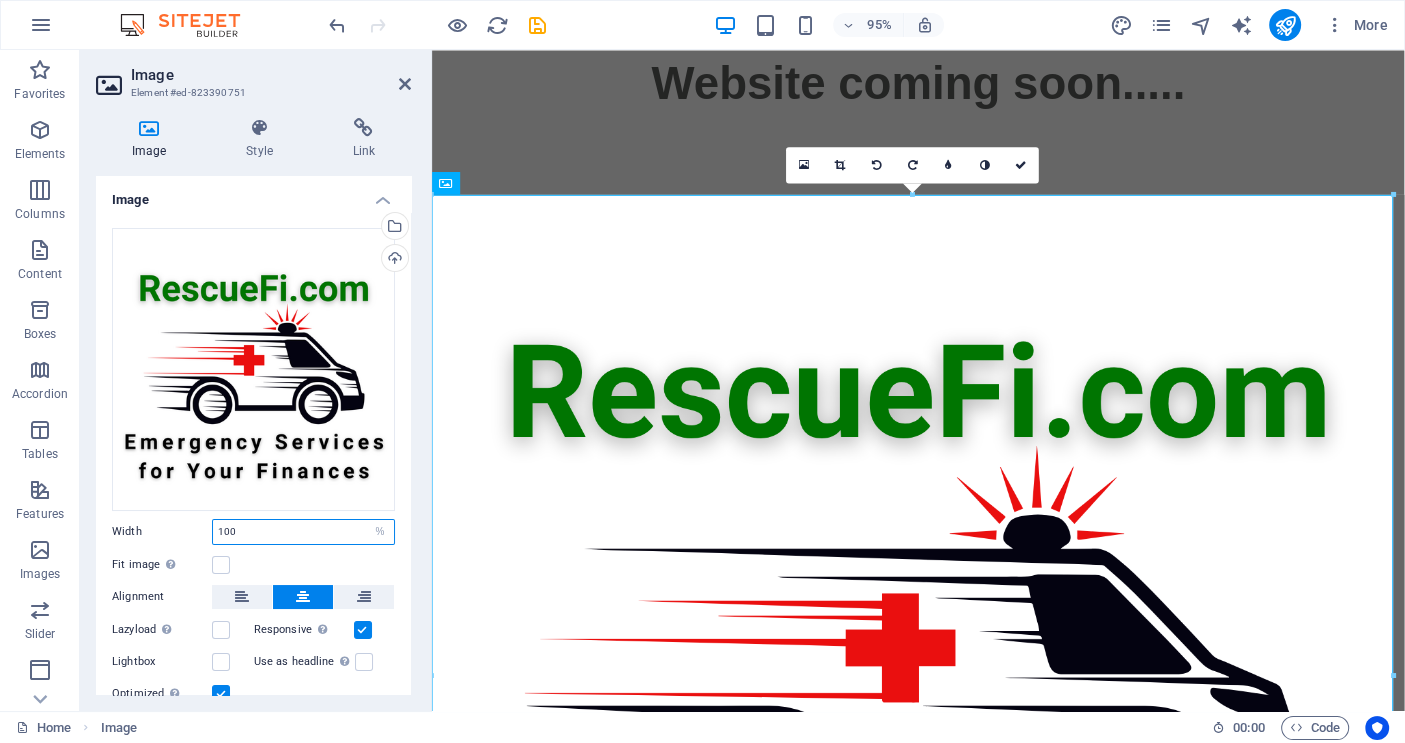 click on "100" at bounding box center (303, 532) 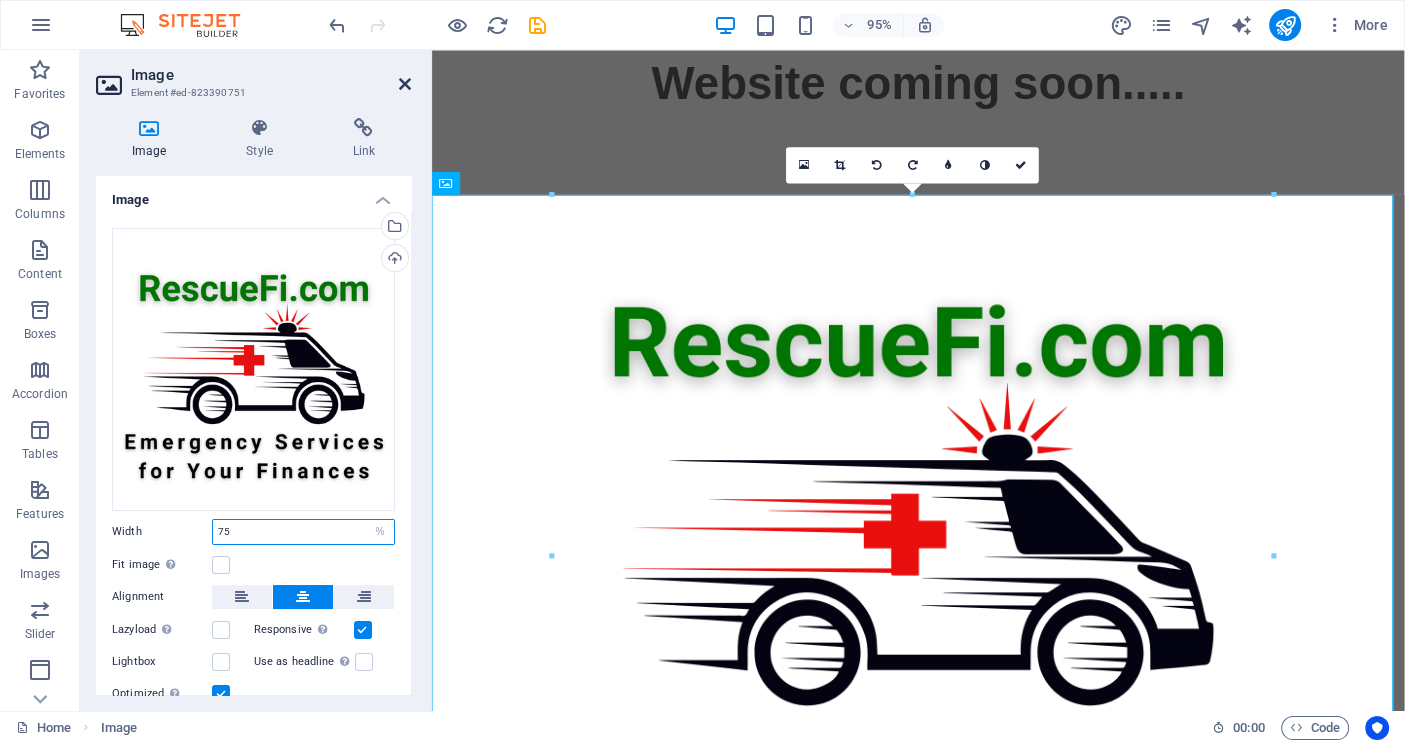 type on "75" 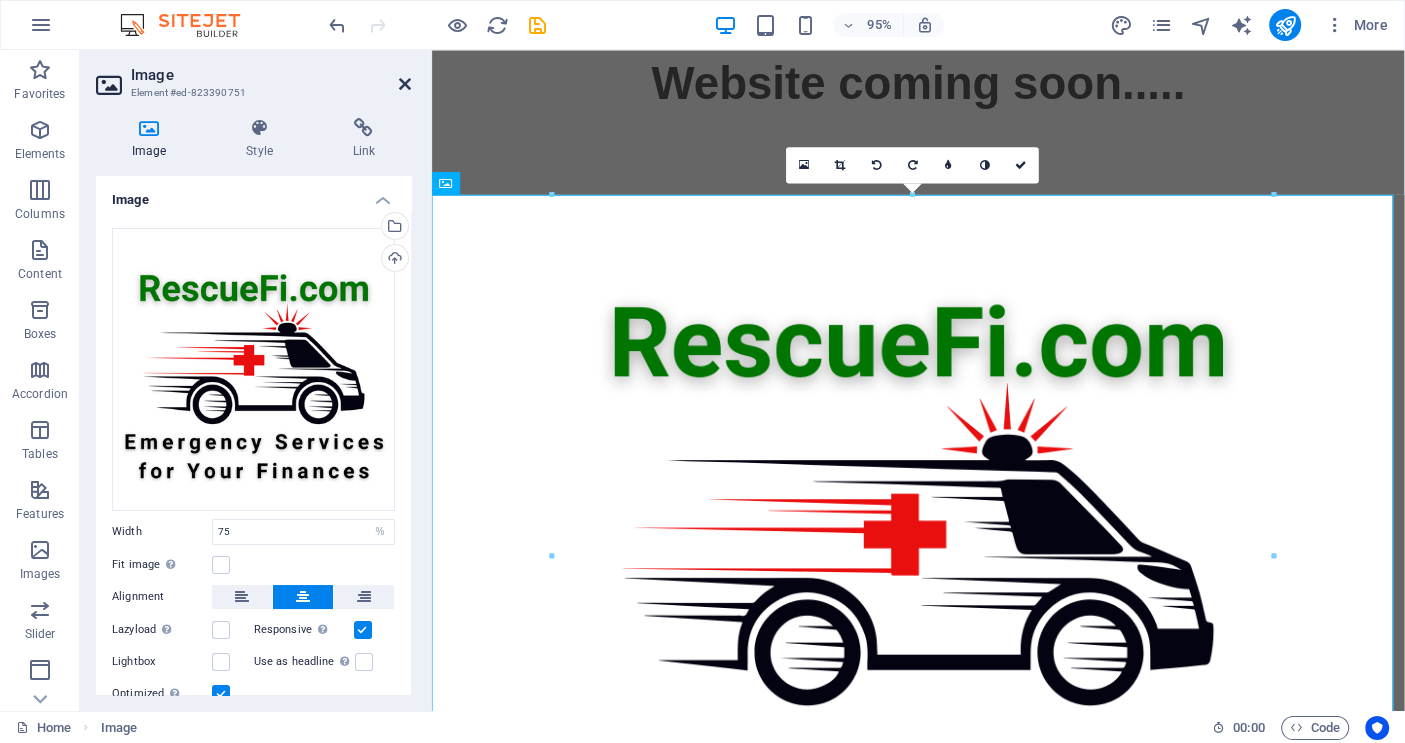 click at bounding box center (405, 84) 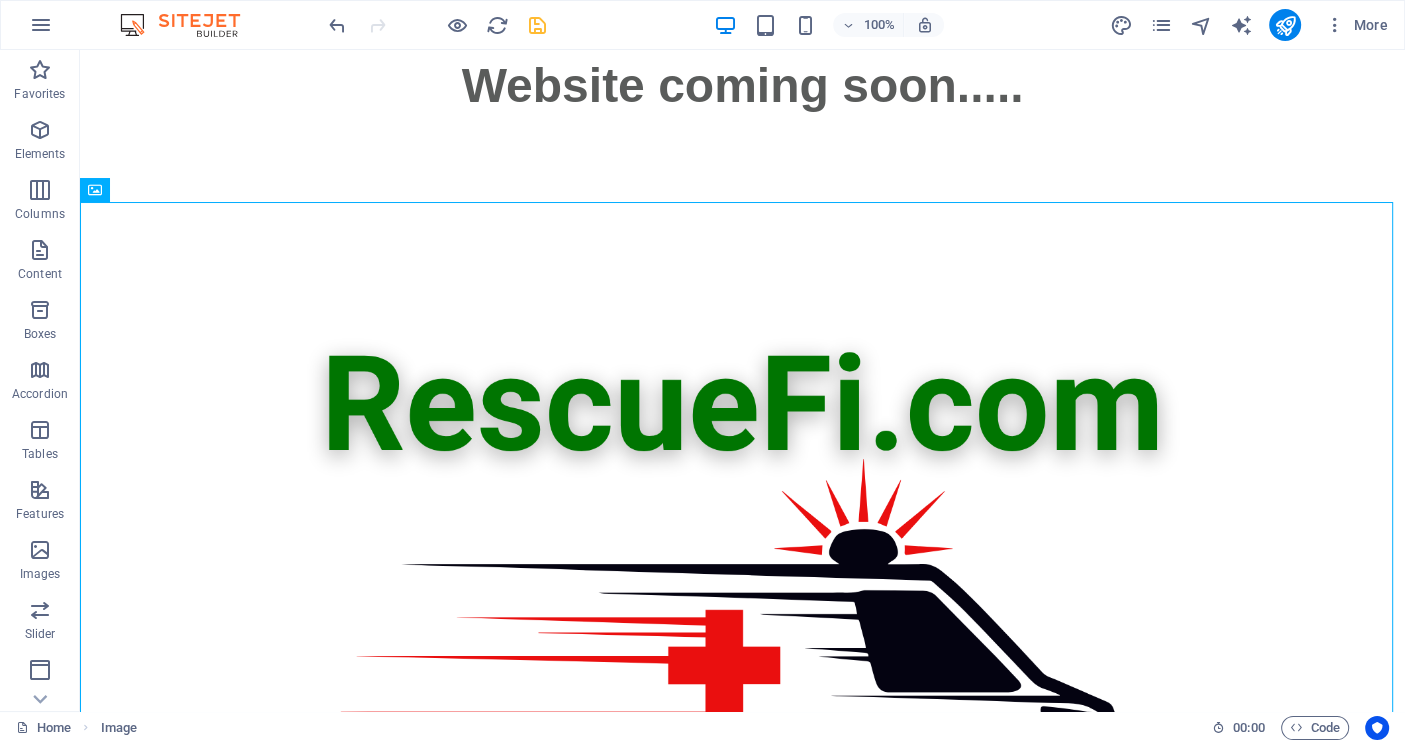 click at bounding box center (537, 25) 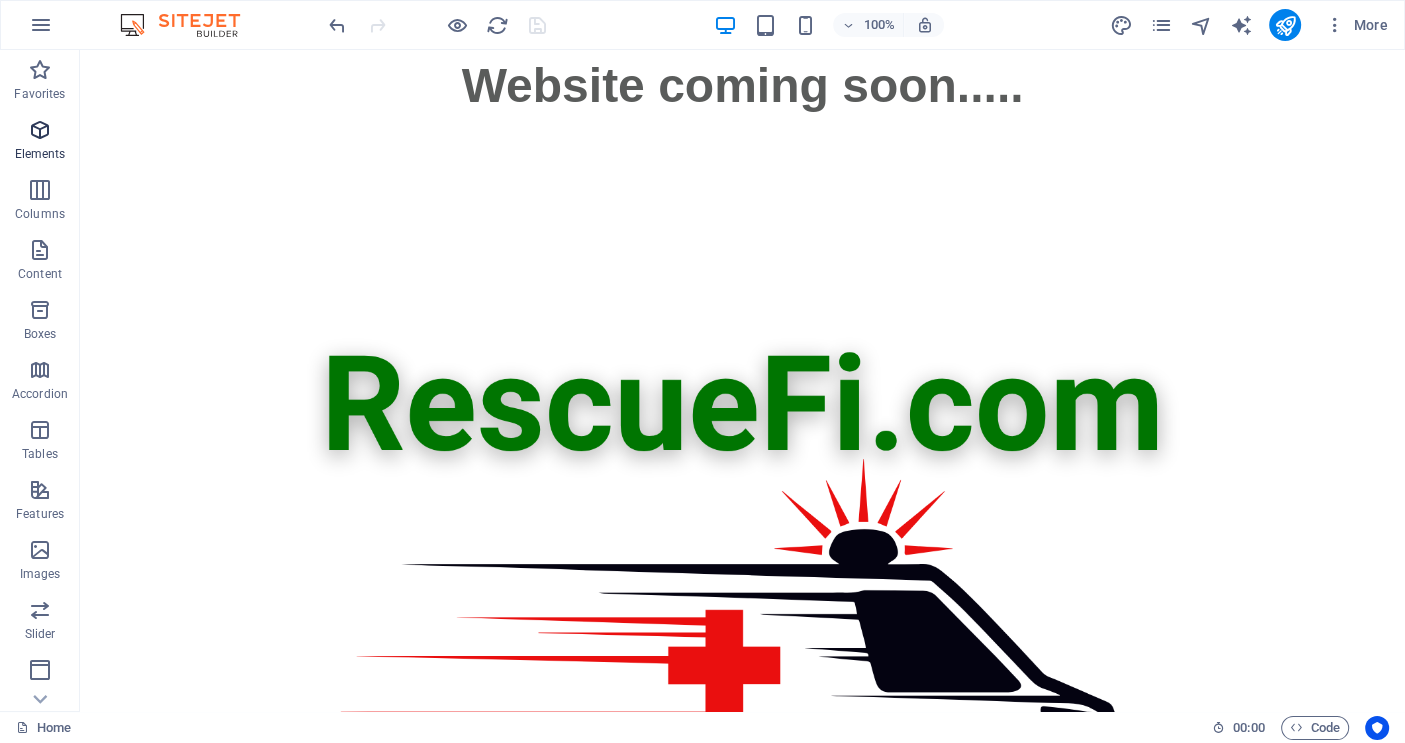 click on "Elements" at bounding box center (40, 154) 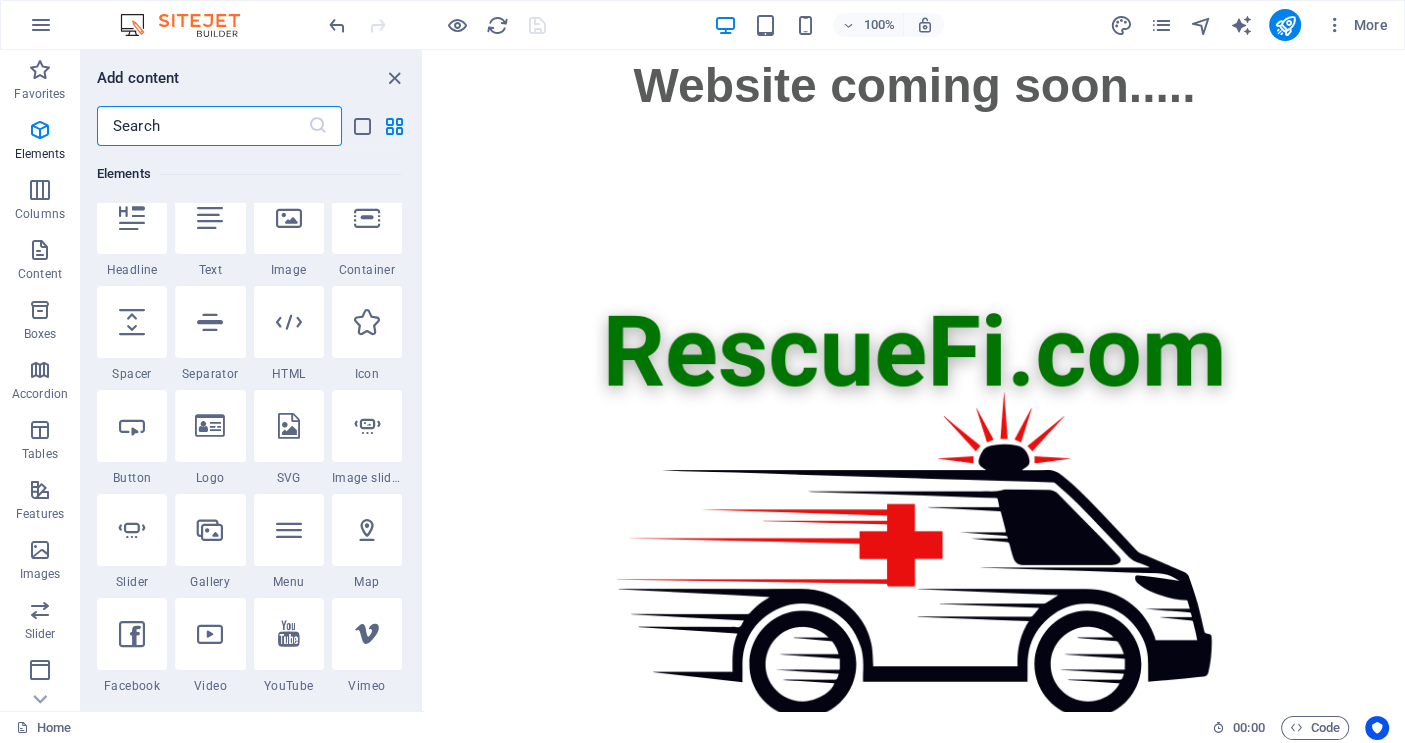 scroll, scrollTop: 213, scrollLeft: 0, axis: vertical 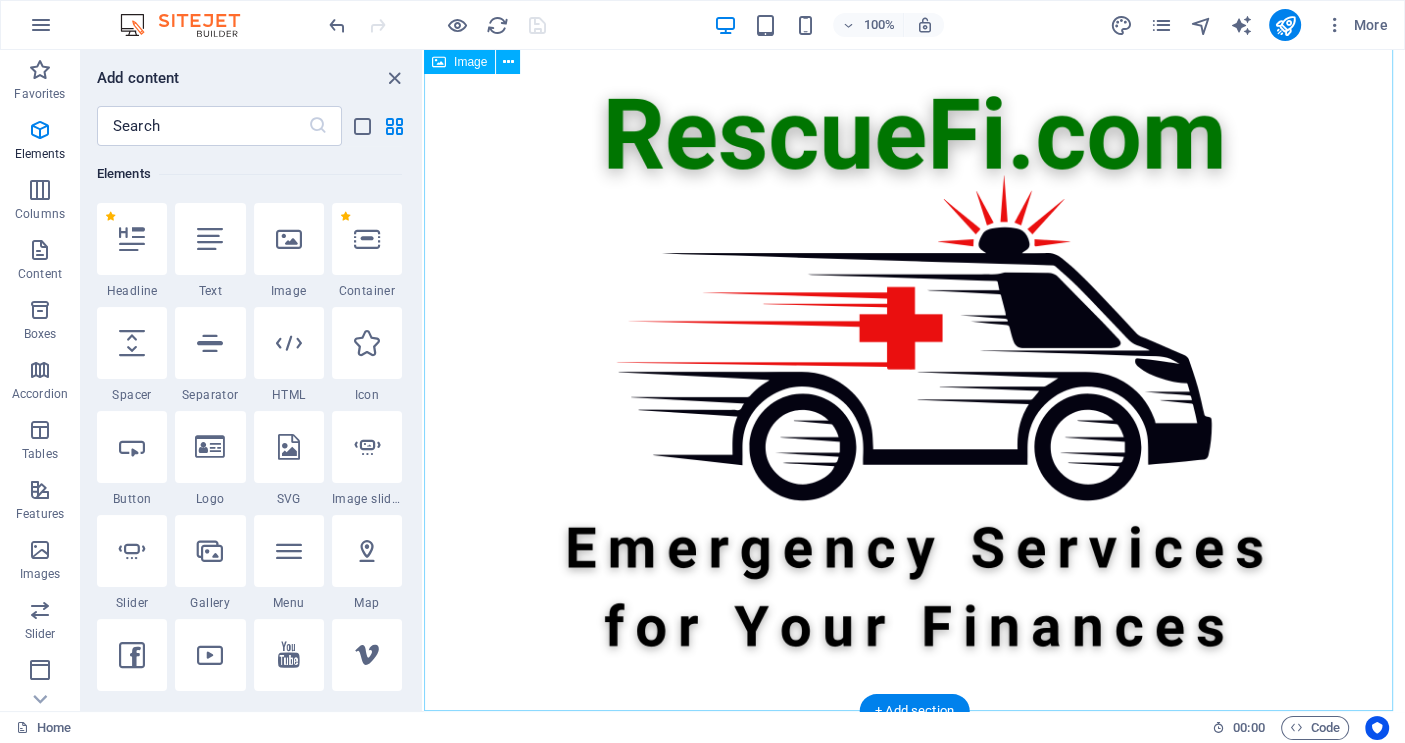 click at bounding box center (914, 353) 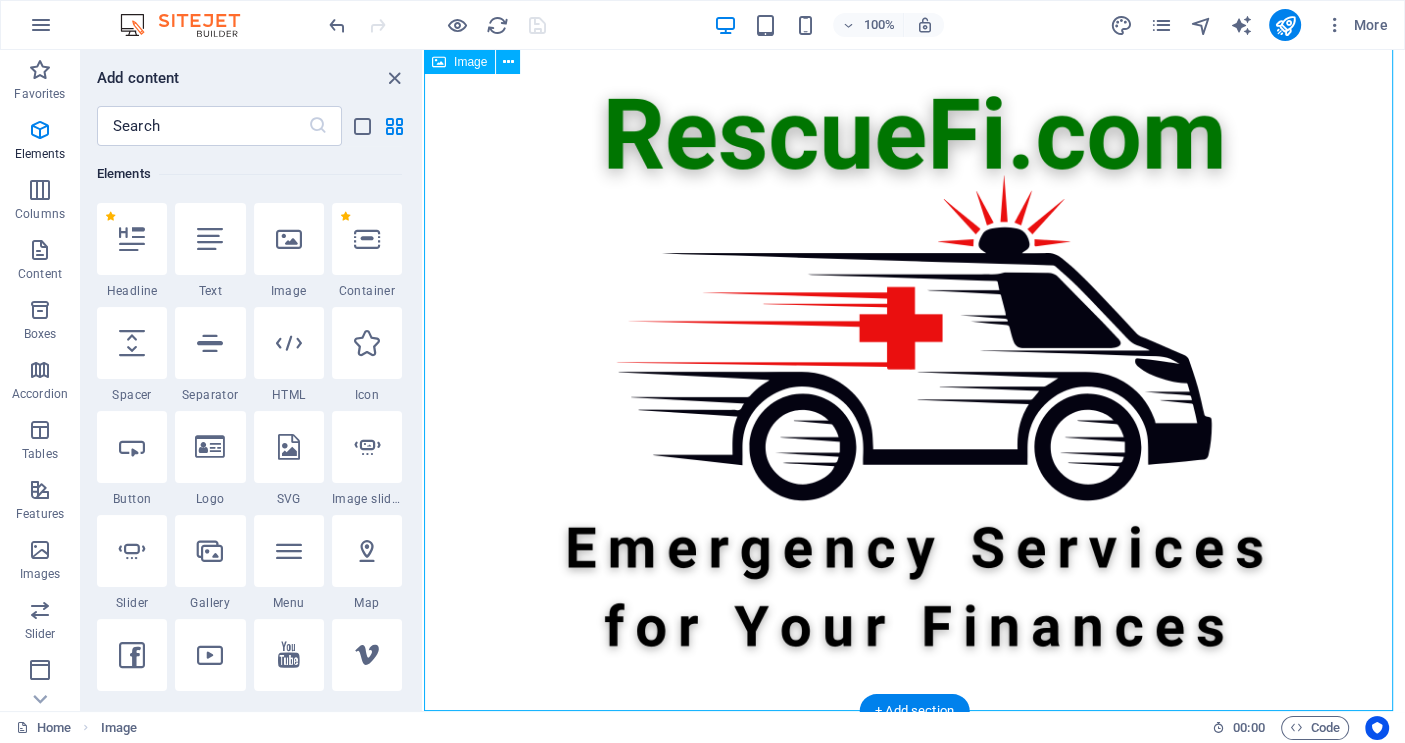 click at bounding box center (914, 353) 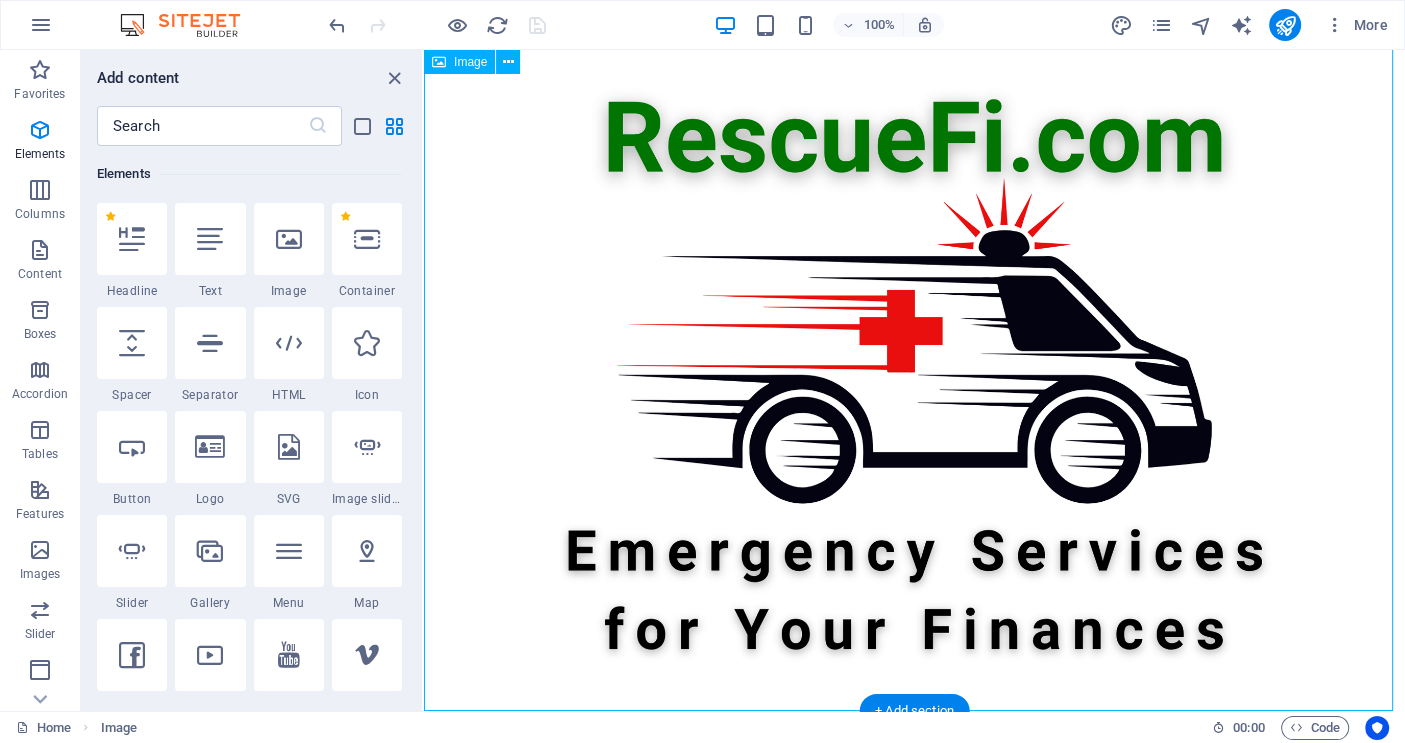 select on "%" 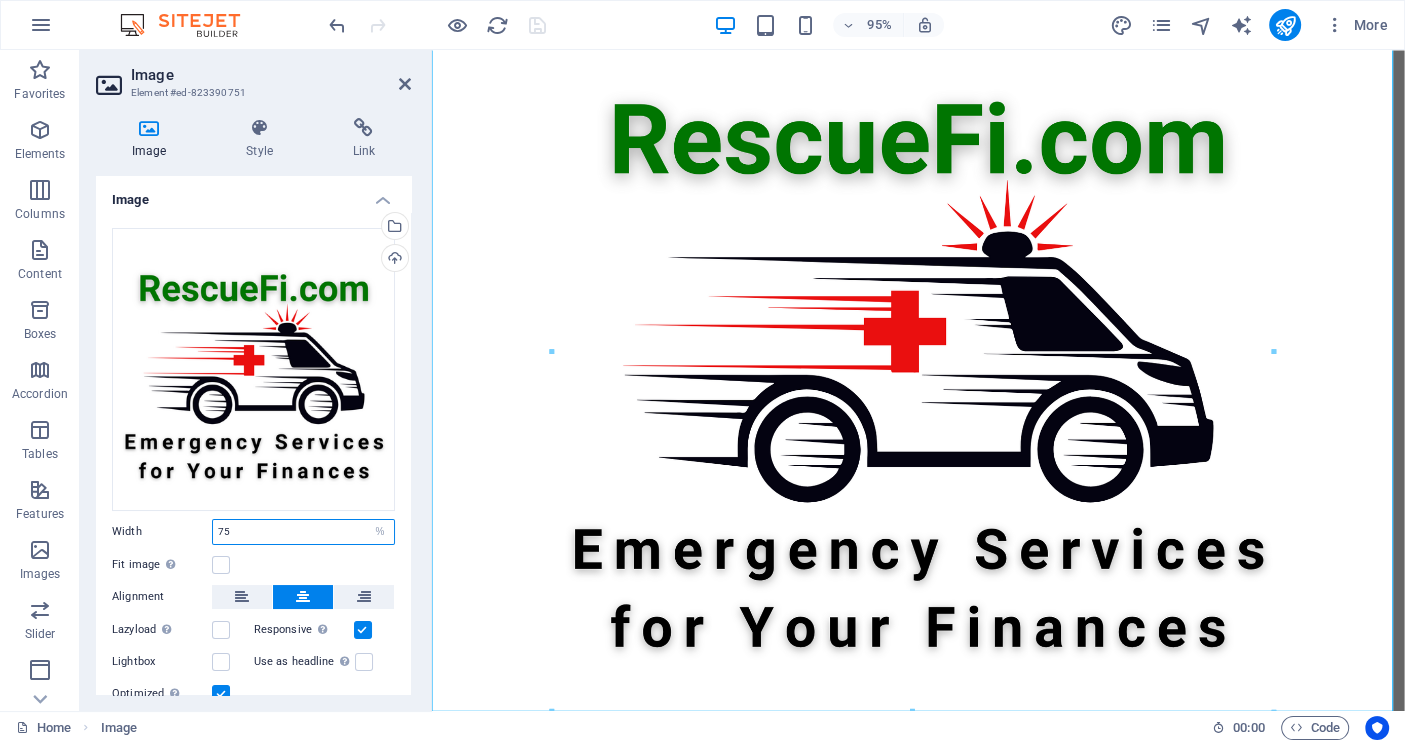 drag, startPoint x: 237, startPoint y: 519, endPoint x: 155, endPoint y: 516, distance: 82.05486 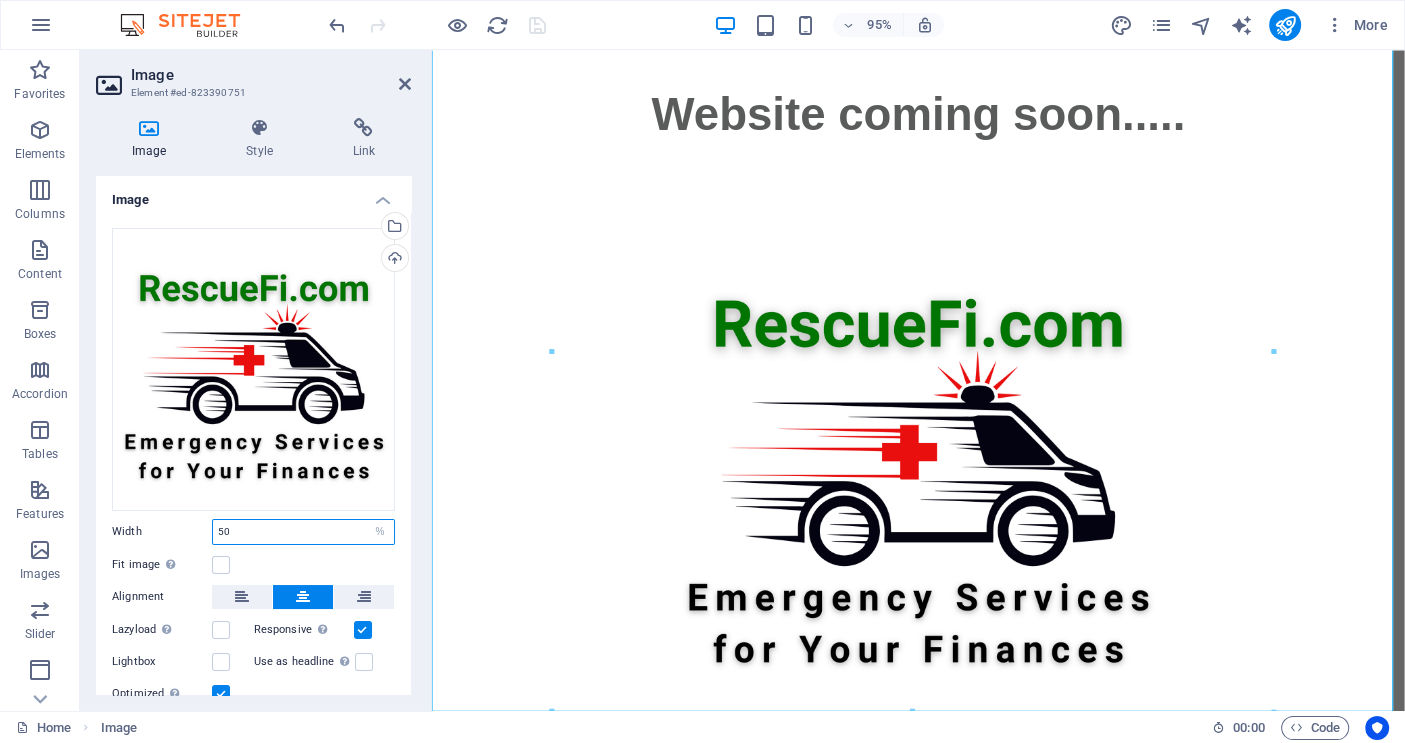 scroll, scrollTop: 42, scrollLeft: 0, axis: vertical 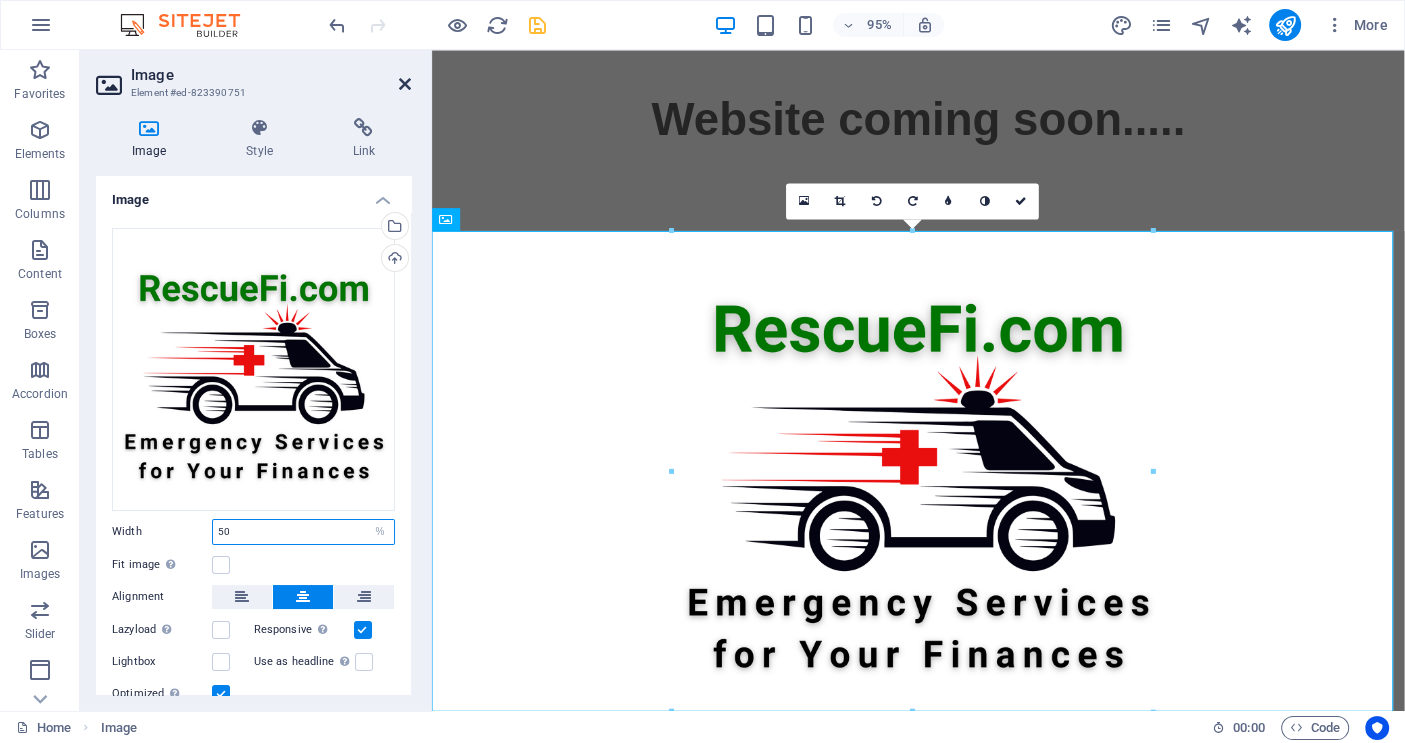 type on "50" 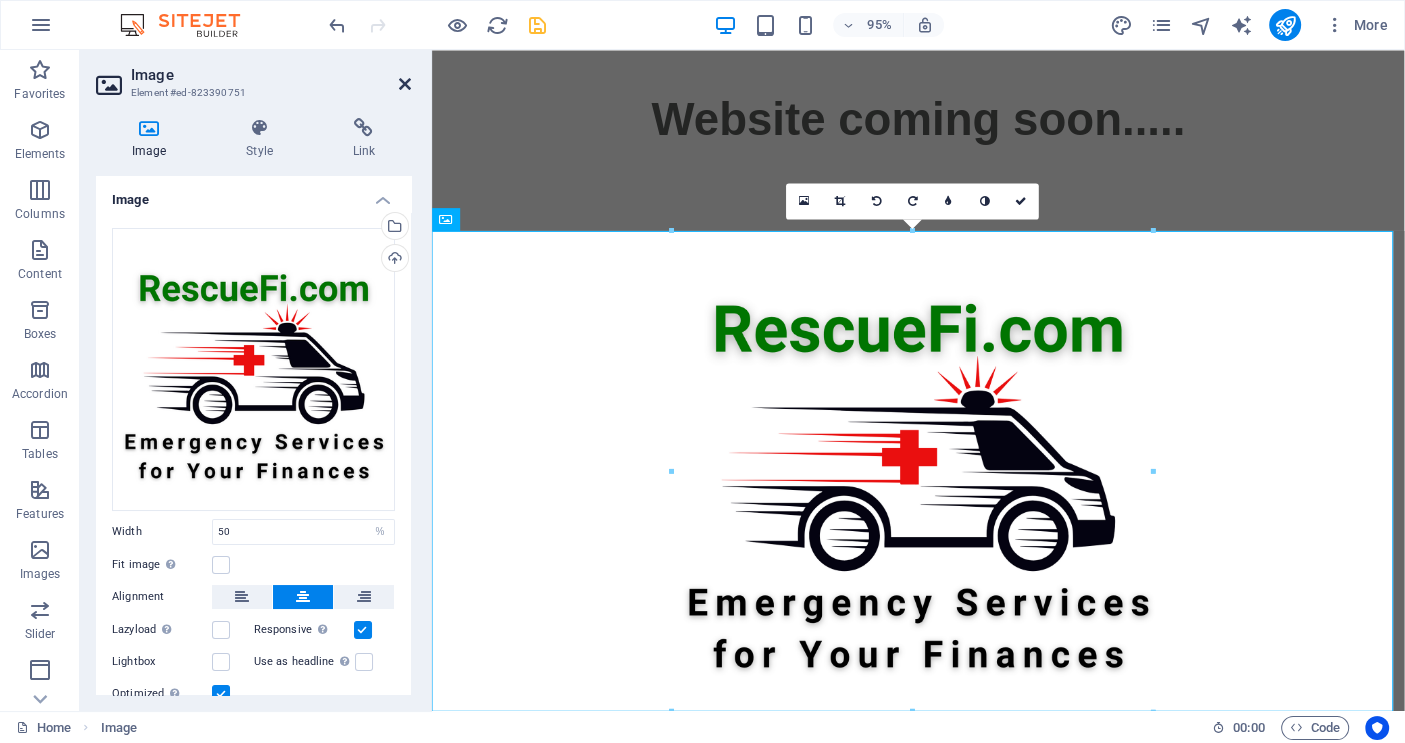 click at bounding box center [405, 84] 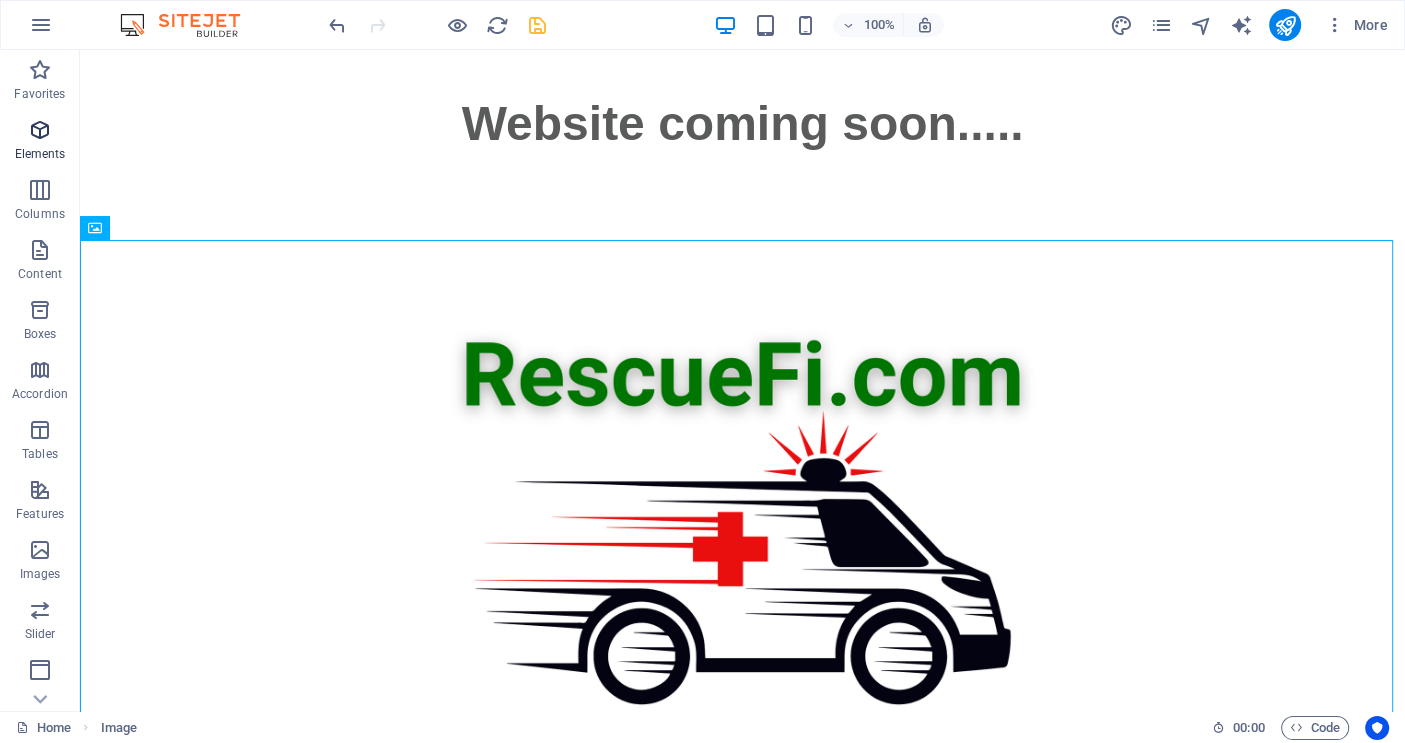 click at bounding box center [40, 130] 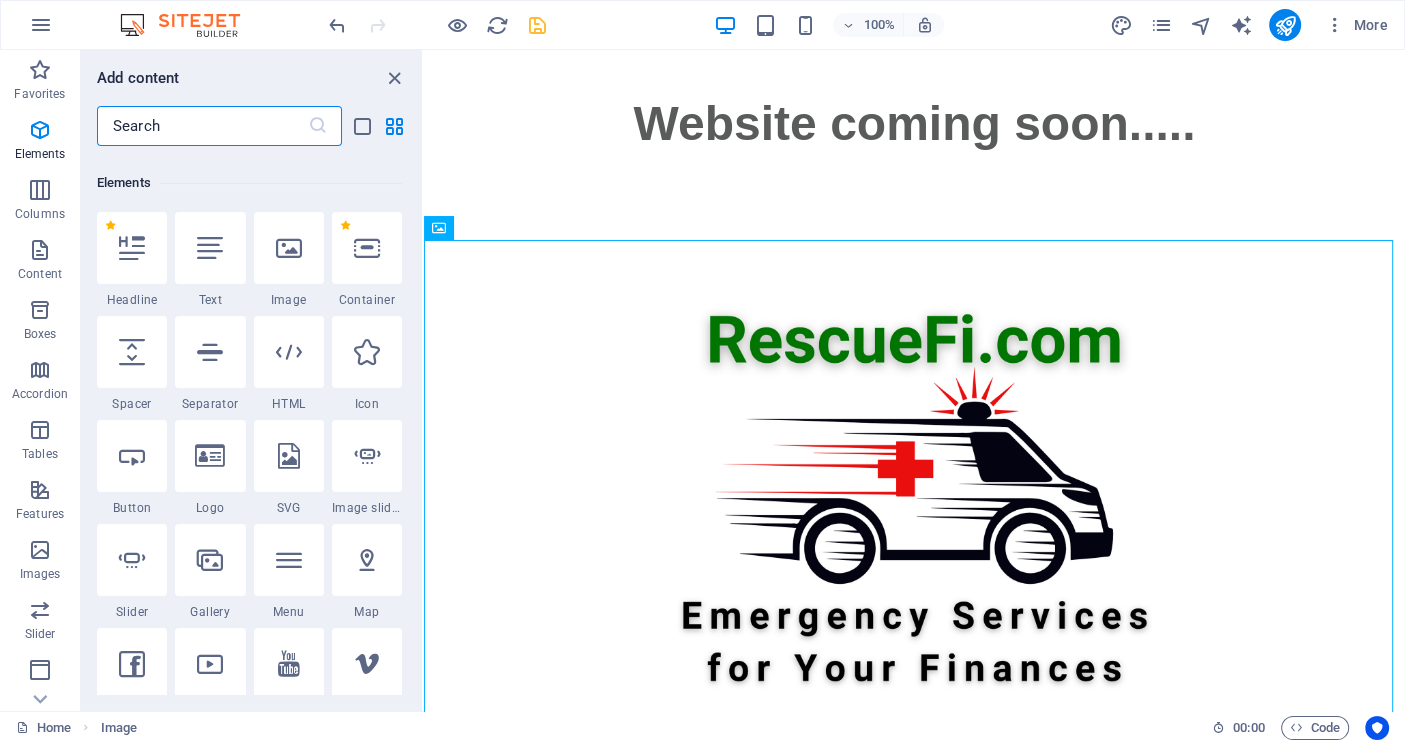 scroll, scrollTop: 213, scrollLeft: 0, axis: vertical 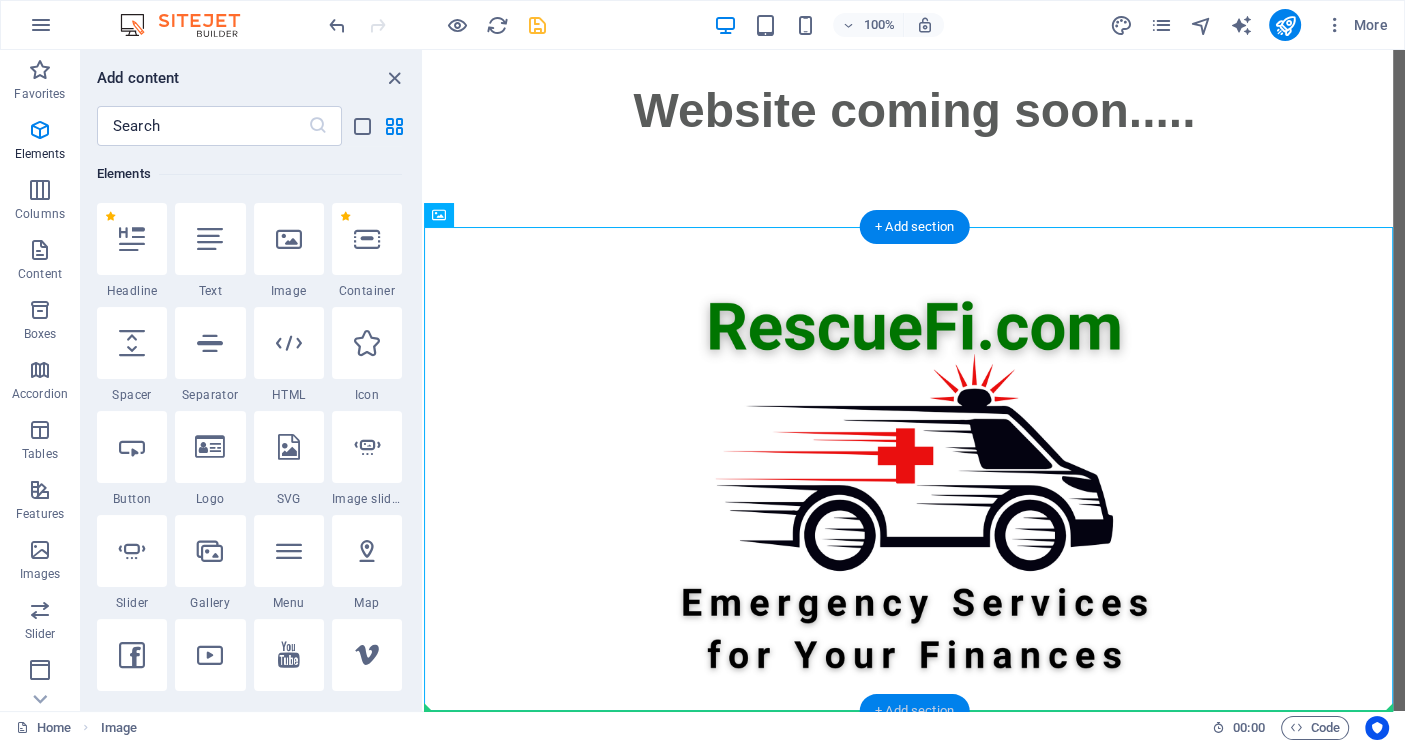 click on "+ Add section" at bounding box center [914, 711] 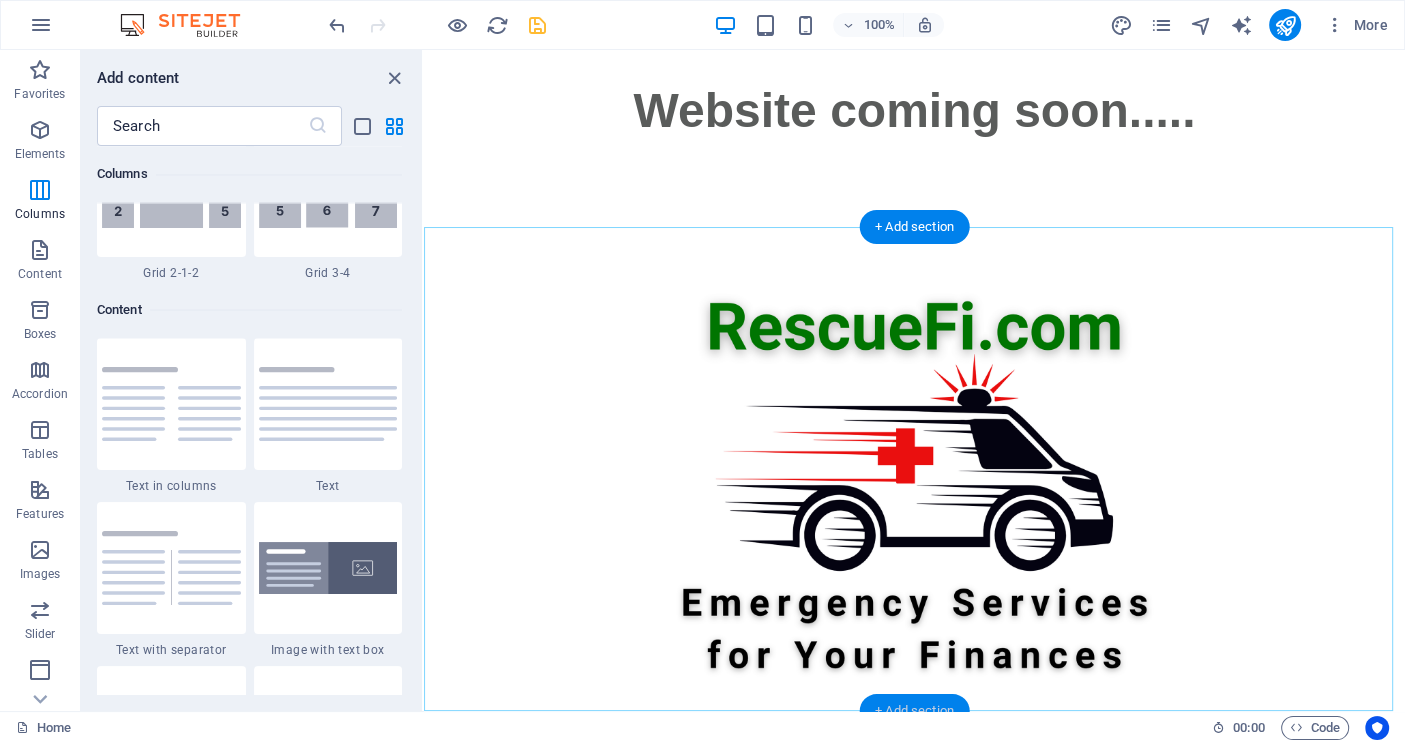 scroll, scrollTop: 3498, scrollLeft: 0, axis: vertical 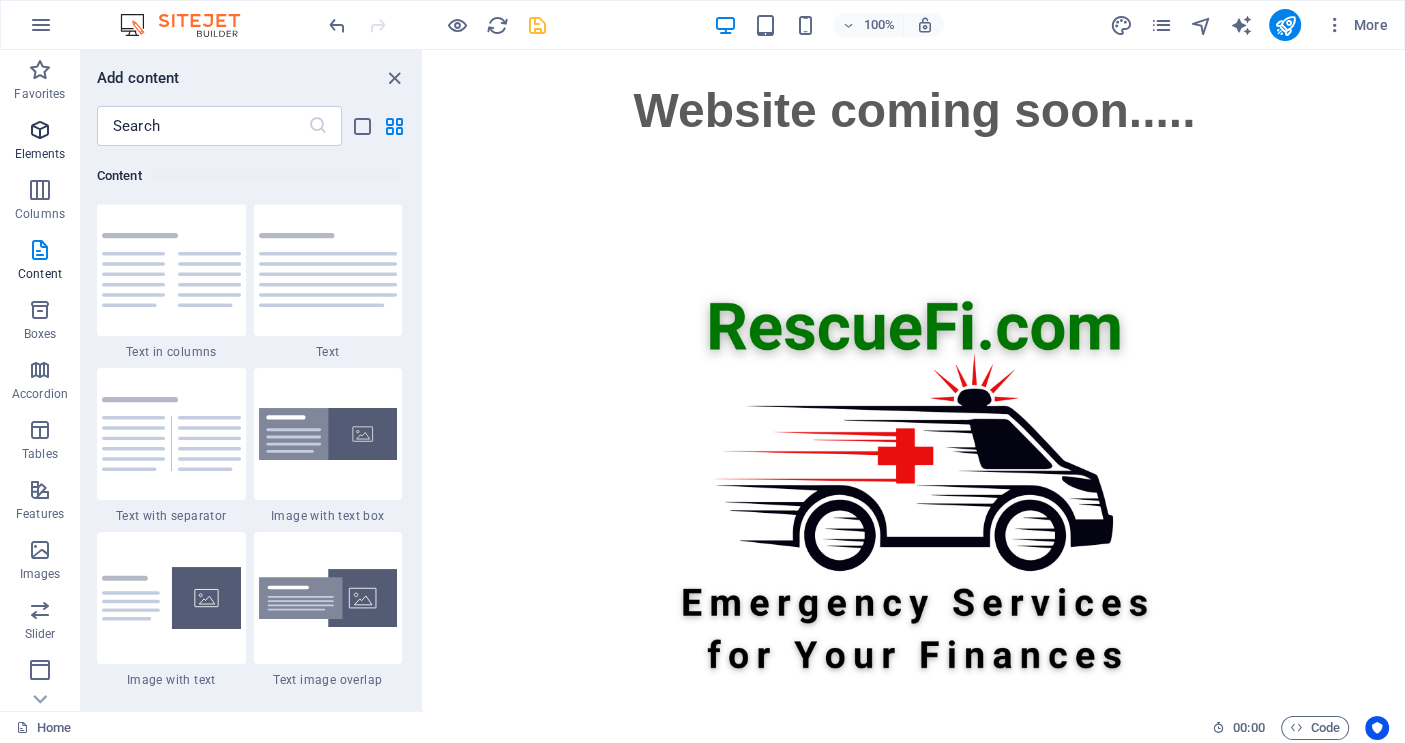 click at bounding box center [40, 130] 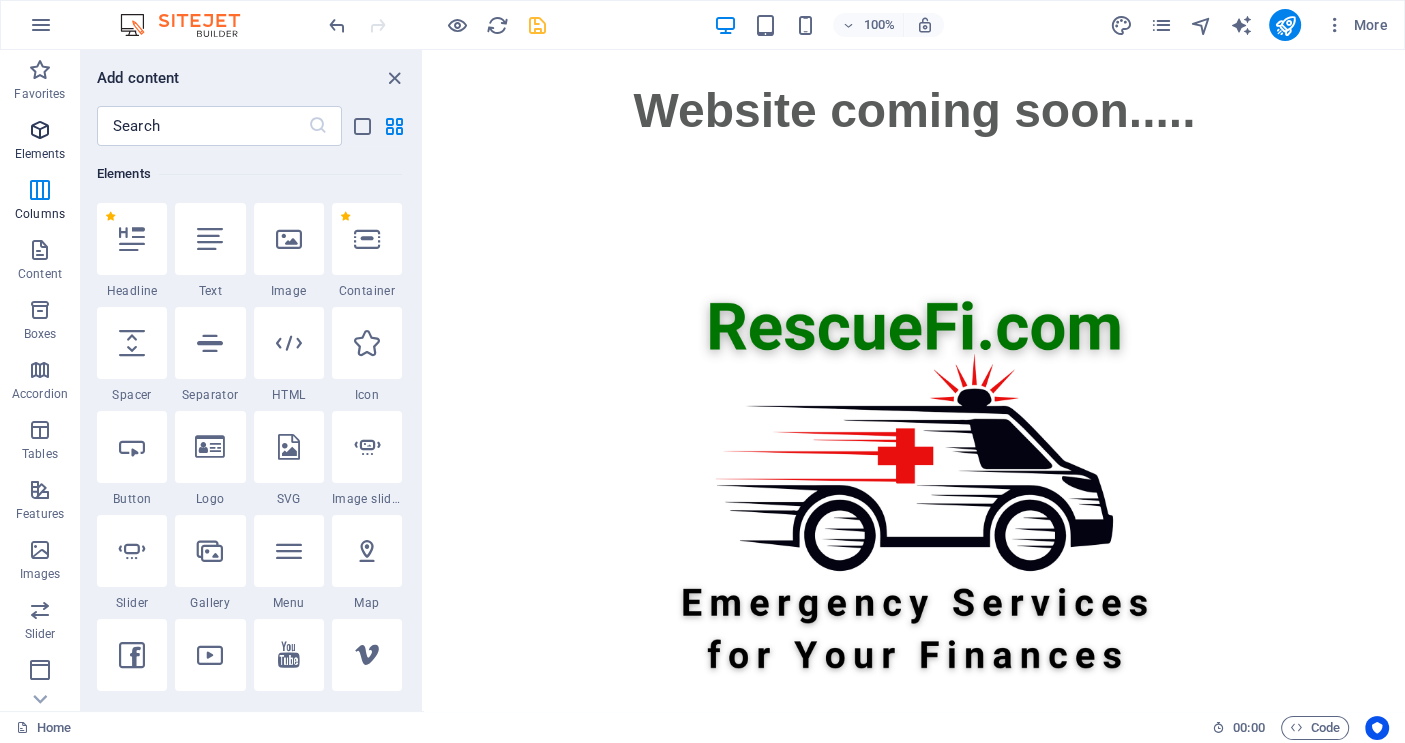 scroll, scrollTop: 213, scrollLeft: 0, axis: vertical 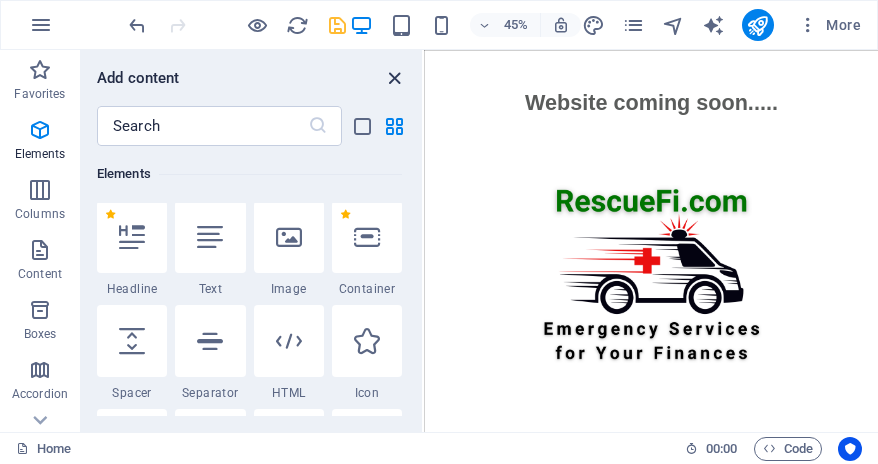click at bounding box center (394, 78) 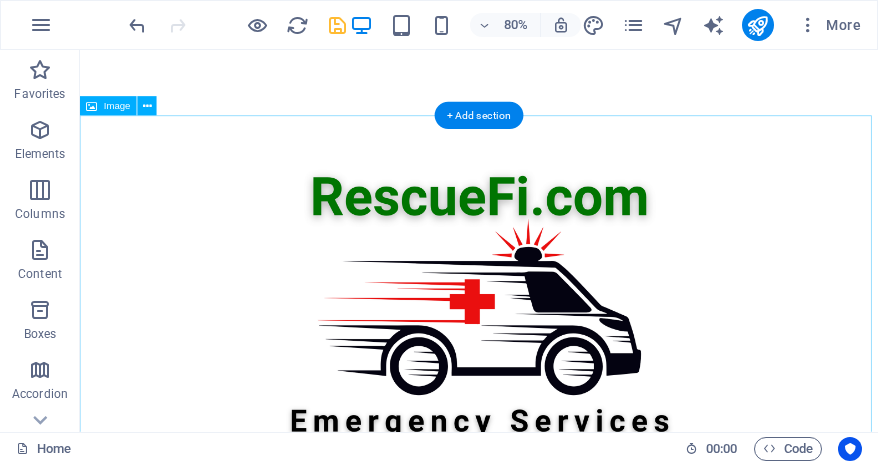 scroll, scrollTop: 248, scrollLeft: 0, axis: vertical 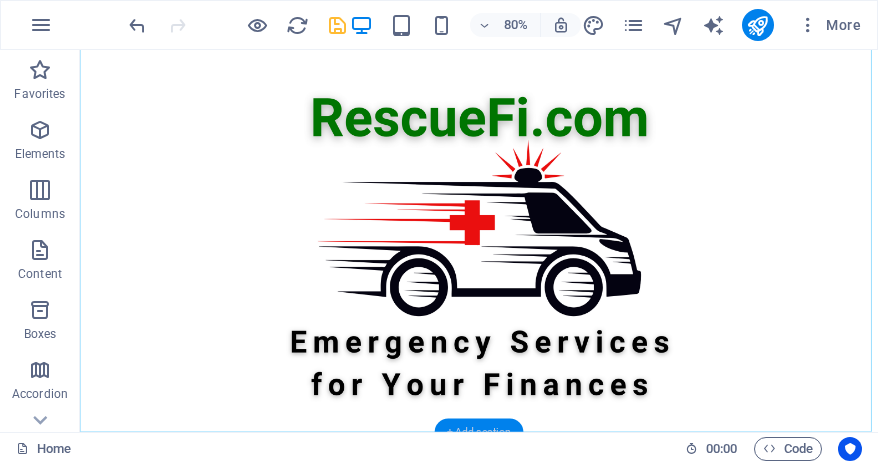 click on "+ Add section" at bounding box center [479, 432] 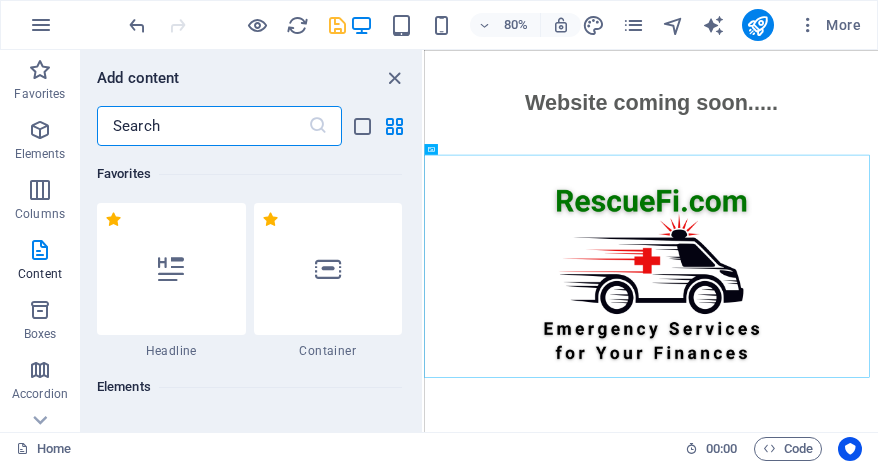 scroll, scrollTop: 0, scrollLeft: 0, axis: both 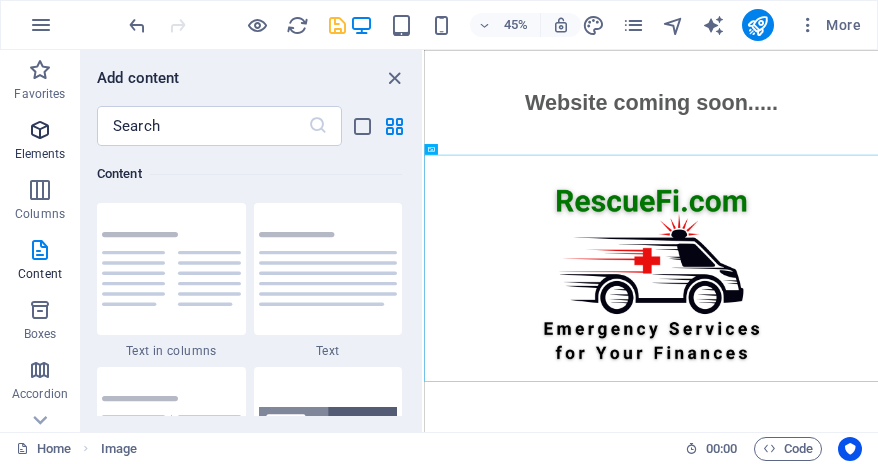 click at bounding box center [40, 130] 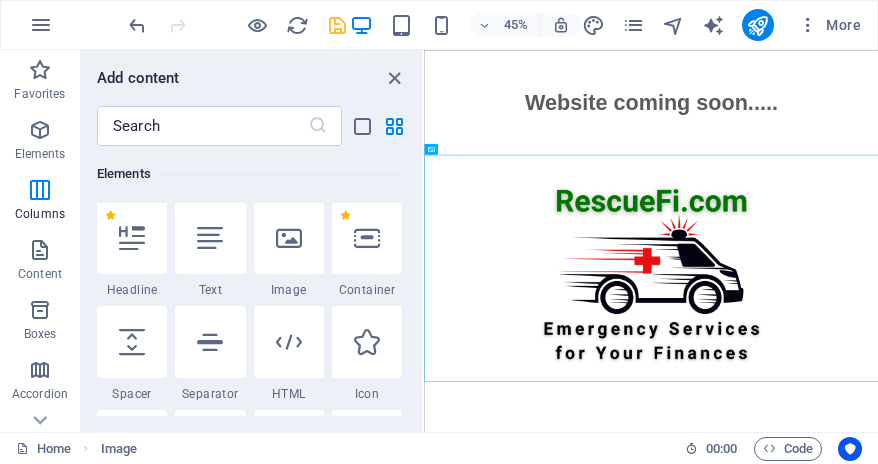 scroll, scrollTop: 213, scrollLeft: 0, axis: vertical 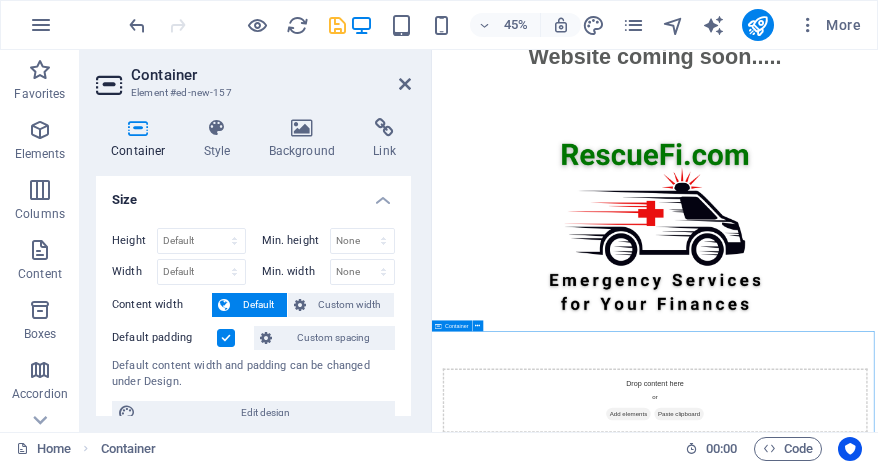 click on "Add elements" at bounding box center (868, 859) 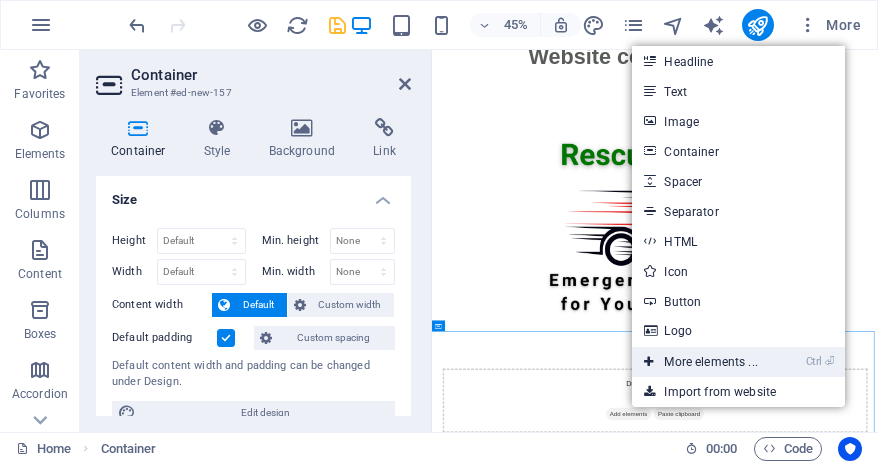 click on "Ctrl ⏎  More elements ..." at bounding box center (700, 362) 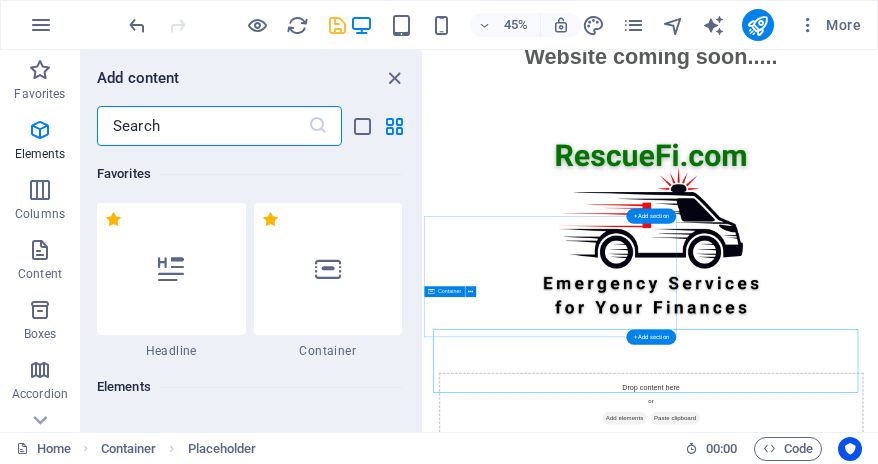 scroll, scrollTop: 184, scrollLeft: 0, axis: vertical 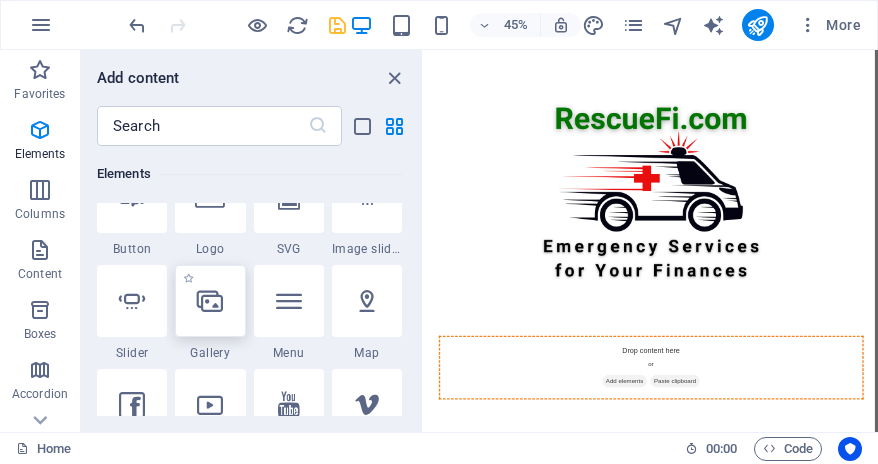 select on "ms" 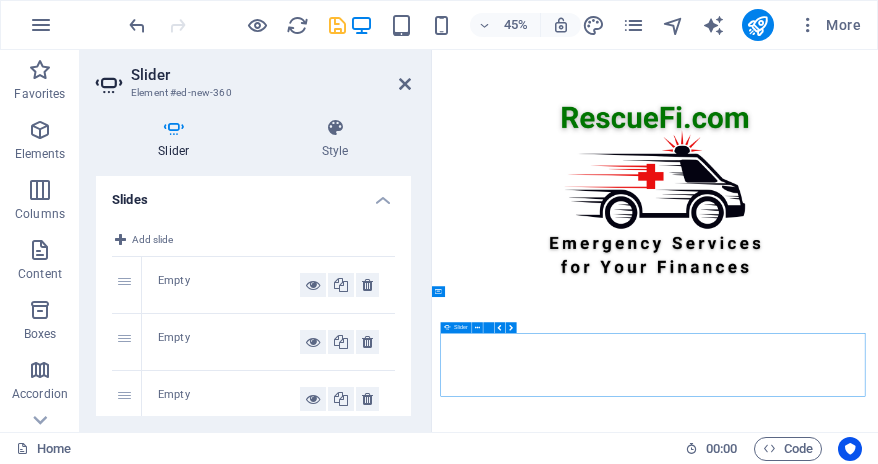scroll, scrollTop: 175, scrollLeft: 0, axis: vertical 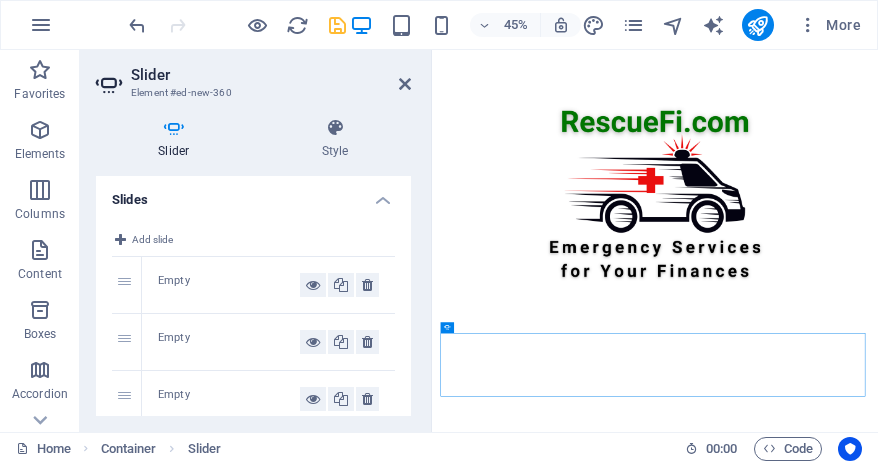 click on "Empty" at bounding box center (229, 285) 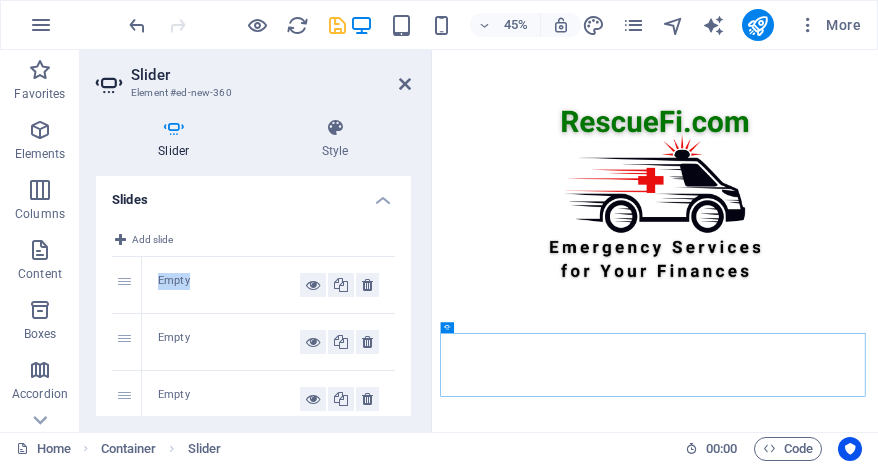 click on "Empty" at bounding box center [229, 285] 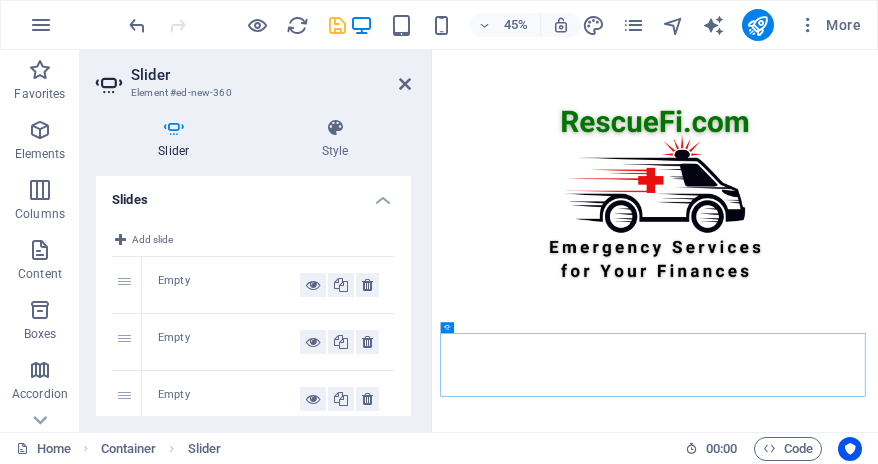 click on "1" at bounding box center [127, 285] 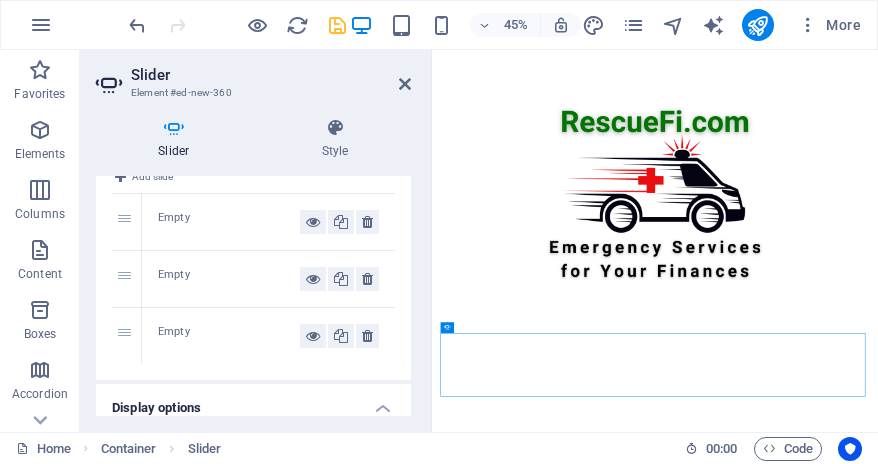 scroll, scrollTop: 11, scrollLeft: 0, axis: vertical 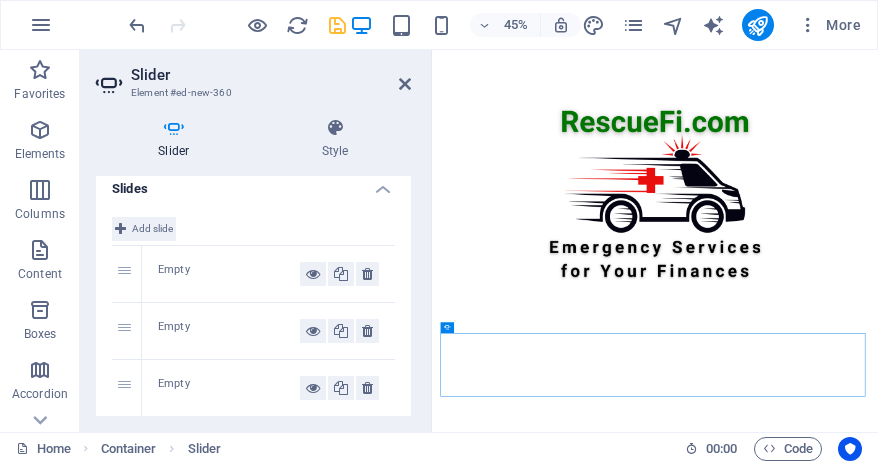 click at bounding box center (120, 229) 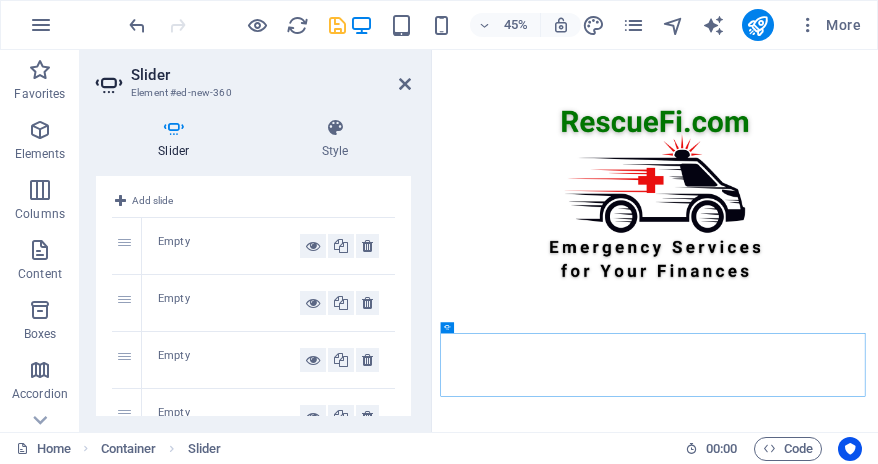 scroll, scrollTop: 0, scrollLeft: 0, axis: both 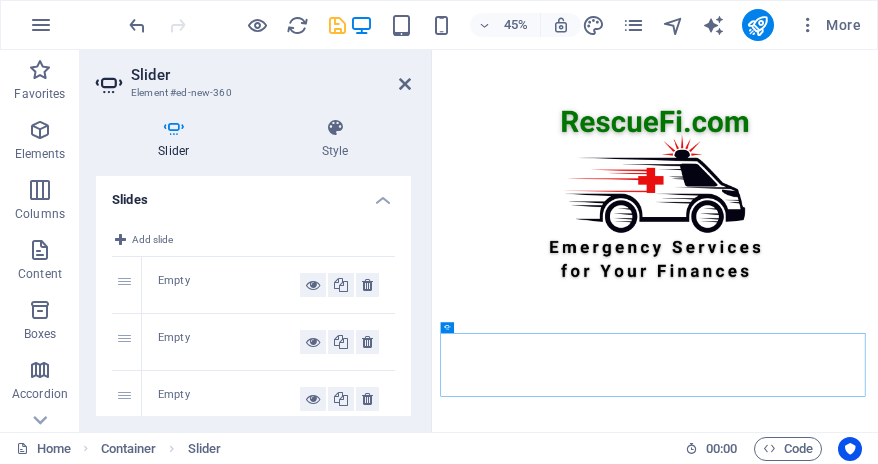 click on "Empty" at bounding box center [229, 285] 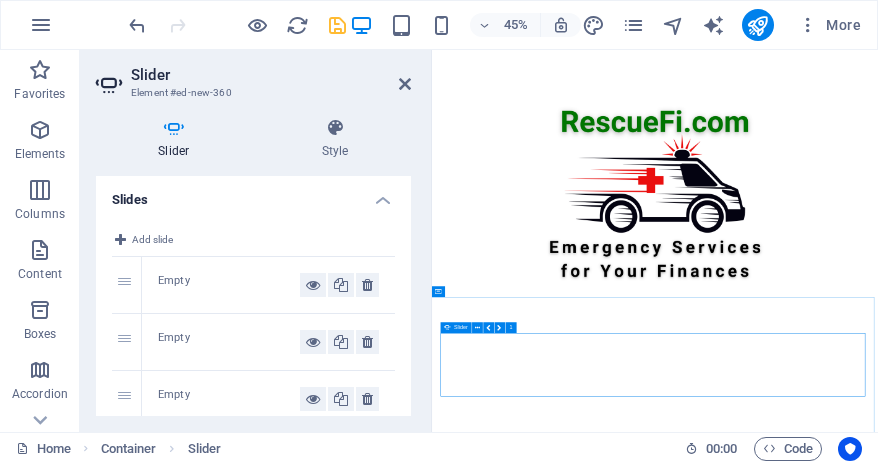 click on "Add elements" at bounding box center (-76, 950) 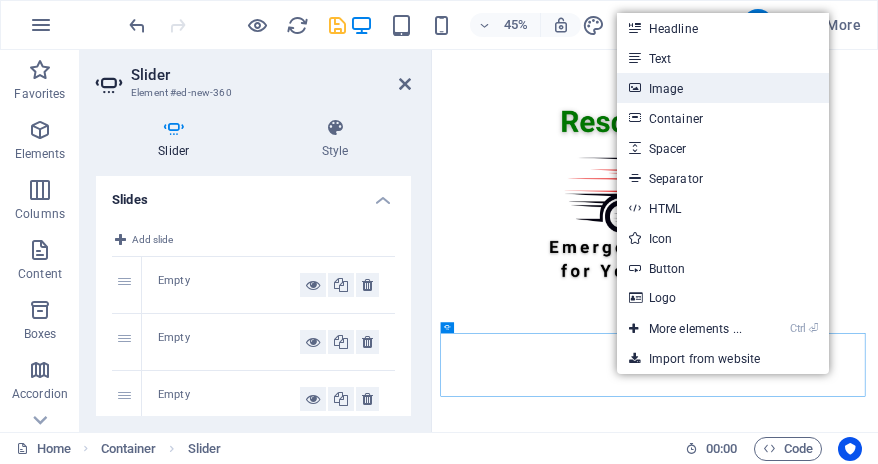 click on "Image" at bounding box center (723, 88) 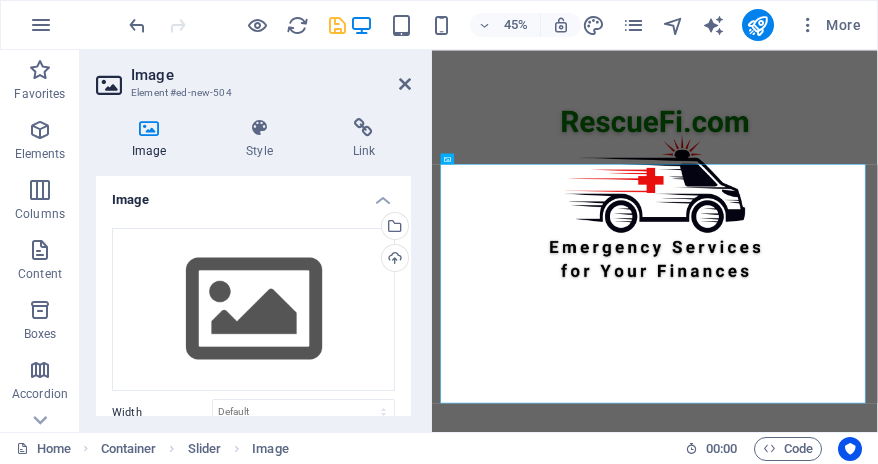 scroll, scrollTop: 550, scrollLeft: 0, axis: vertical 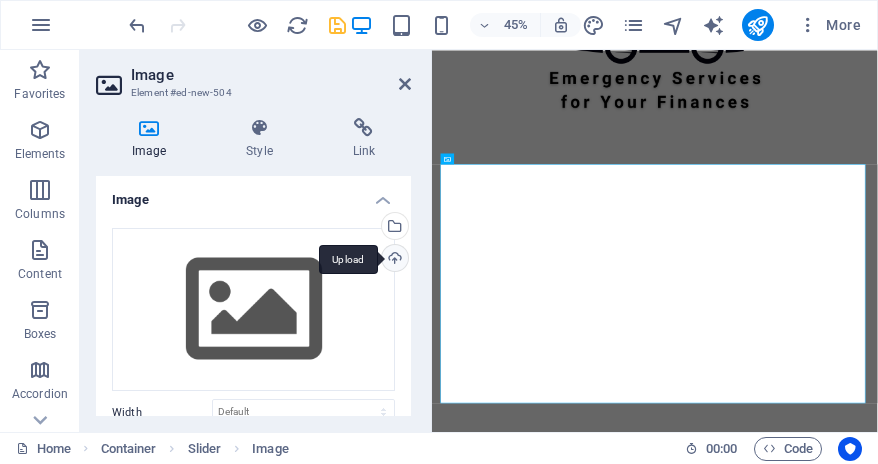 click on "Upload" at bounding box center (393, 260) 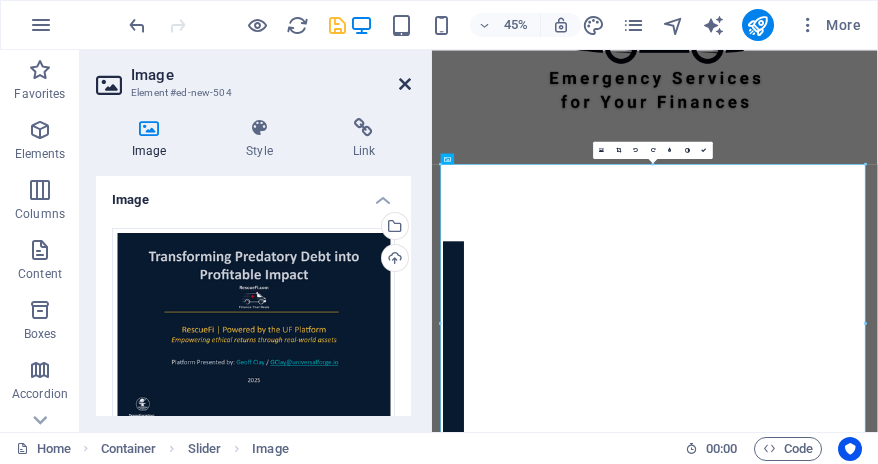 click at bounding box center (405, 84) 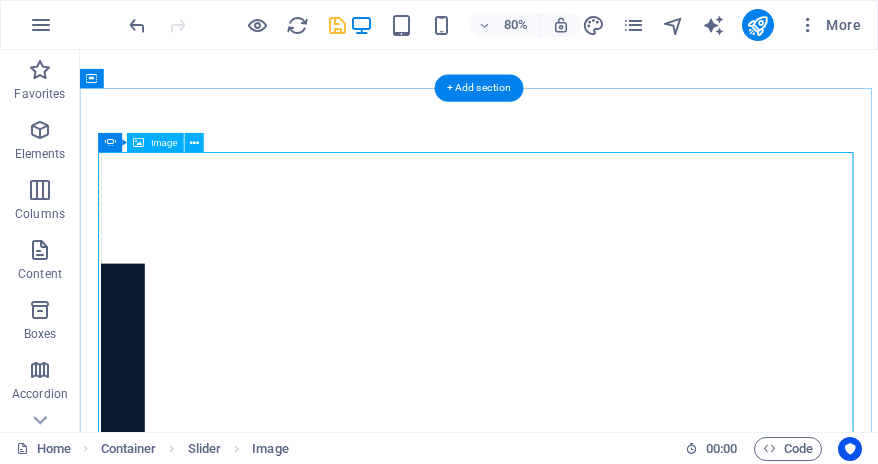 scroll, scrollTop: 750, scrollLeft: 0, axis: vertical 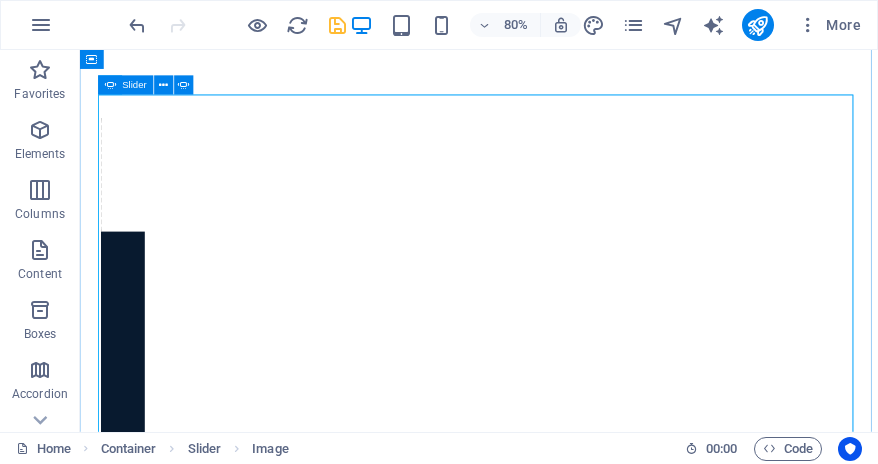 click at bounding box center (107, 3211) 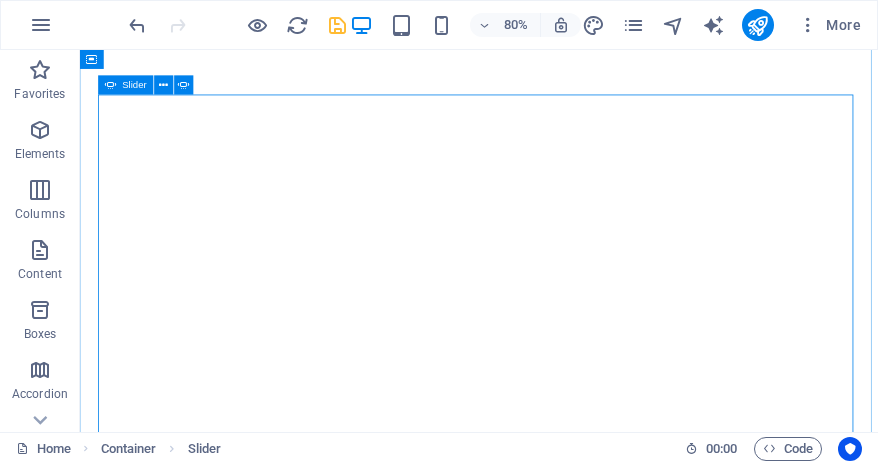 click on "Add elements" at bounding box center (-1368, 1127) 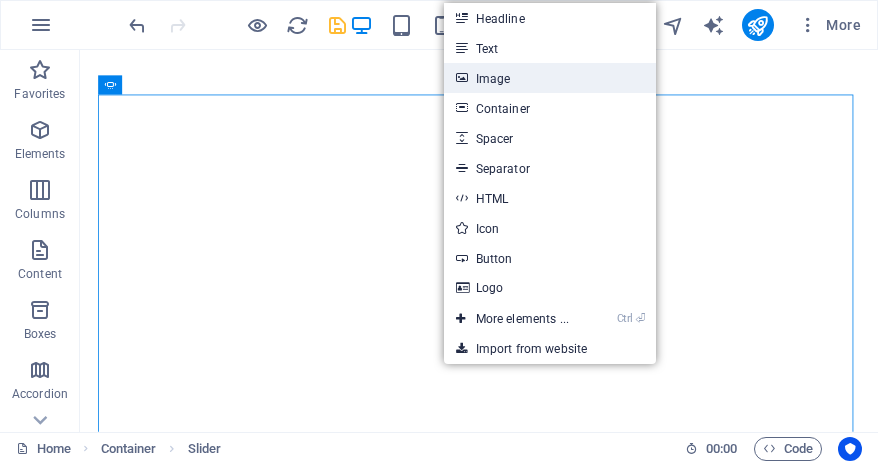 click on "Image" at bounding box center (550, 78) 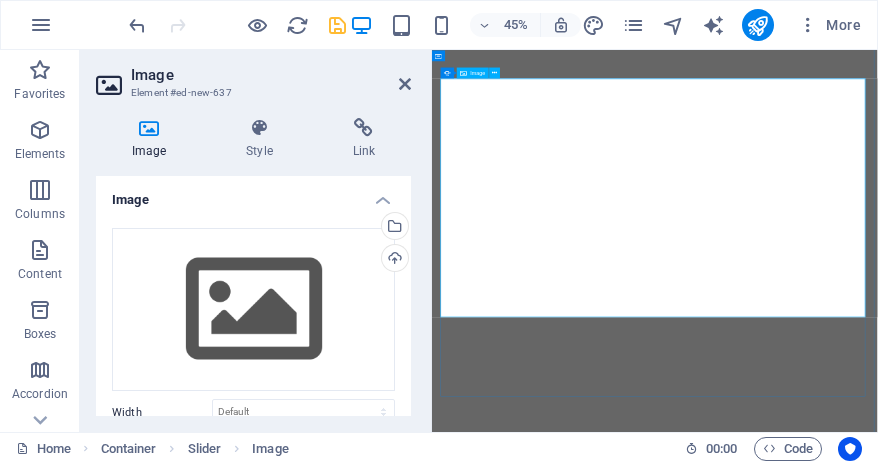 scroll, scrollTop: 741, scrollLeft: 0, axis: vertical 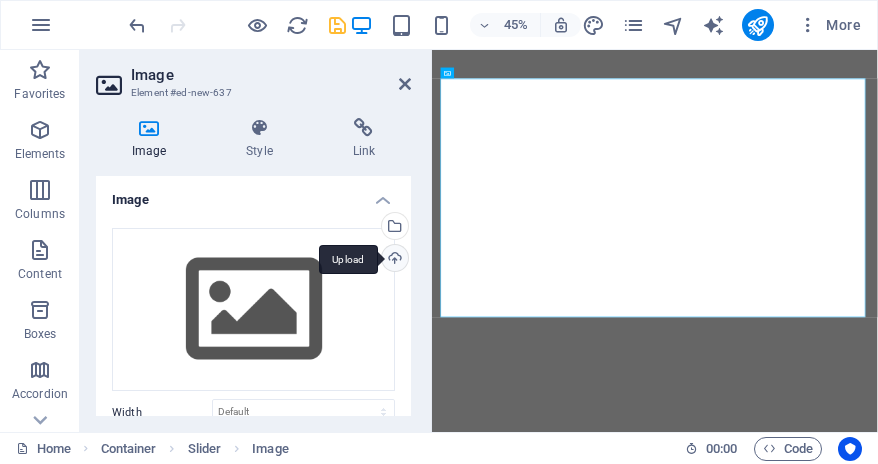 click on "Upload" at bounding box center (393, 260) 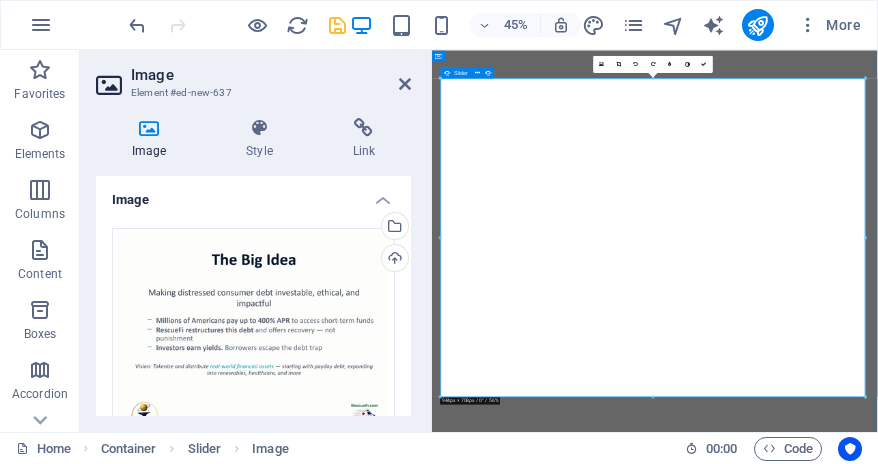 click at bounding box center [456, 3807] 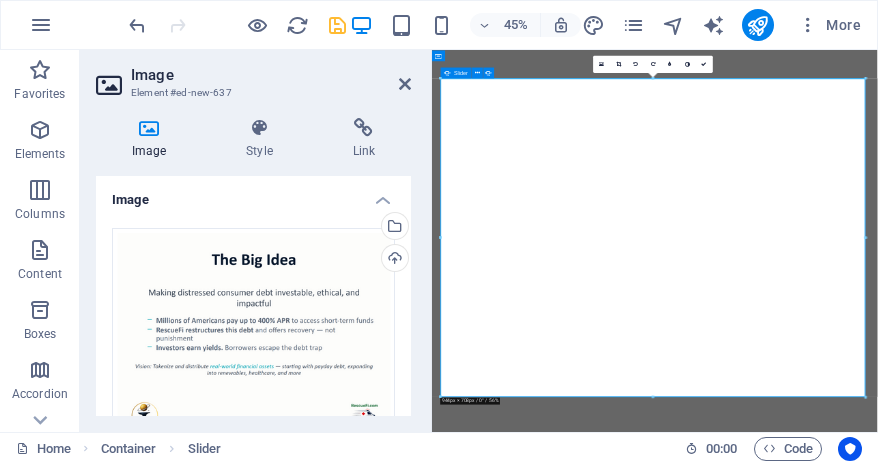 scroll, scrollTop: 750, scrollLeft: 0, axis: vertical 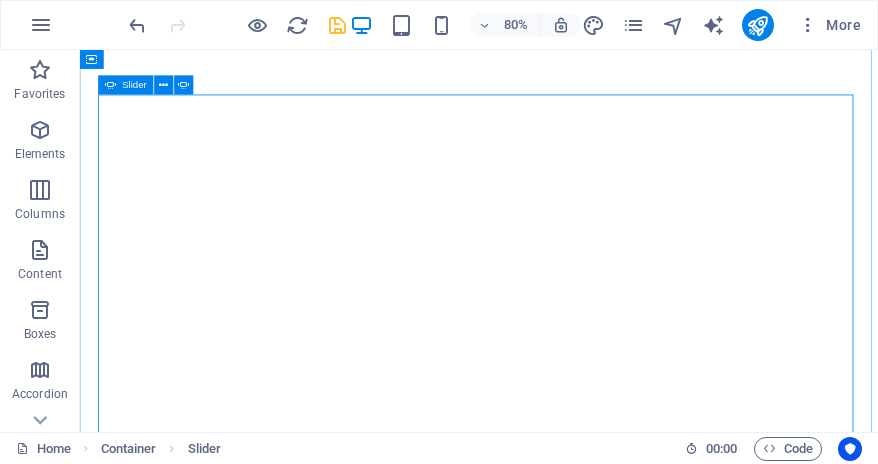 click on "Add elements" at bounding box center [-2312, 1875] 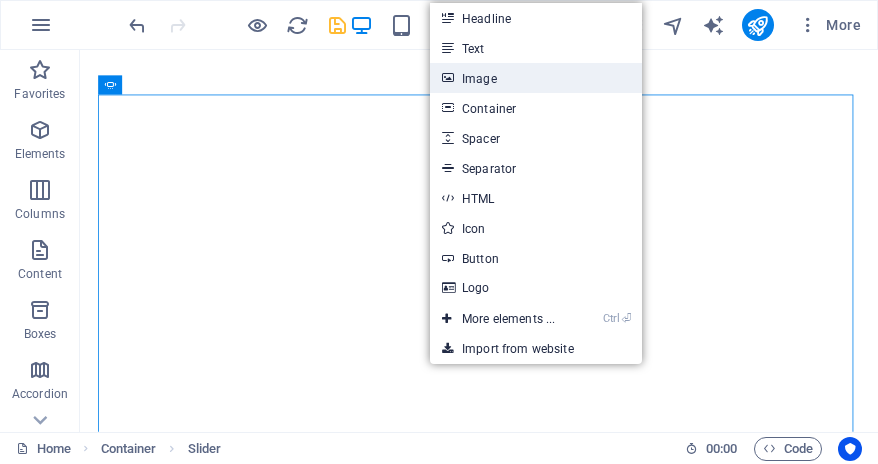 click on "Image" at bounding box center (536, 78) 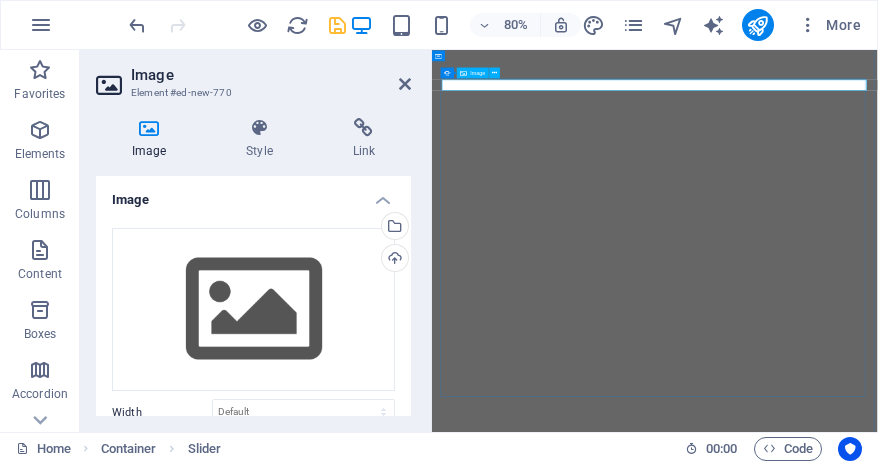 scroll, scrollTop: 741, scrollLeft: 0, axis: vertical 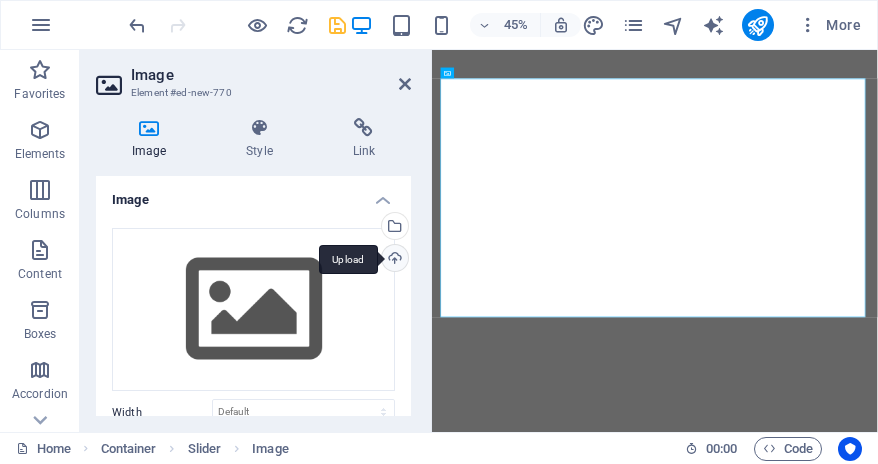 click on "Upload" at bounding box center [393, 260] 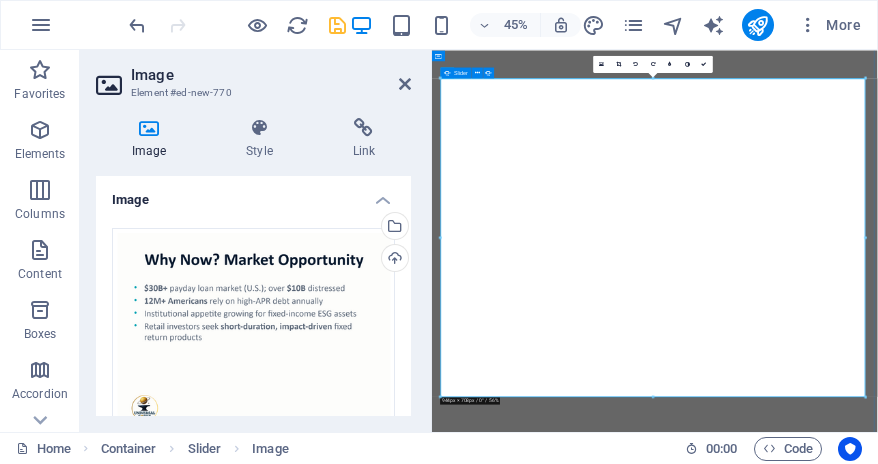 click at bounding box center (456, 4409) 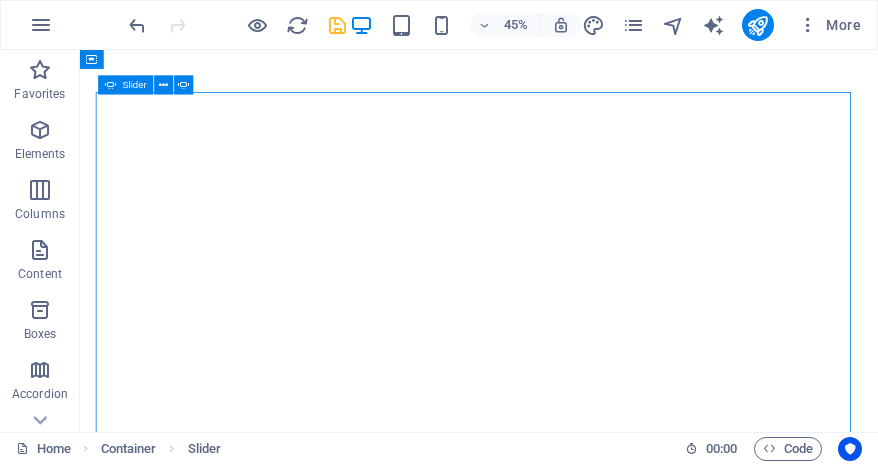 scroll, scrollTop: 750, scrollLeft: 0, axis: vertical 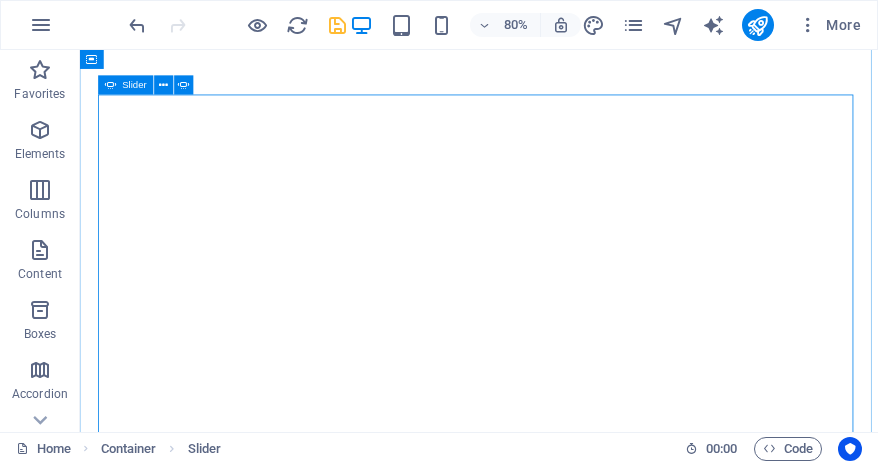 click on "Add elements" at bounding box center [-3256, 2624] 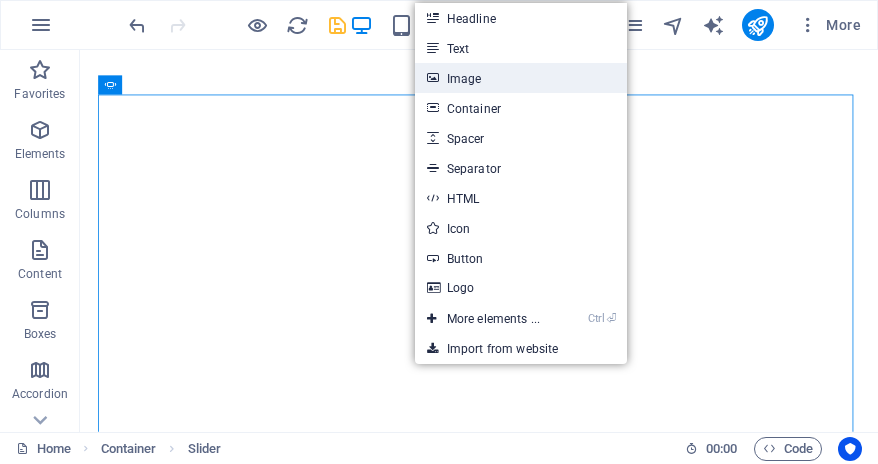 click on "Image" at bounding box center [521, 78] 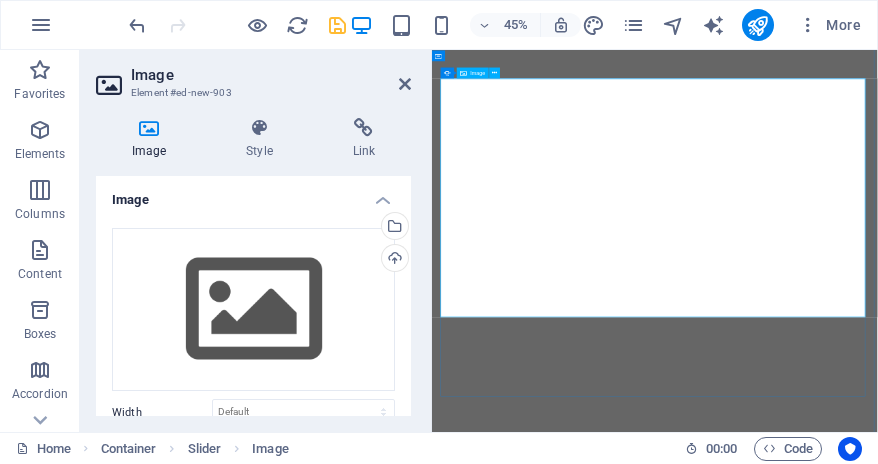 scroll, scrollTop: 741, scrollLeft: 0, axis: vertical 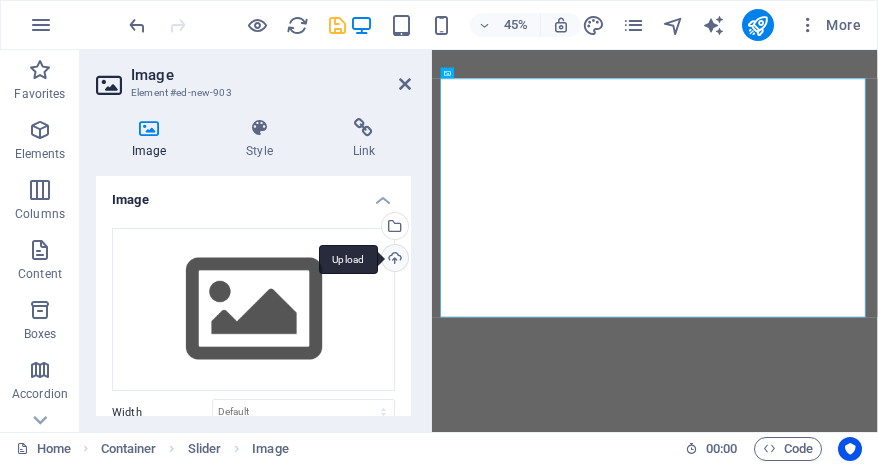 click on "Upload" at bounding box center (393, 260) 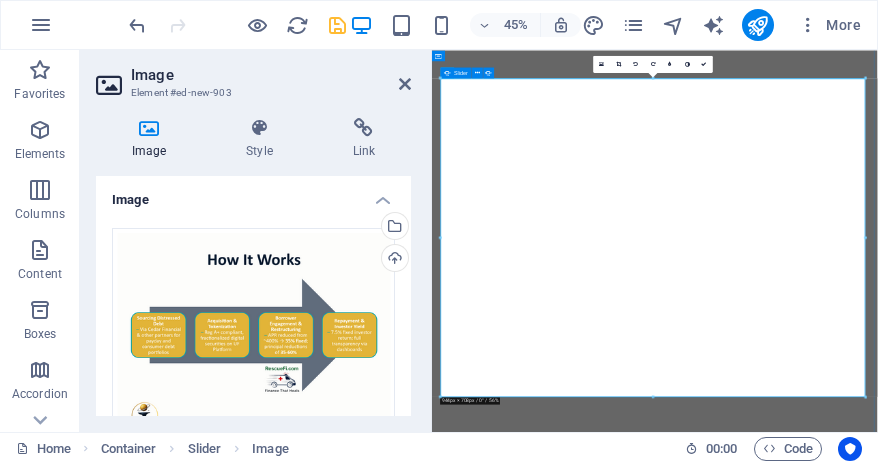 click at bounding box center (456, 5010) 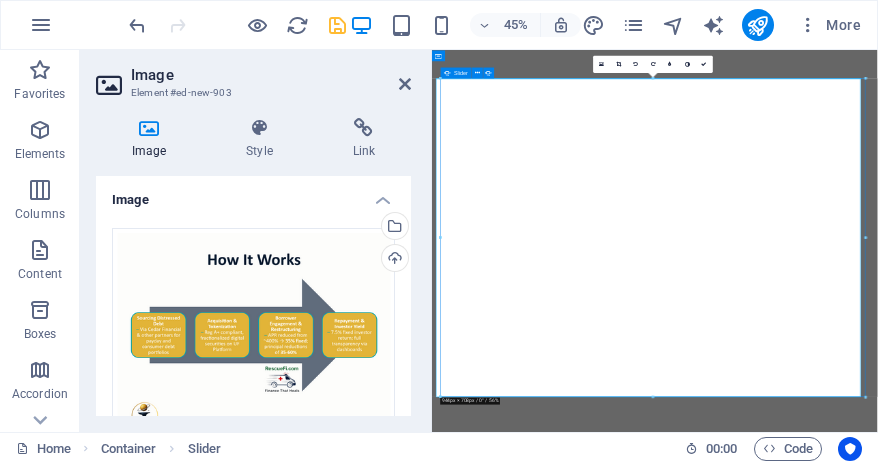 scroll, scrollTop: 750, scrollLeft: 0, axis: vertical 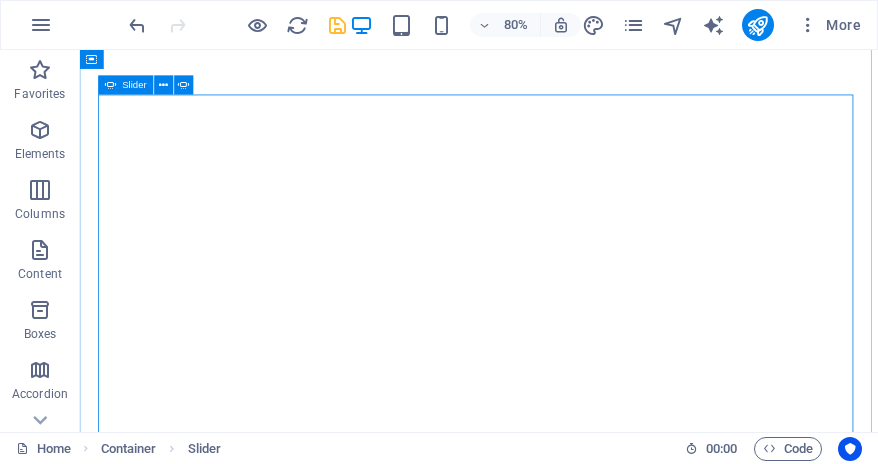 click on "Add elements" at bounding box center (-4200, 3372) 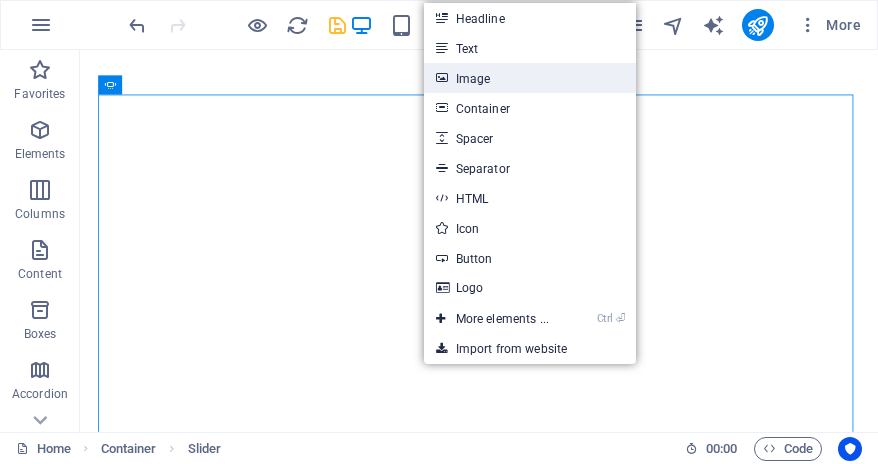click on "Image" at bounding box center (530, 78) 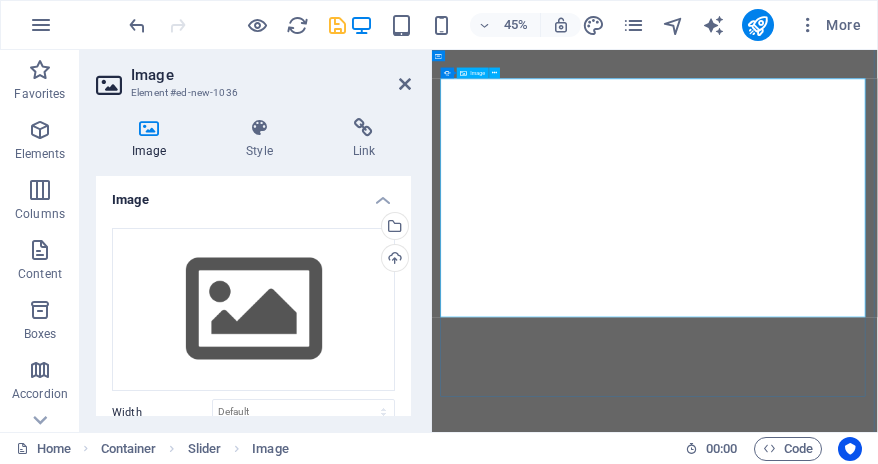 scroll, scrollTop: 741, scrollLeft: 0, axis: vertical 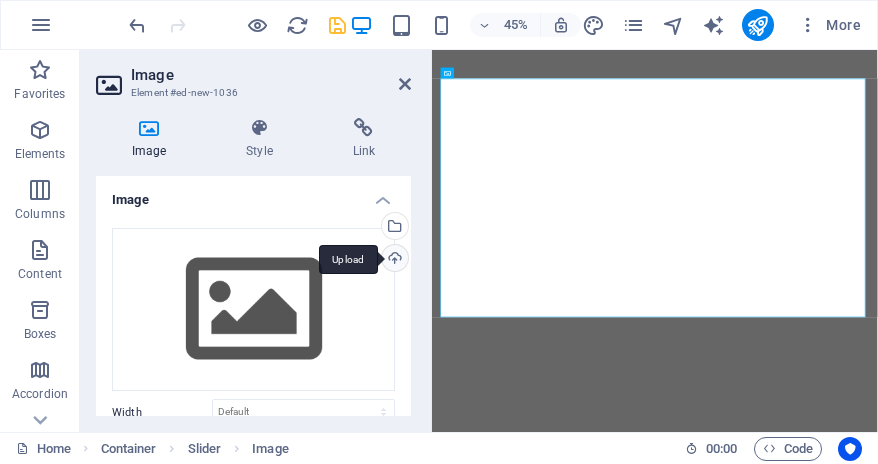 click on "Upload" at bounding box center [393, 260] 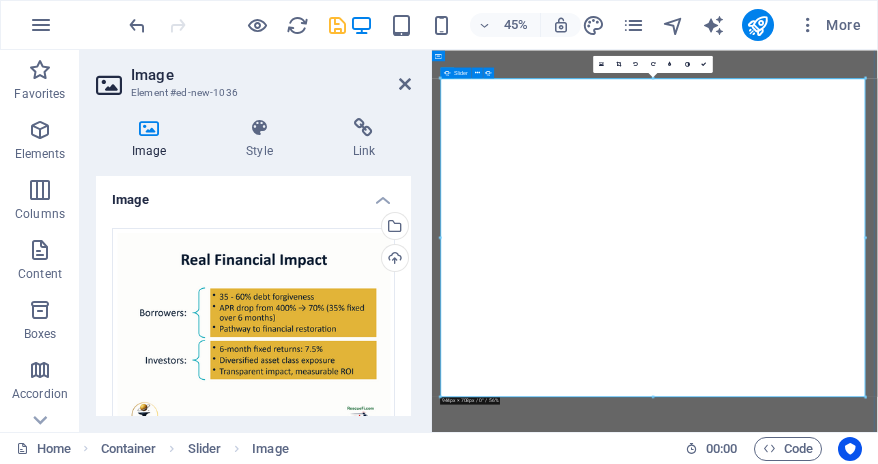 click at bounding box center (456, 5611) 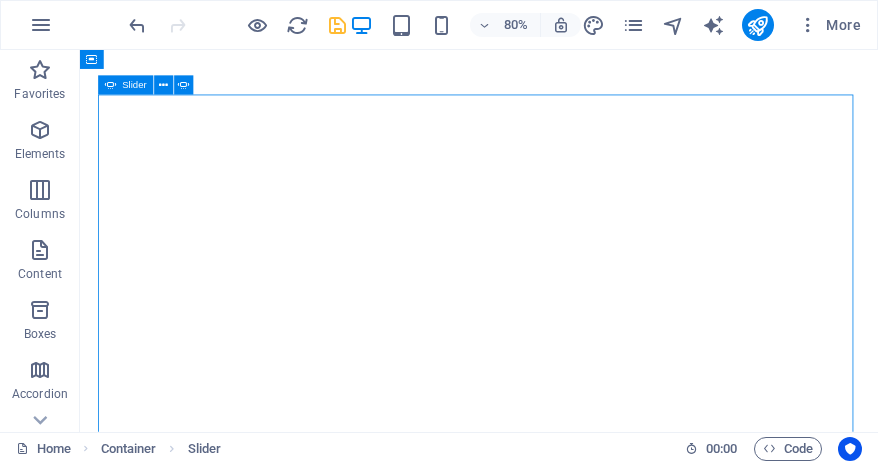 scroll, scrollTop: 750, scrollLeft: 0, axis: vertical 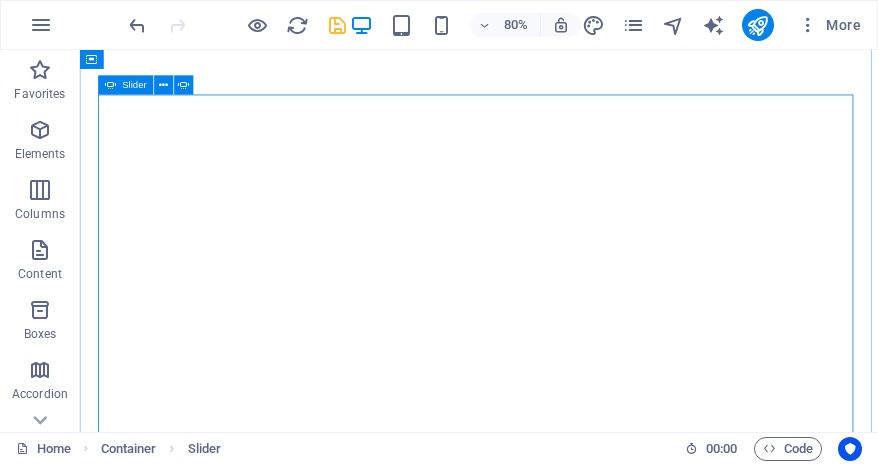 click on "Add elements" at bounding box center [-5144, 4121] 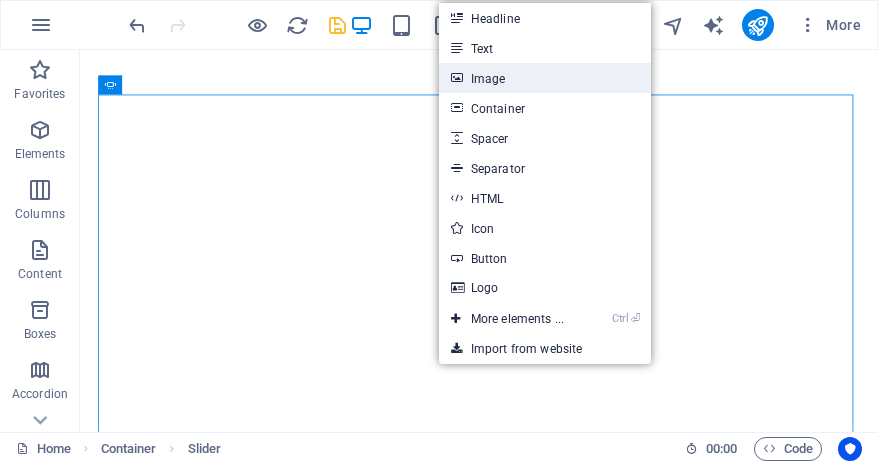 click on "Image" at bounding box center [545, 78] 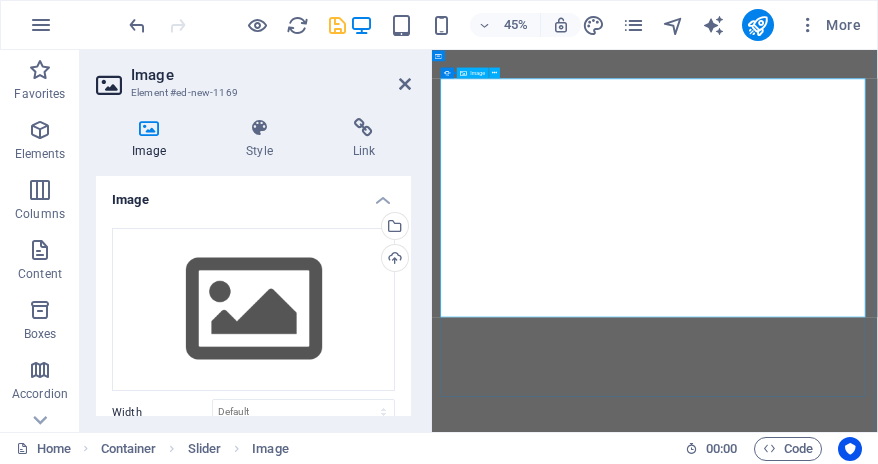 scroll, scrollTop: 741, scrollLeft: 0, axis: vertical 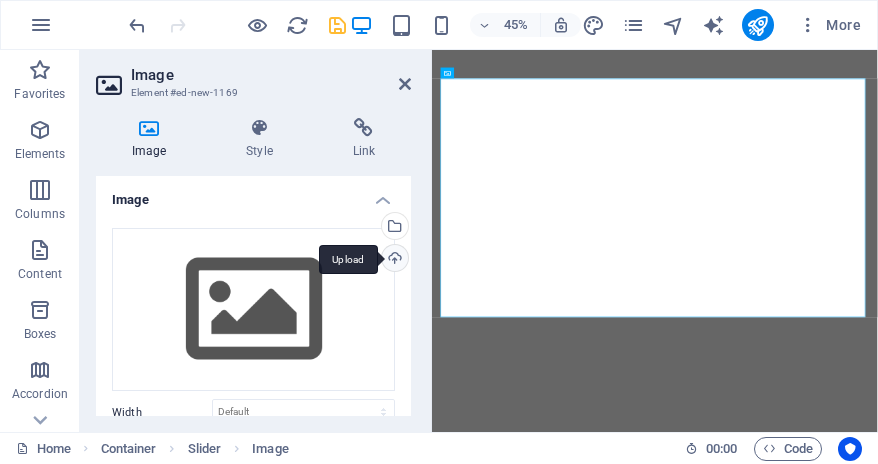 click on "Upload" at bounding box center [393, 260] 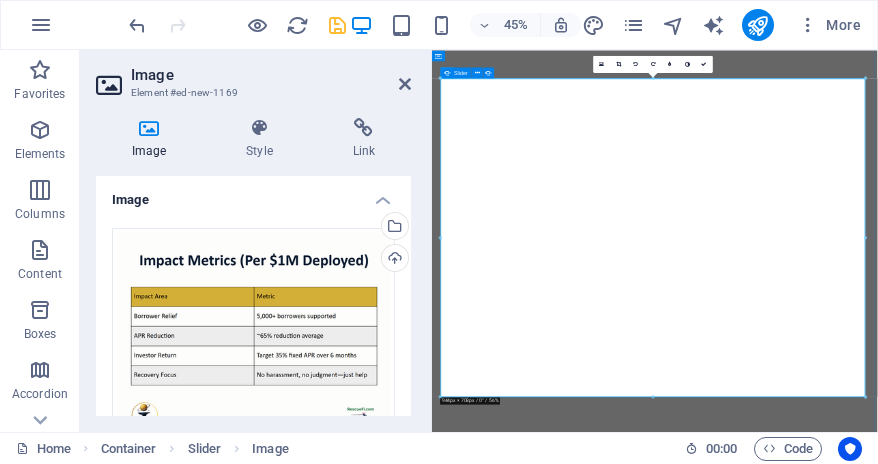 click at bounding box center [456, 6212] 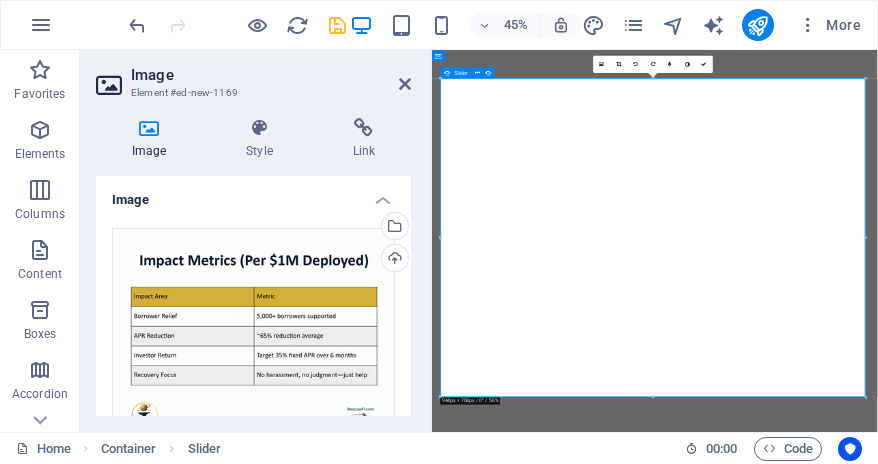 scroll, scrollTop: 750, scrollLeft: 0, axis: vertical 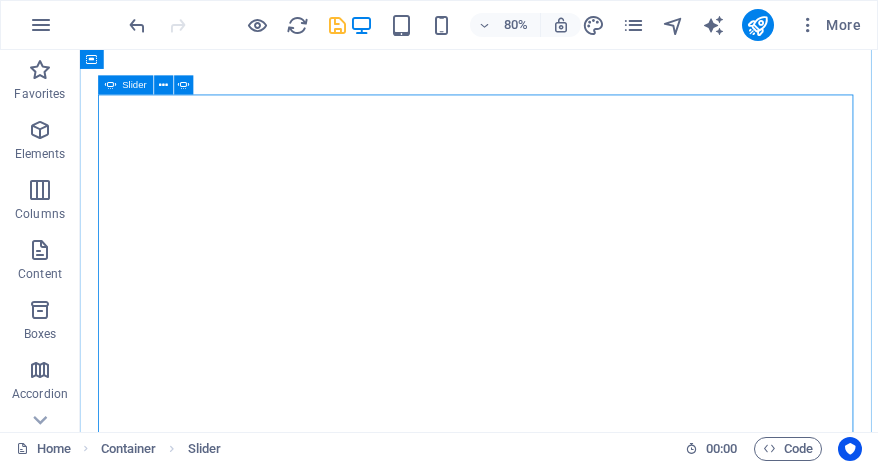 click on "Add elements" at bounding box center (-6088, 4869) 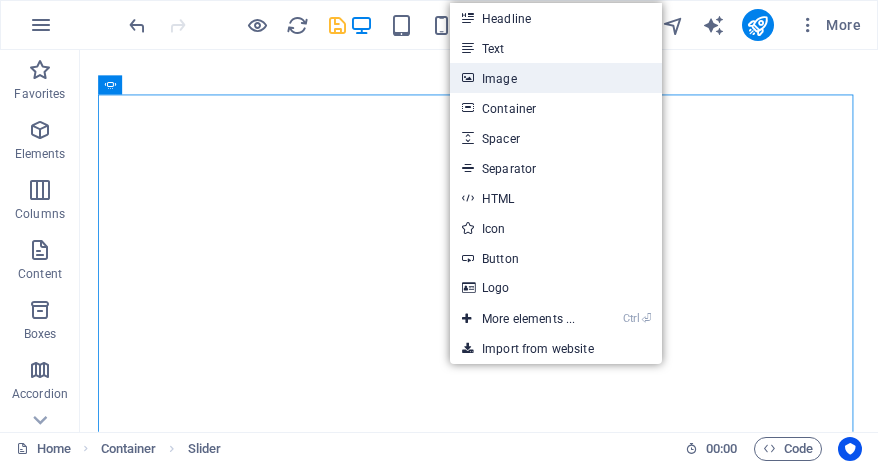 click on "Image" at bounding box center (556, 78) 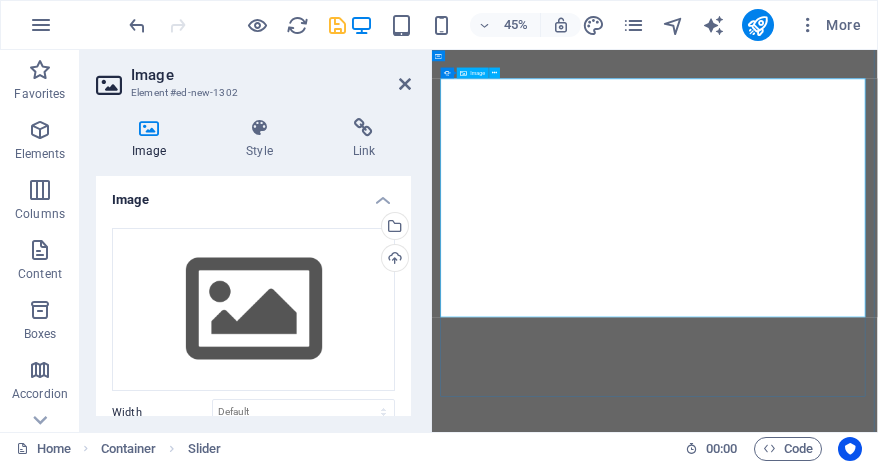 scroll, scrollTop: 741, scrollLeft: 0, axis: vertical 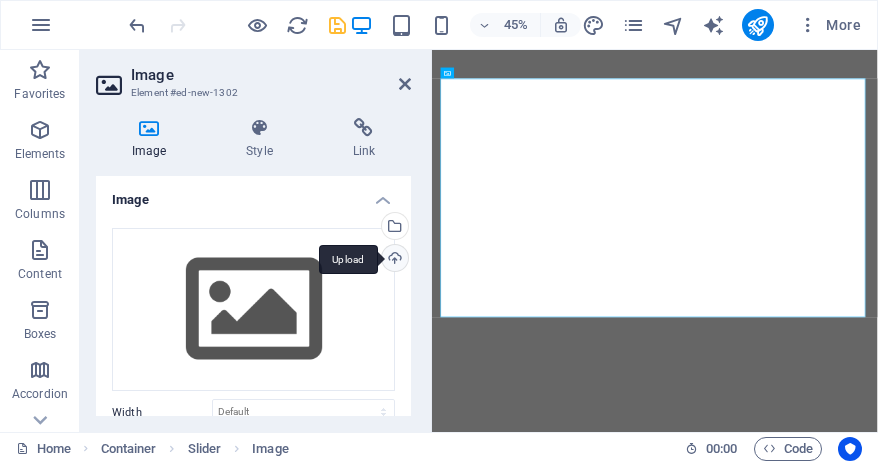 click on "Upload" at bounding box center [393, 260] 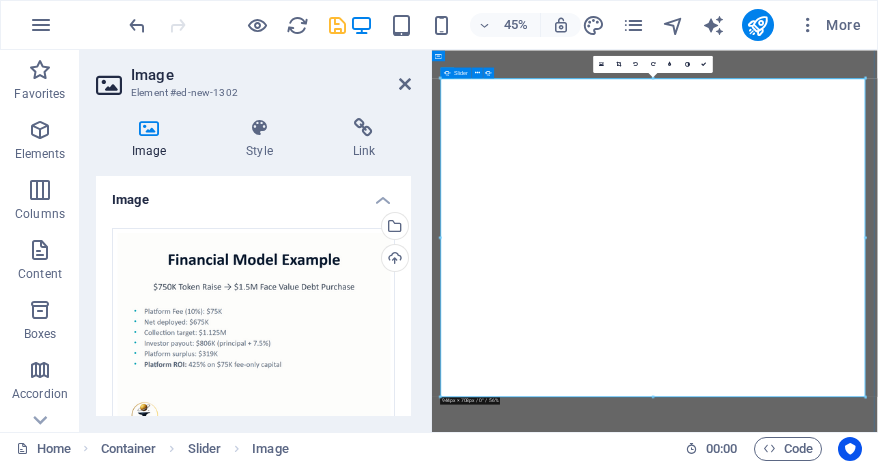 click at bounding box center (456, 6814) 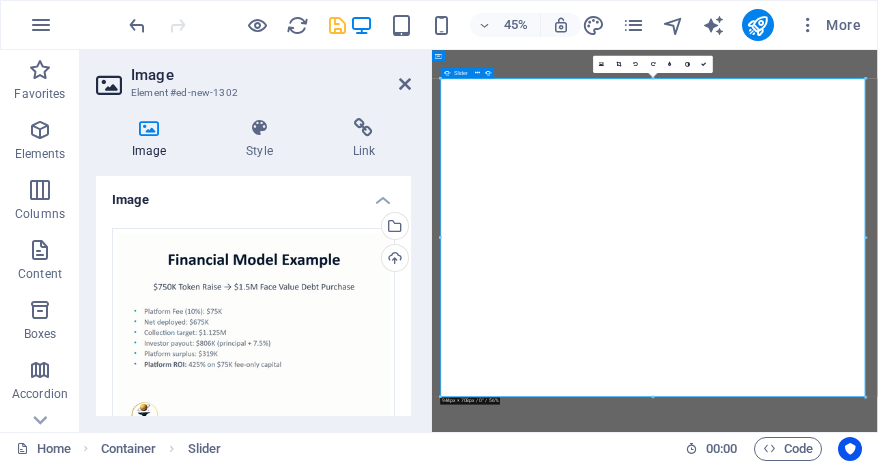 scroll, scrollTop: 750, scrollLeft: 0, axis: vertical 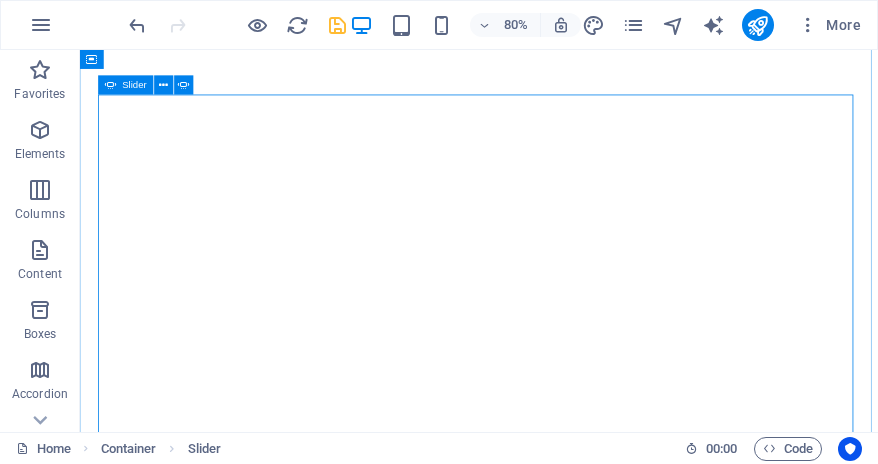 click on "Add elements" at bounding box center [-7032, 5618] 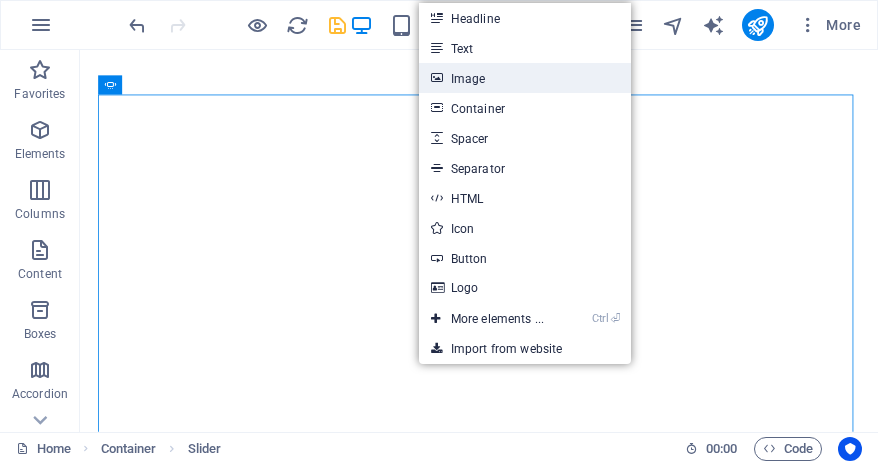 click on "Image" at bounding box center (525, 78) 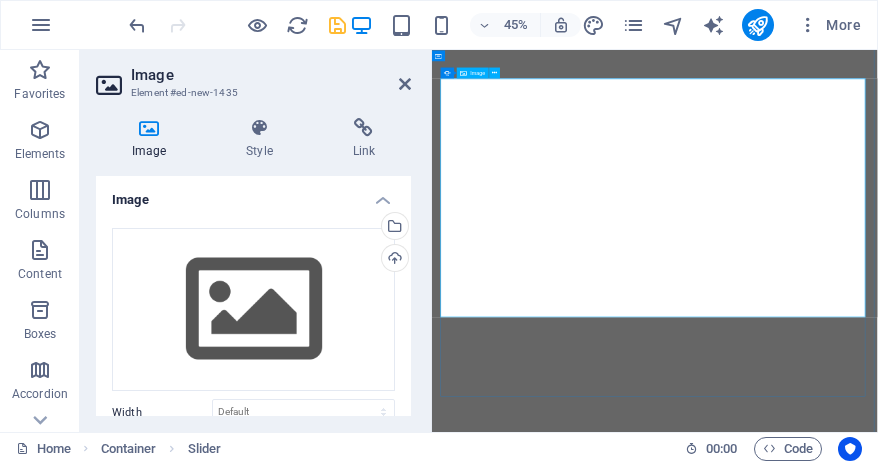 scroll, scrollTop: 741, scrollLeft: 0, axis: vertical 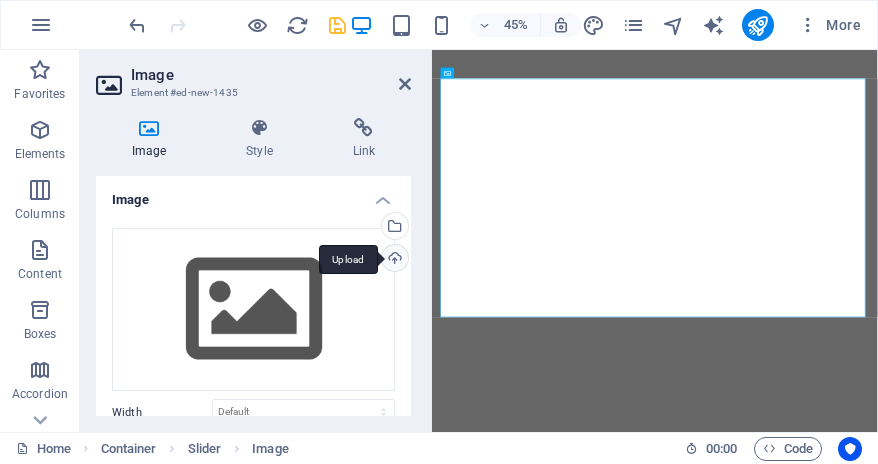 click on "Upload" at bounding box center (393, 260) 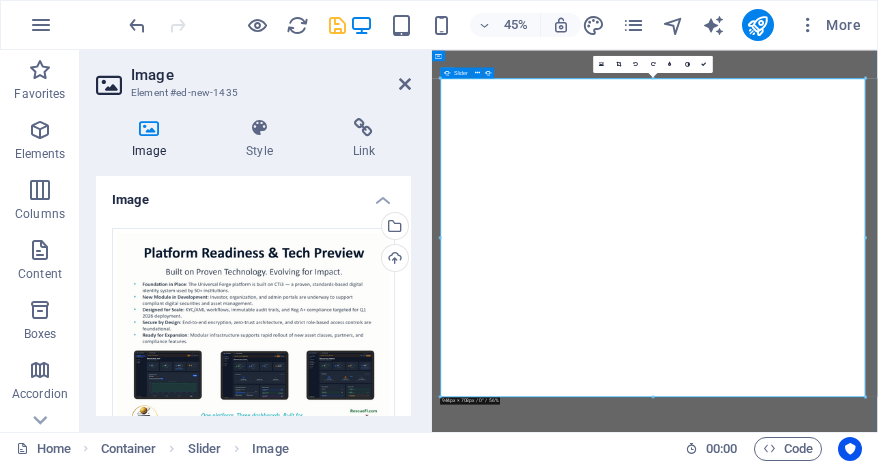 click at bounding box center [456, 134] 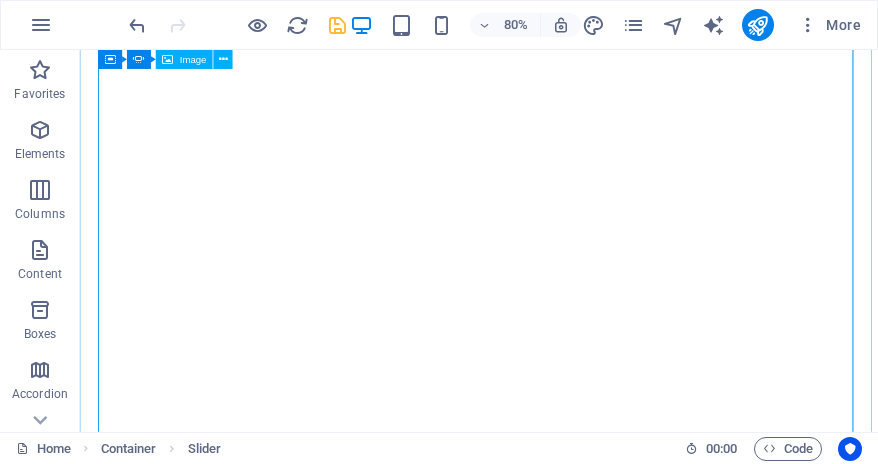 scroll, scrollTop: 850, scrollLeft: 0, axis: vertical 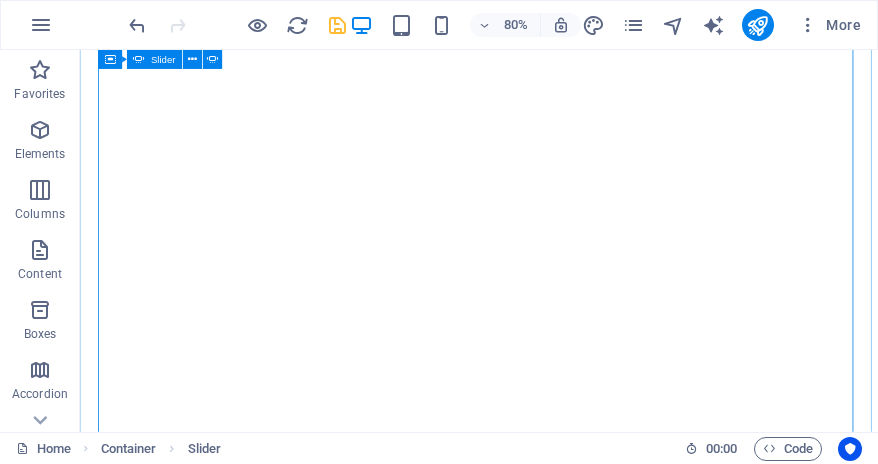 click at bounding box center [107, 28] 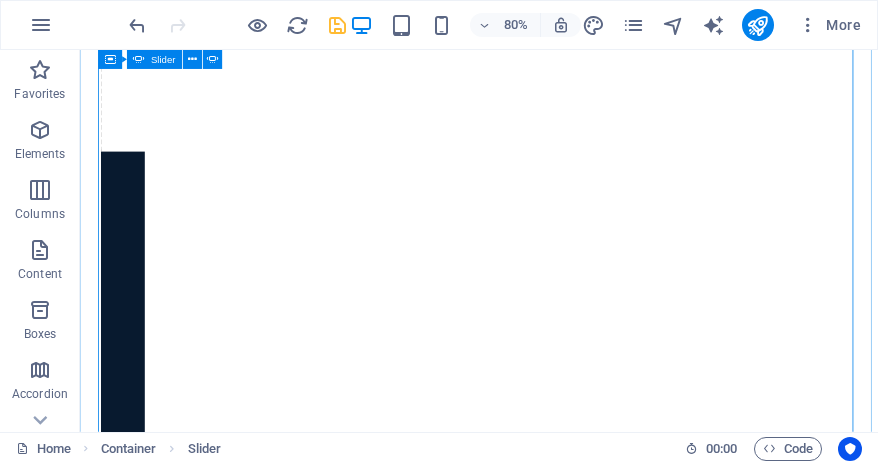 click at bounding box center (107, 7357) 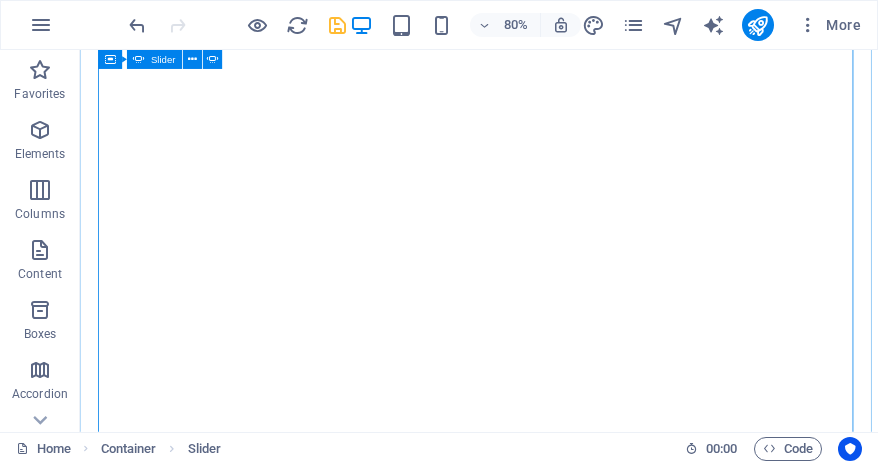 click at bounding box center [107, 7357] 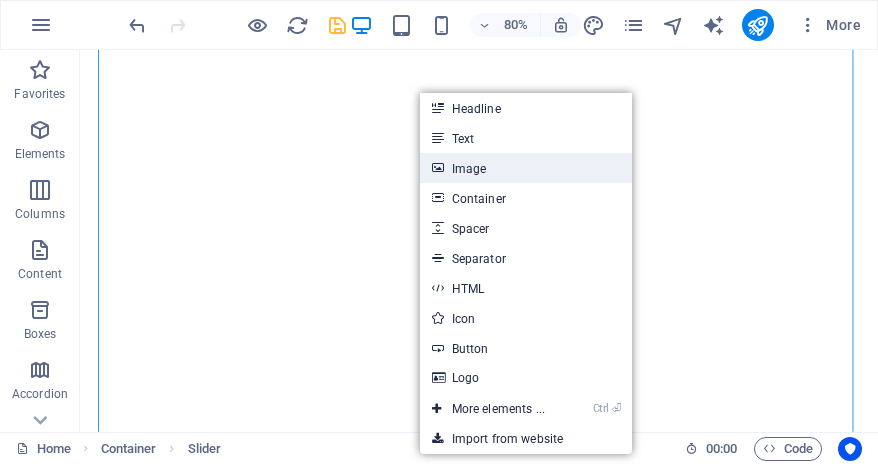 click on "Image" at bounding box center (526, 168) 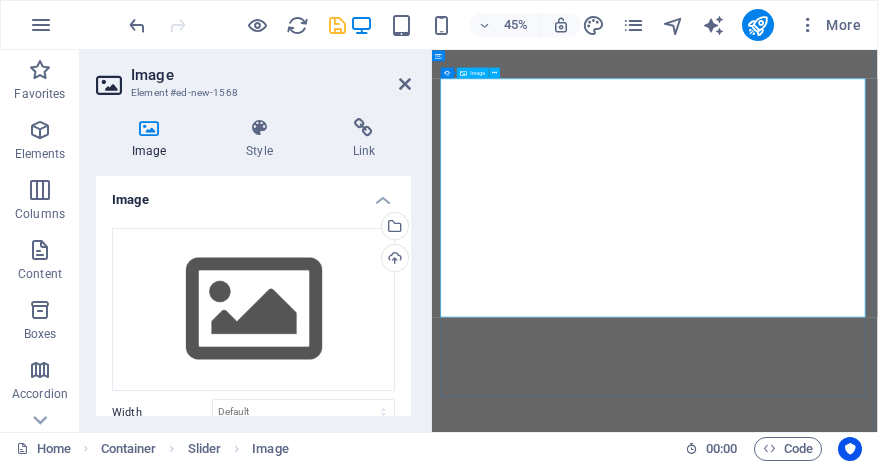 scroll, scrollTop: 741, scrollLeft: 0, axis: vertical 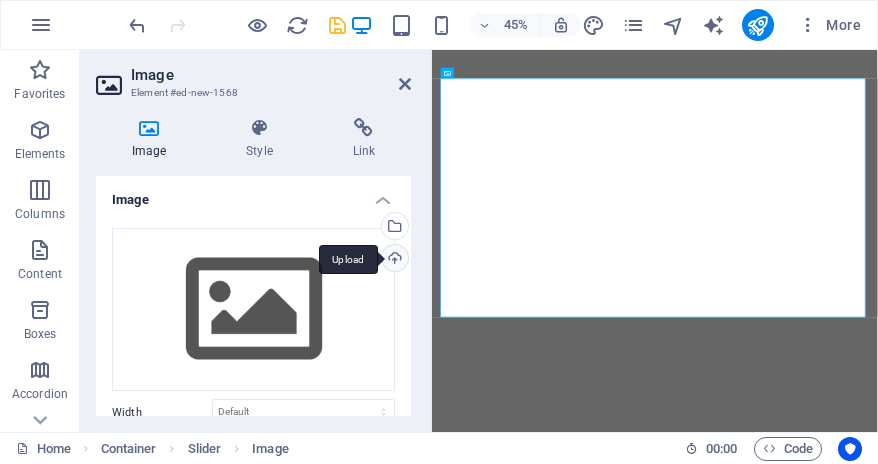 click on "Upload" at bounding box center (393, 260) 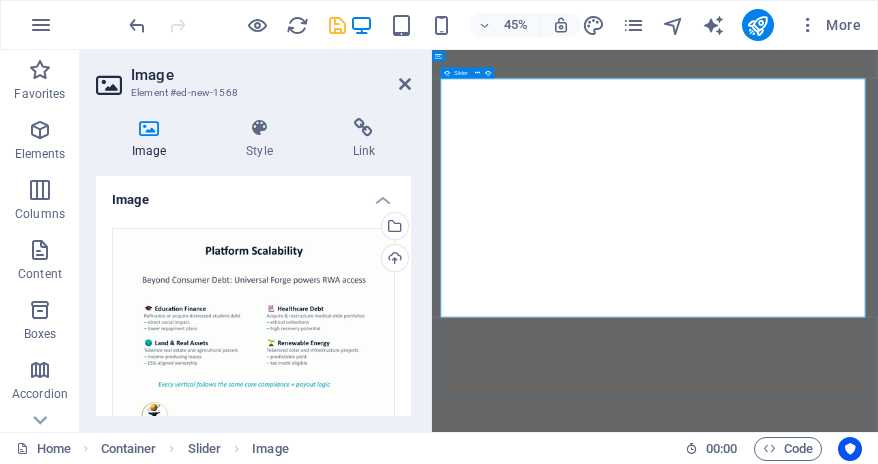 click at bounding box center [456, 8016] 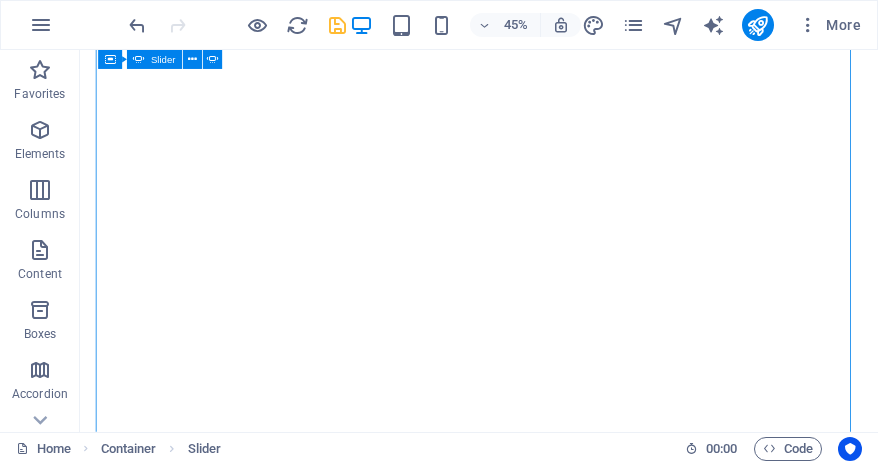 scroll, scrollTop: 850, scrollLeft: 0, axis: vertical 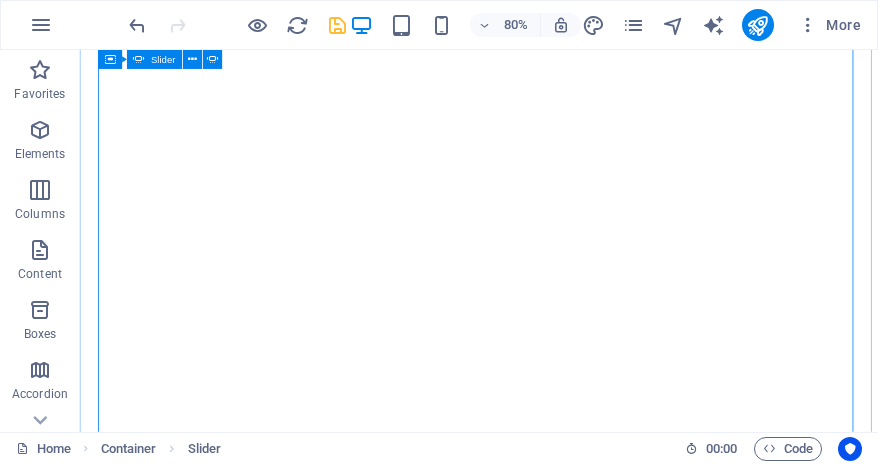 click on "Add elements" at bounding box center (-8920, 7015) 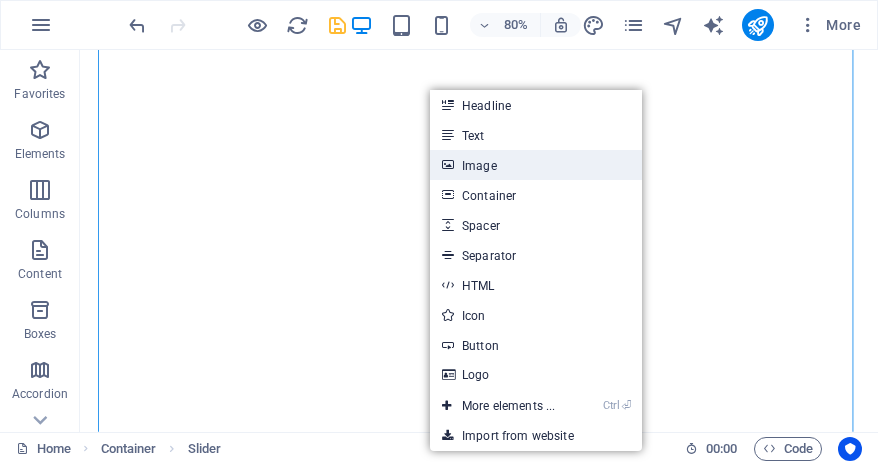 click on "Image" at bounding box center (536, 165) 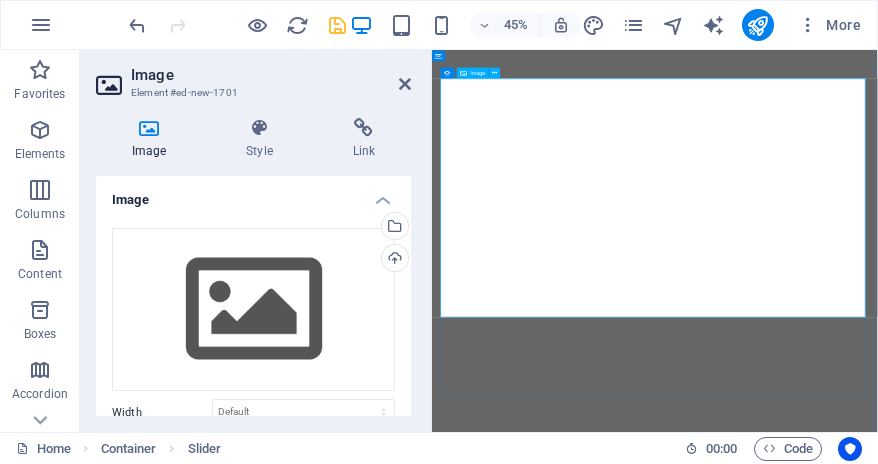 scroll, scrollTop: 741, scrollLeft: 0, axis: vertical 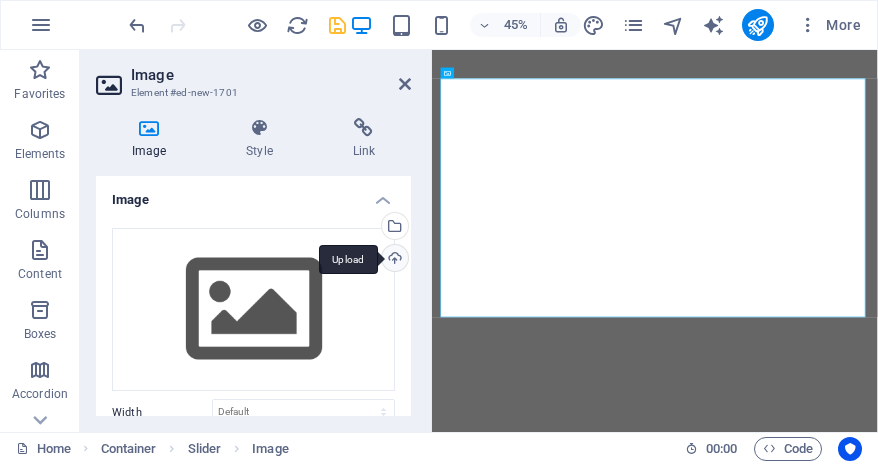 click on "Upload" at bounding box center (393, 260) 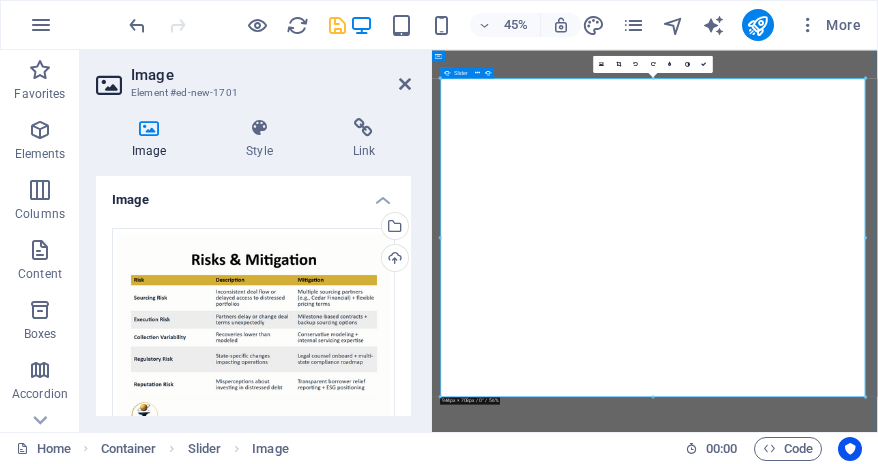click at bounding box center [456, 8617] 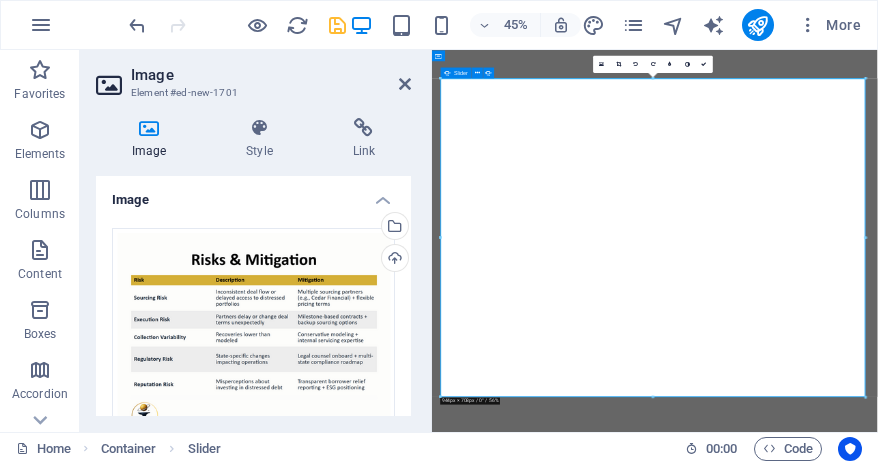 scroll, scrollTop: 850, scrollLeft: 0, axis: vertical 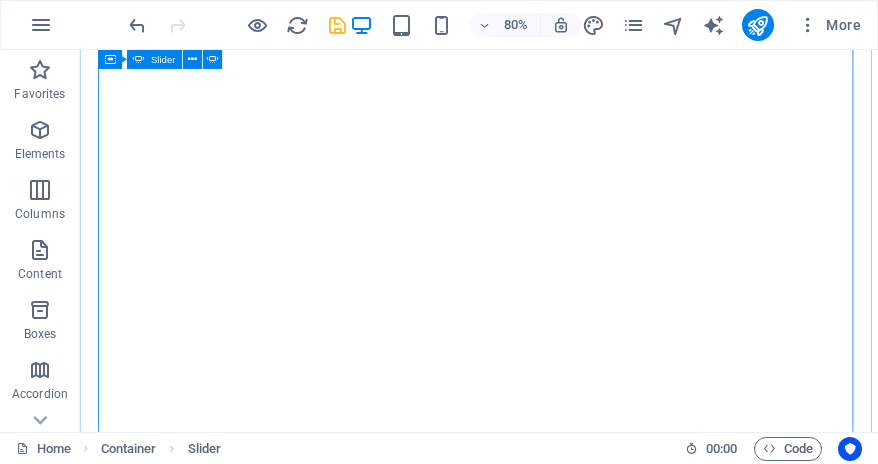 click on "Add elements" at bounding box center (-9864, 7763) 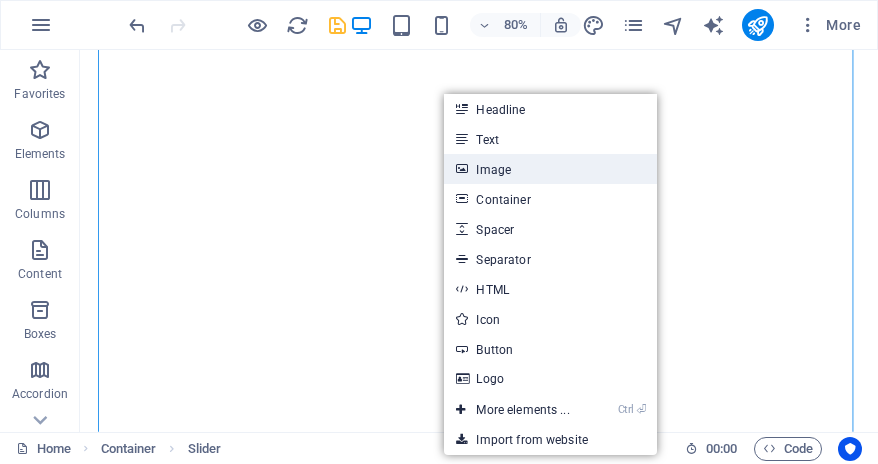 click on "Image" at bounding box center (550, 169) 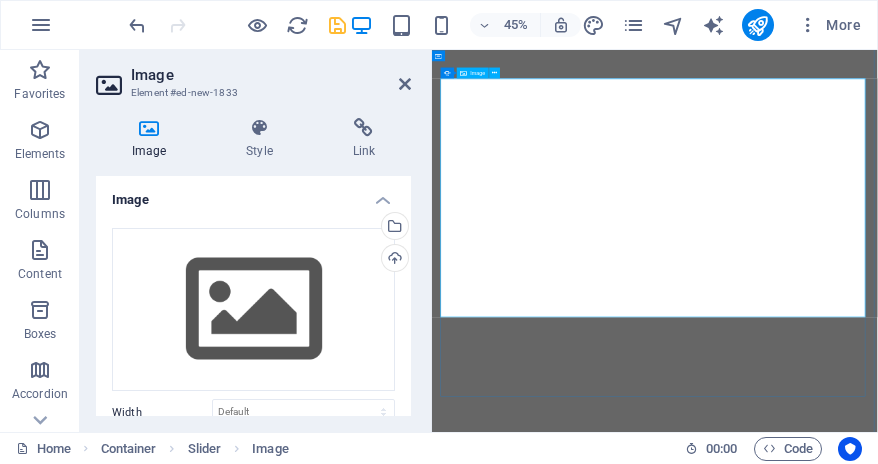 scroll, scrollTop: 741, scrollLeft: 0, axis: vertical 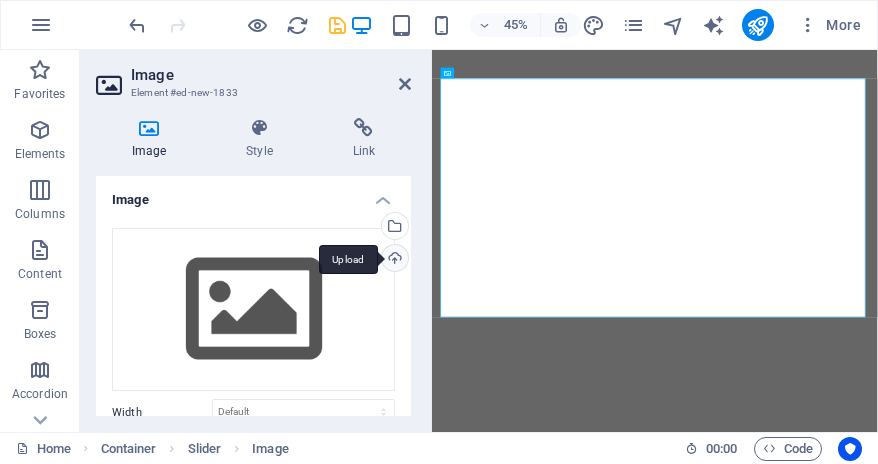 click on "Upload" at bounding box center [393, 260] 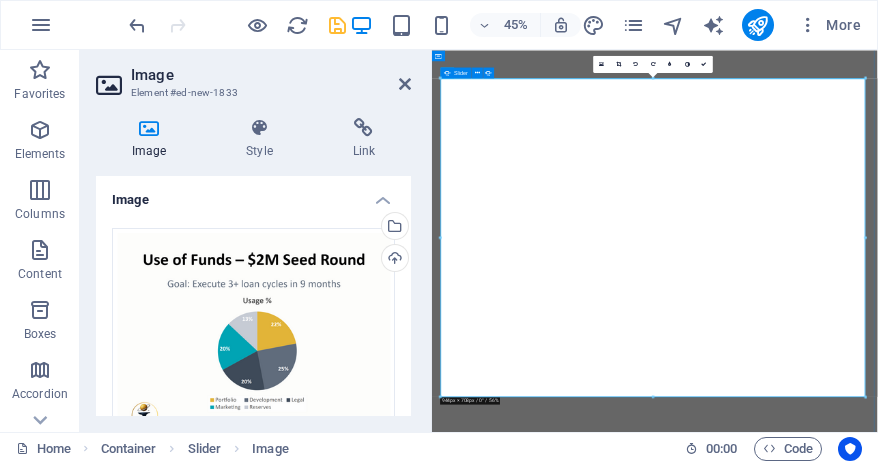 click at bounding box center (456, 9820) 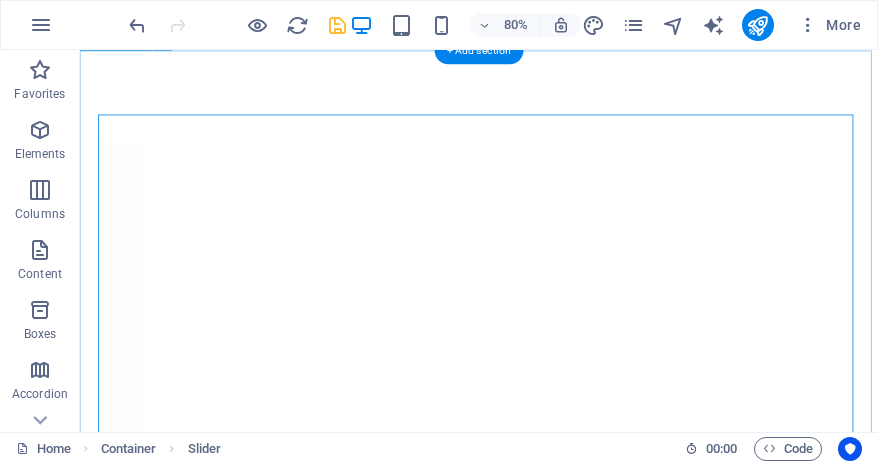 scroll, scrollTop: 716, scrollLeft: 0, axis: vertical 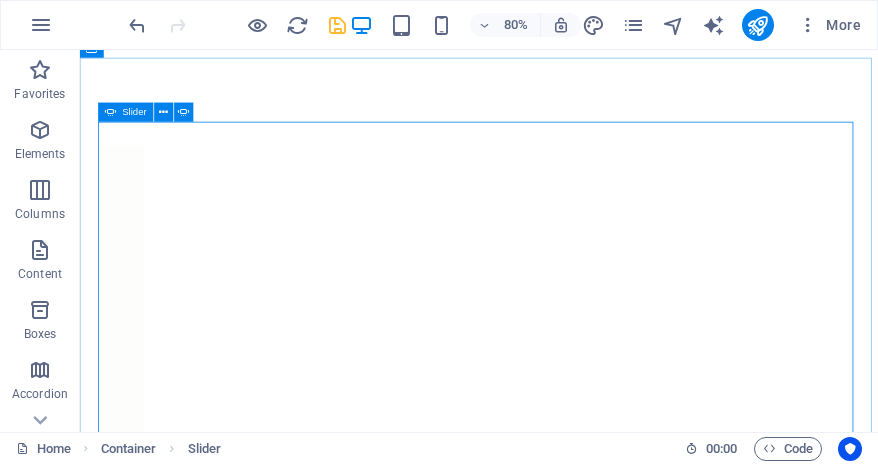 click at bounding box center [110, 112] 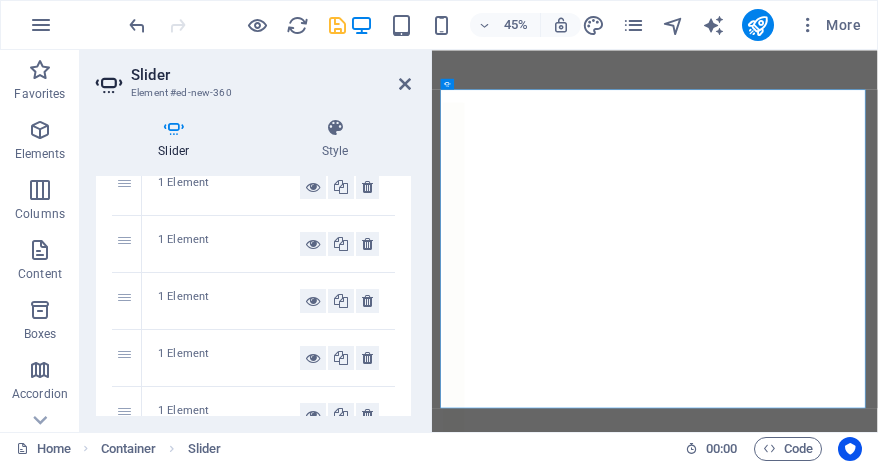 scroll, scrollTop: 0, scrollLeft: 0, axis: both 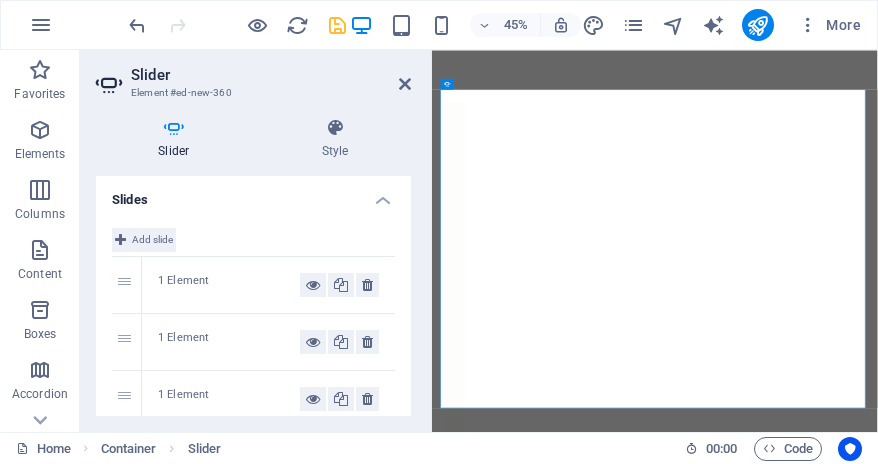 click on "Add slide" at bounding box center (152, 240) 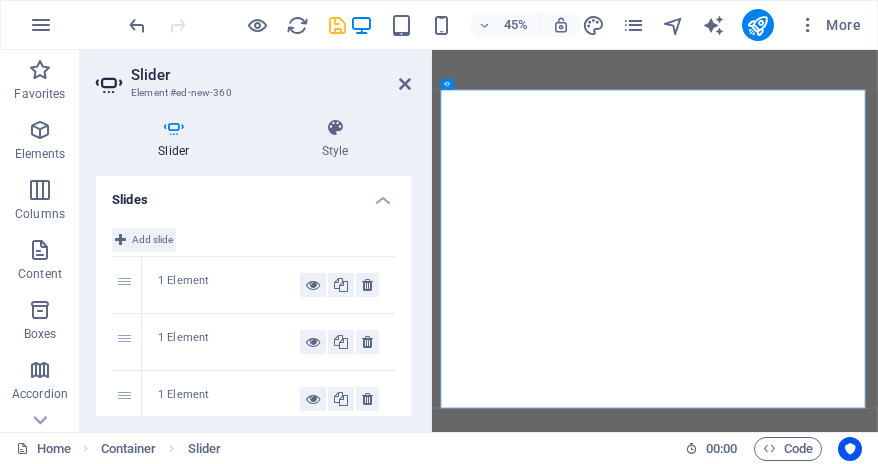 click on "Add slide" at bounding box center [152, 240] 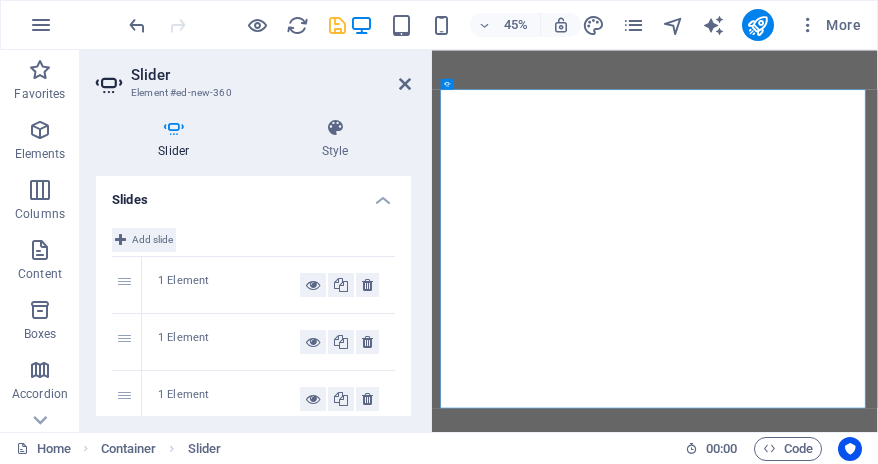 click on "Add slide" at bounding box center (152, 240) 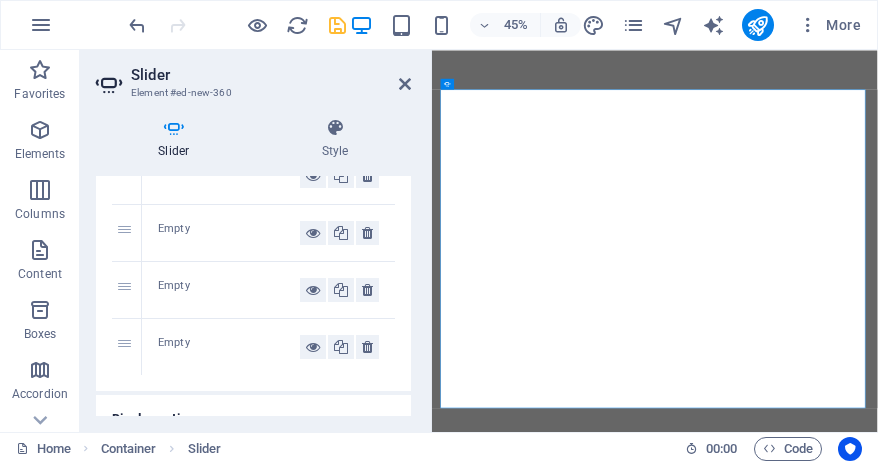 scroll, scrollTop: 650, scrollLeft: 0, axis: vertical 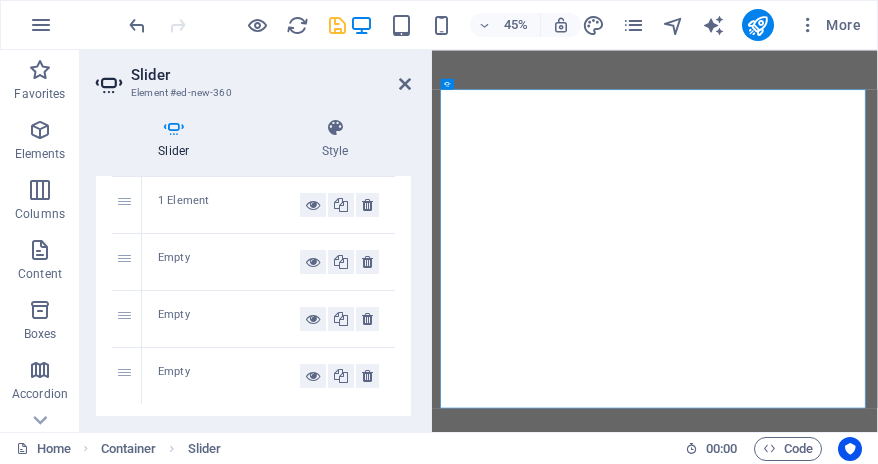 click on "Empty" at bounding box center (229, 262) 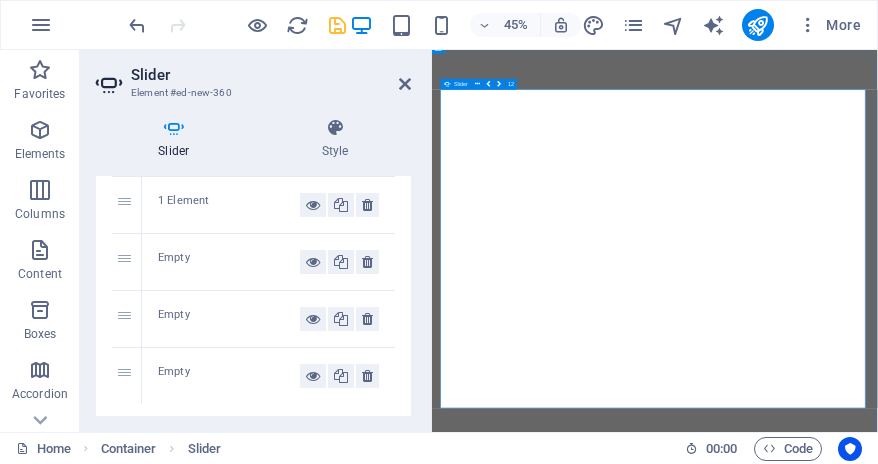 click on "Add elements" at bounding box center (-10460, 8584) 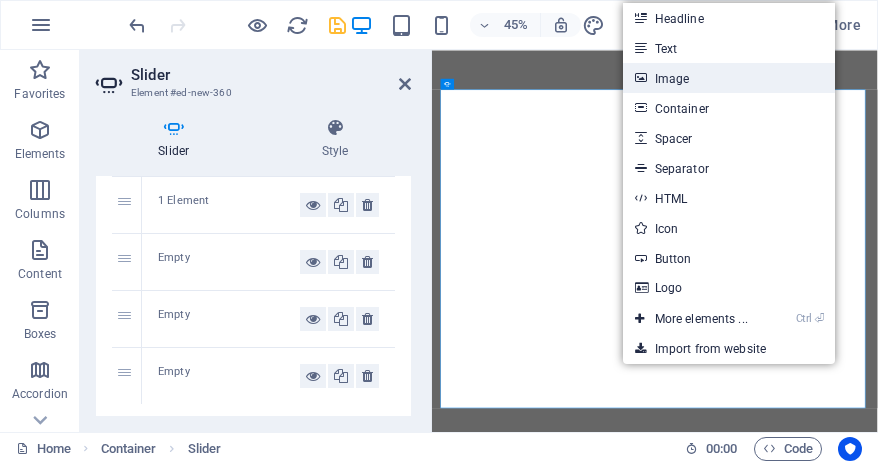 click on "Image" at bounding box center [729, 78] 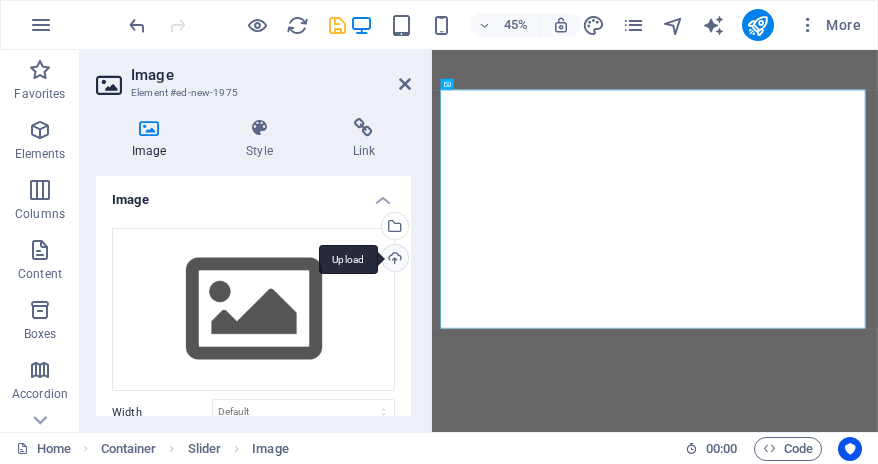 click on "Upload" at bounding box center (393, 260) 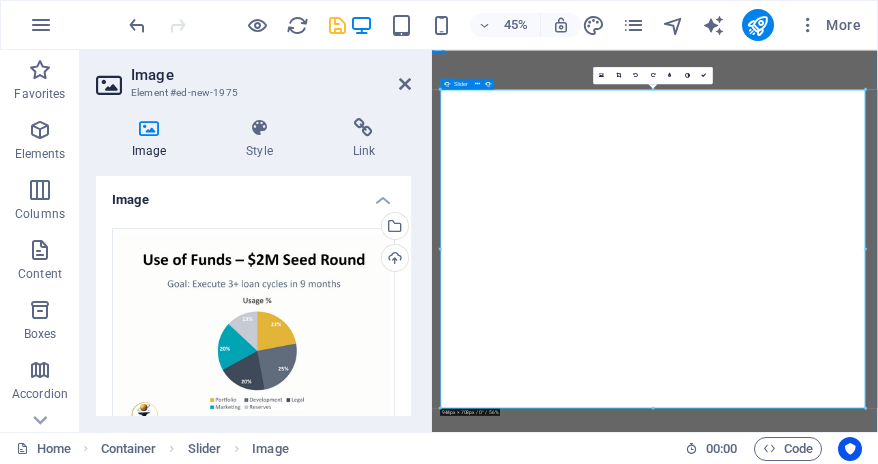 click at bounding box center [456, 10271] 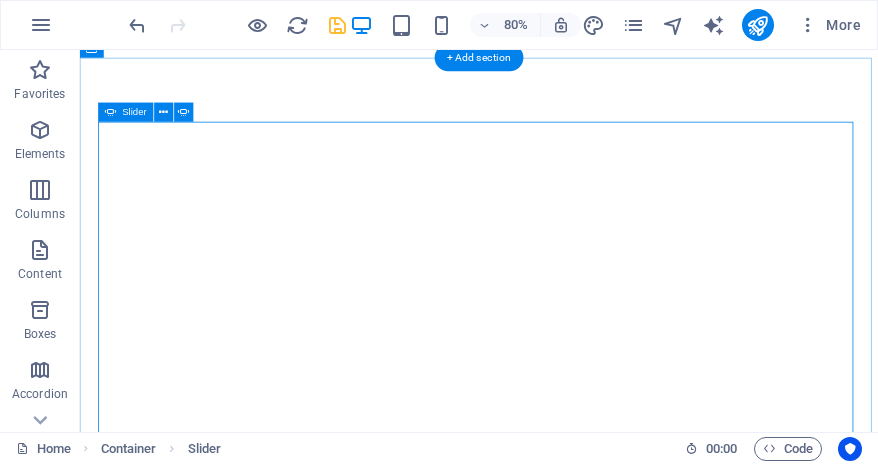 click on "Add elements" at bounding box center (-11752, 9394) 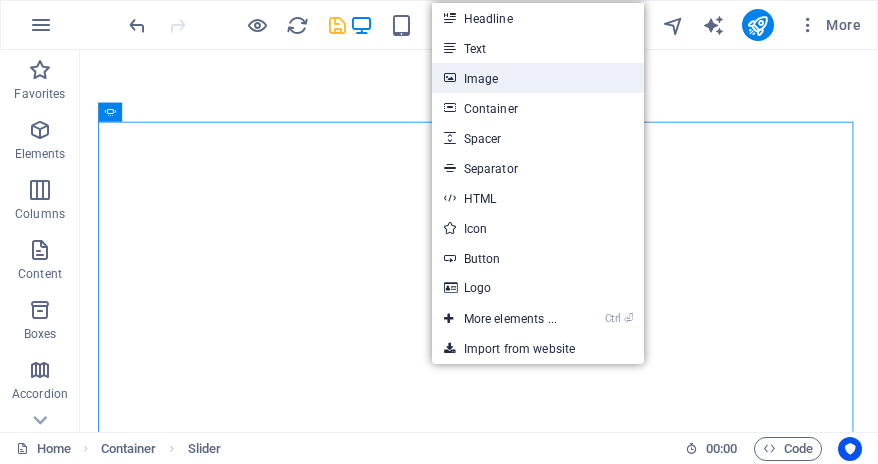 click on "Image" at bounding box center [538, 78] 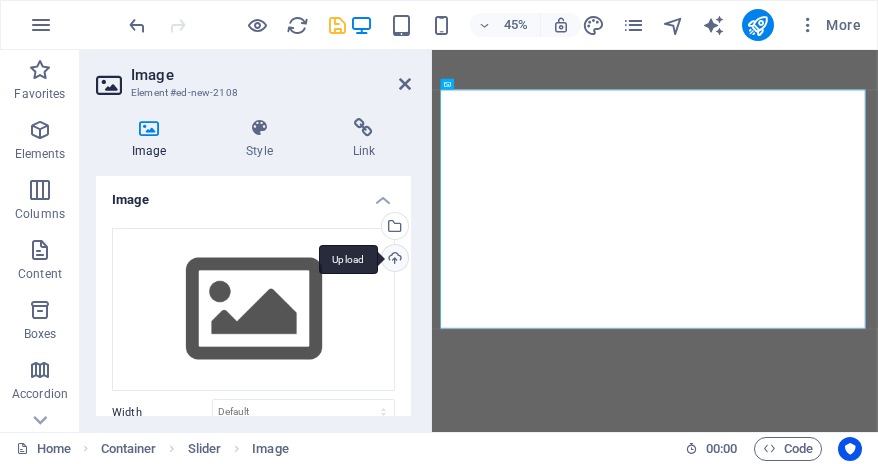 click on "Upload" at bounding box center [393, 260] 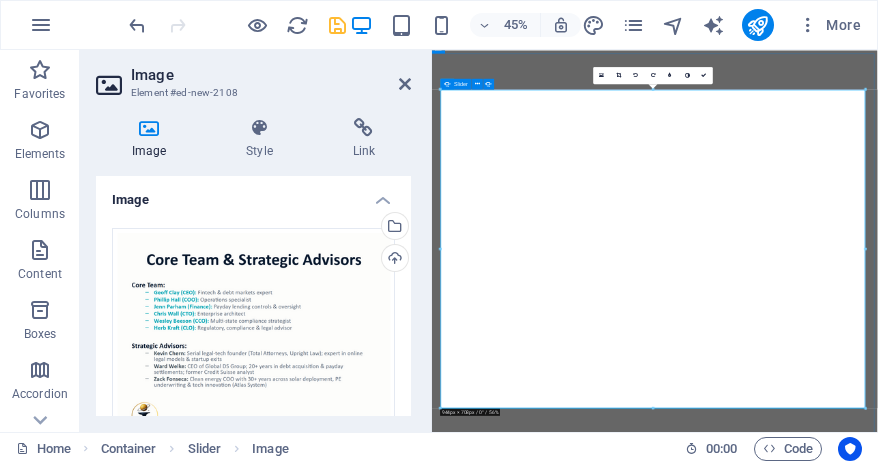 click at bounding box center [456, 10872] 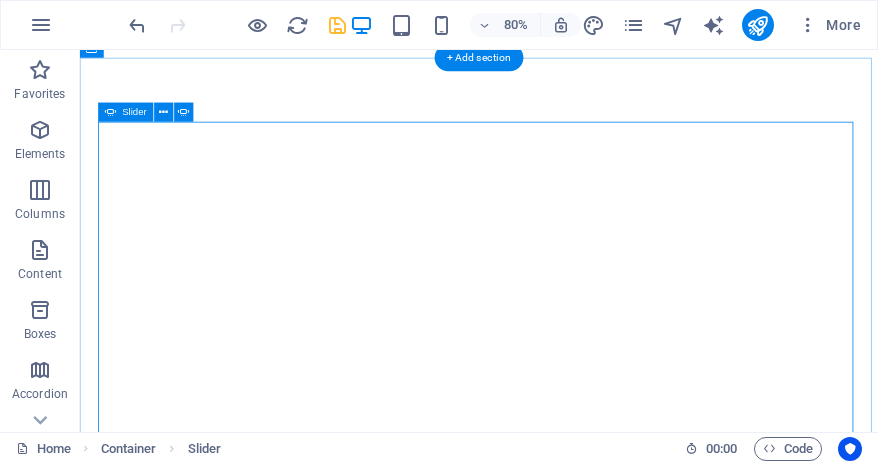 click on "Add elements" at bounding box center (-12696, 10143) 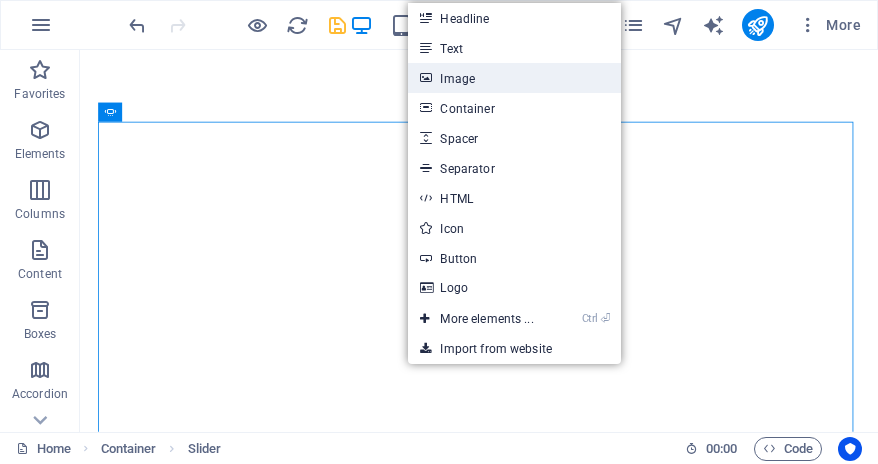click on "Image" at bounding box center [514, 78] 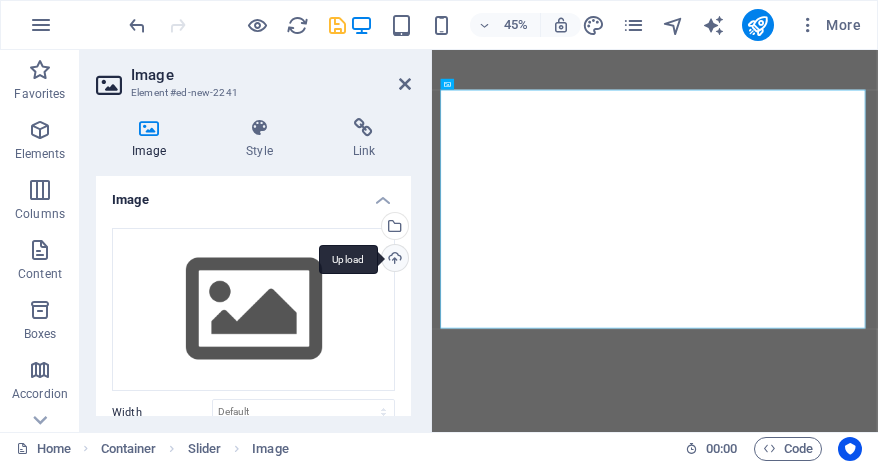 click on "Upload" at bounding box center [393, 260] 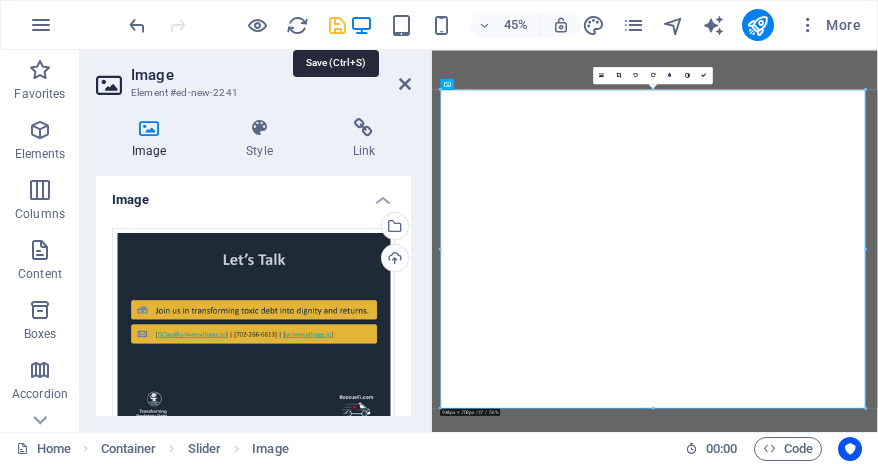 click at bounding box center [337, 25] 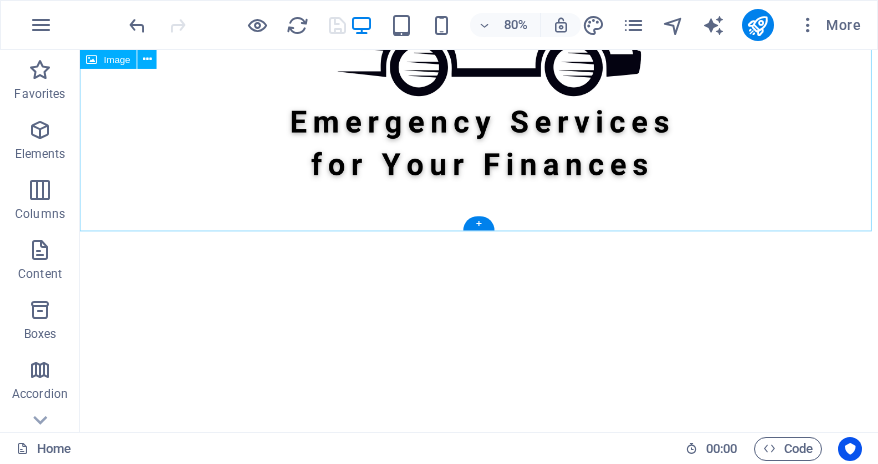 scroll, scrollTop: 500, scrollLeft: 0, axis: vertical 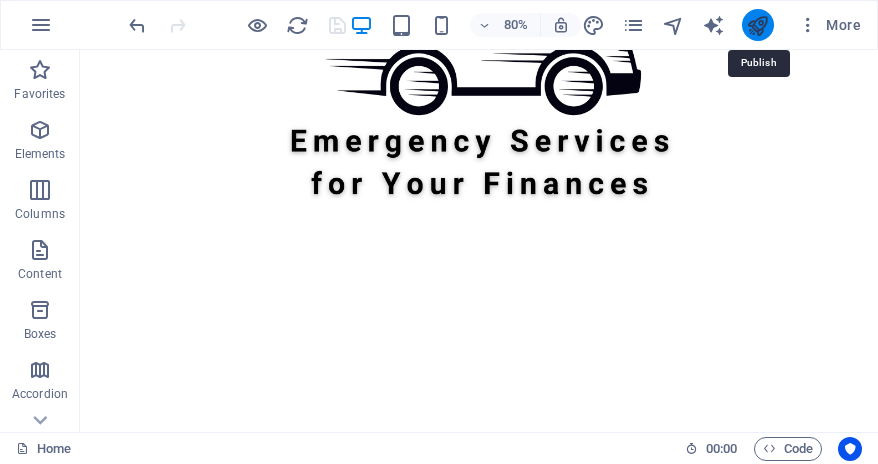 click at bounding box center (757, 25) 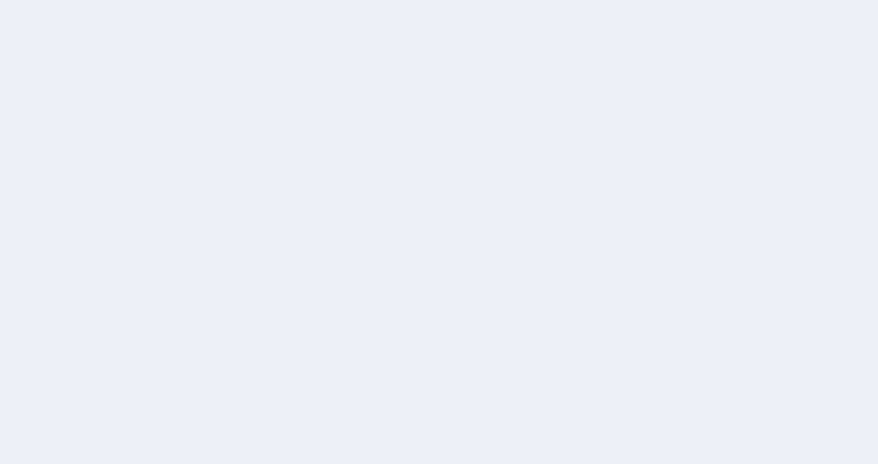 scroll, scrollTop: 0, scrollLeft: 0, axis: both 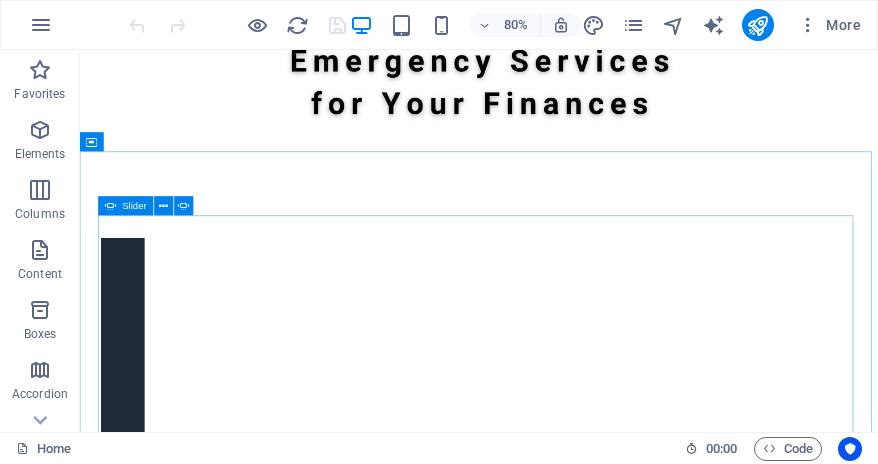 click at bounding box center (110, 205) 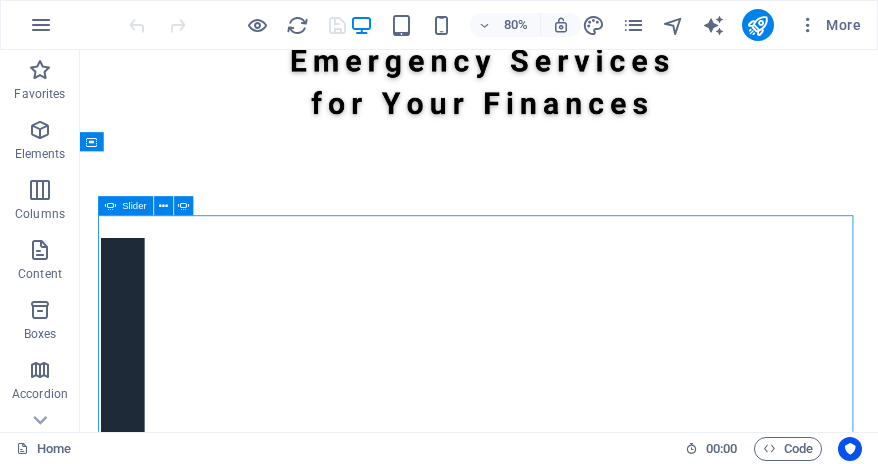 click at bounding box center (110, 205) 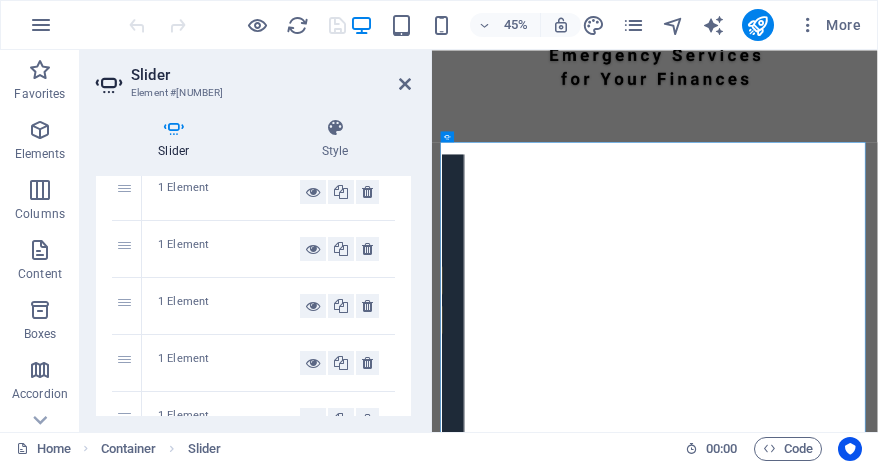 scroll, scrollTop: 600, scrollLeft: 0, axis: vertical 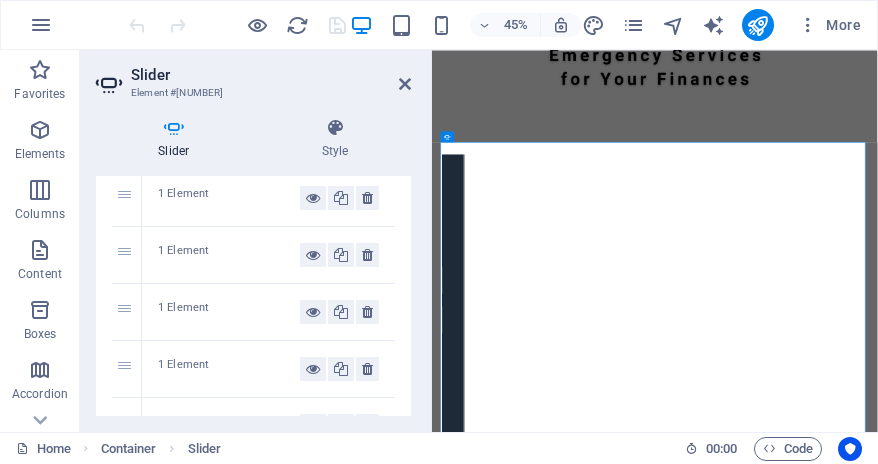 click on "1 Element" at bounding box center (229, 312) 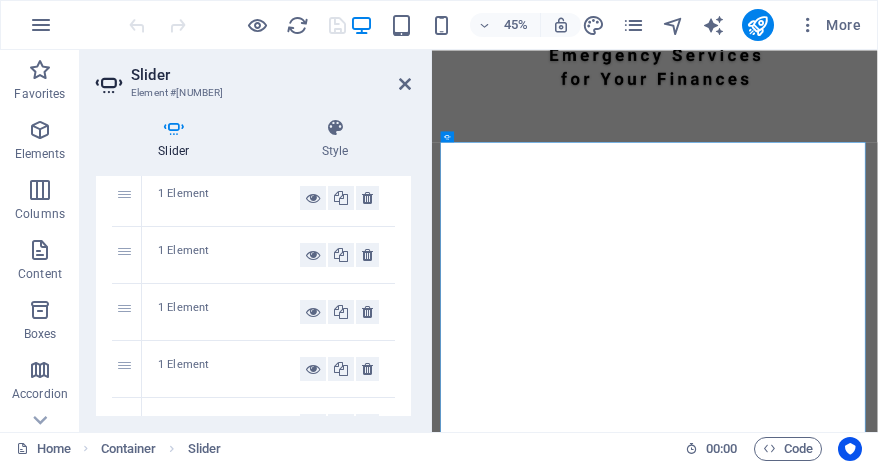 click on "1 Element" at bounding box center (229, 255) 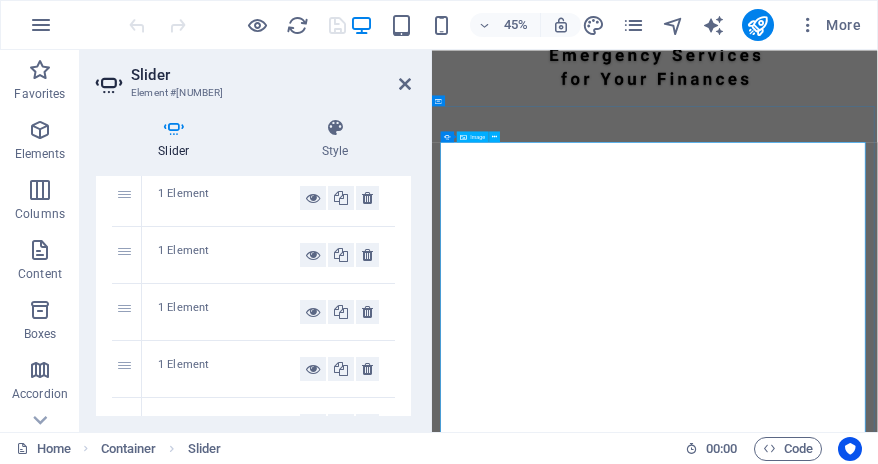 click on "Image" at bounding box center [478, 136] 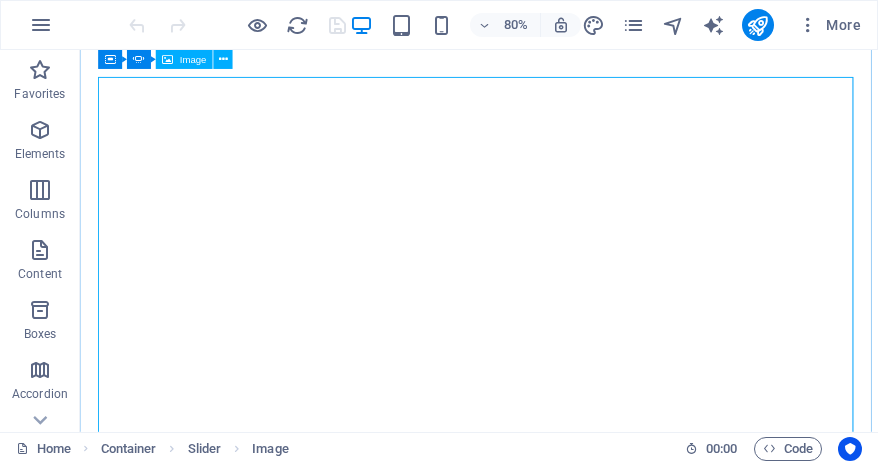 scroll, scrollTop: 650, scrollLeft: 0, axis: vertical 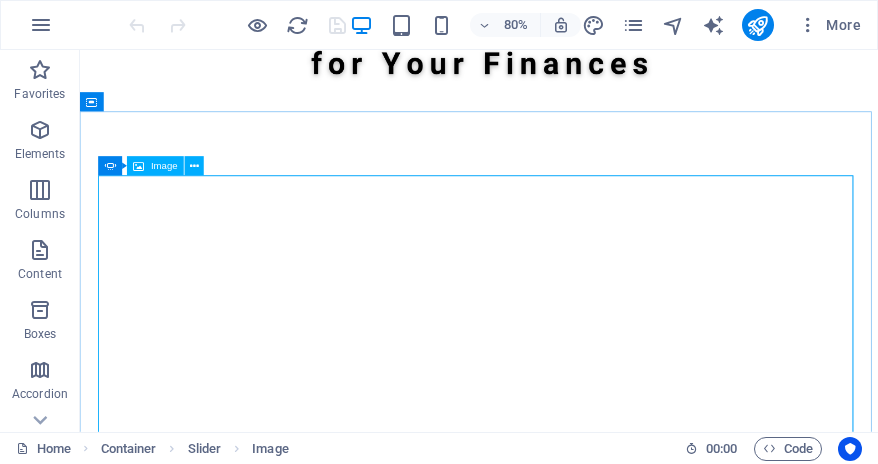 click on "Image" at bounding box center (164, 166) 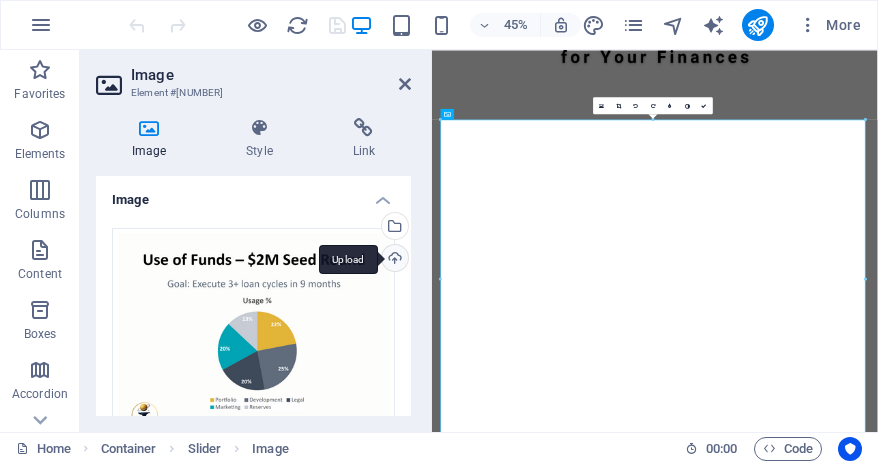 click on "Upload" at bounding box center [393, 260] 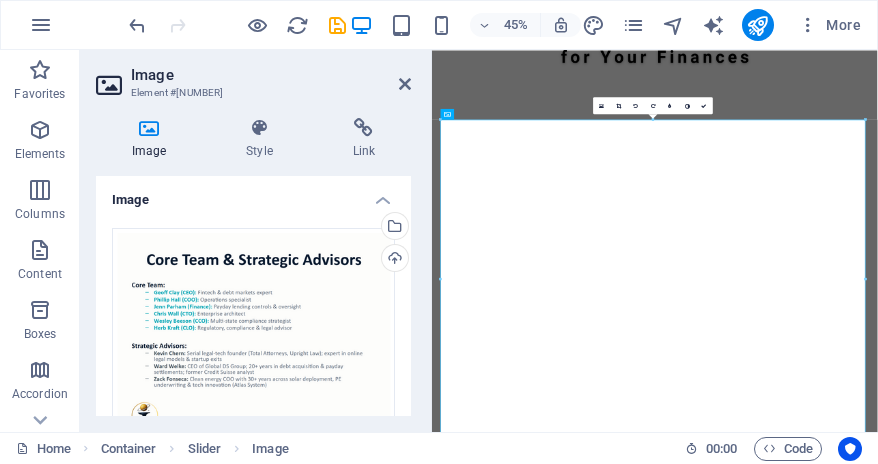 click on "Image" at bounding box center (271, 75) 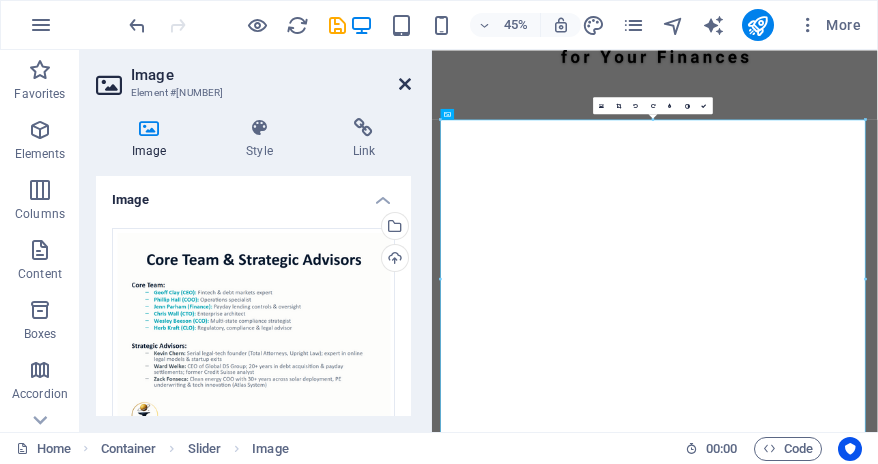 click at bounding box center (405, 84) 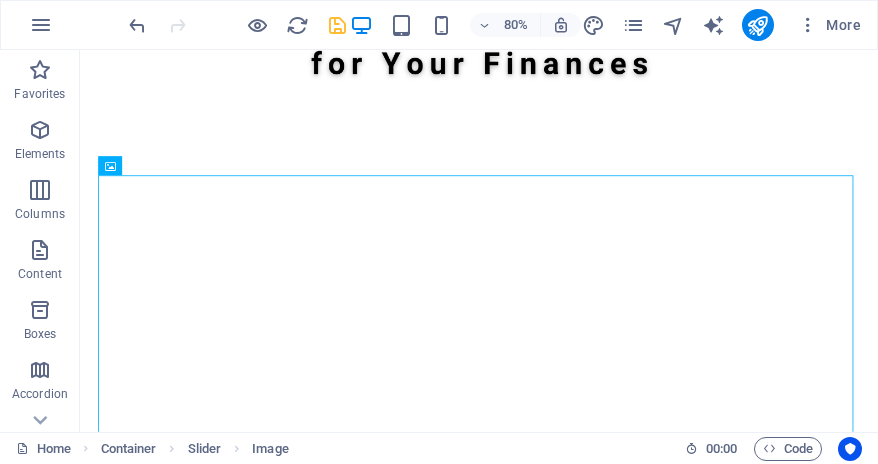 click at bounding box center [337, 25] 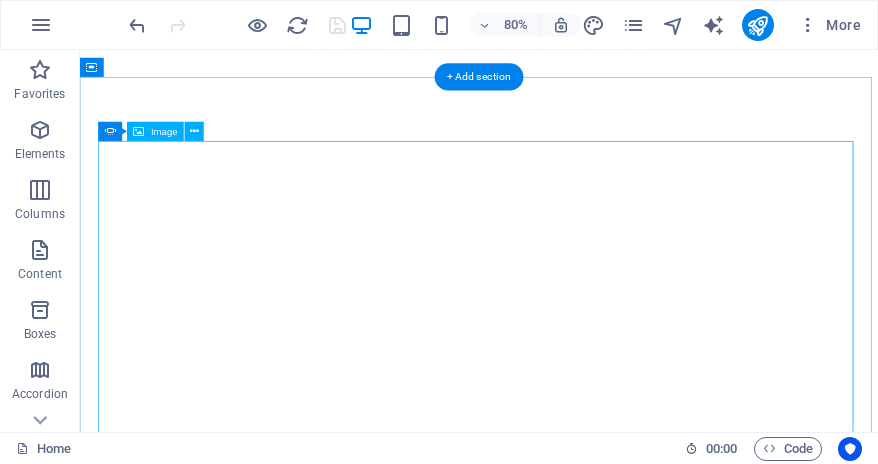 scroll, scrollTop: 700, scrollLeft: 0, axis: vertical 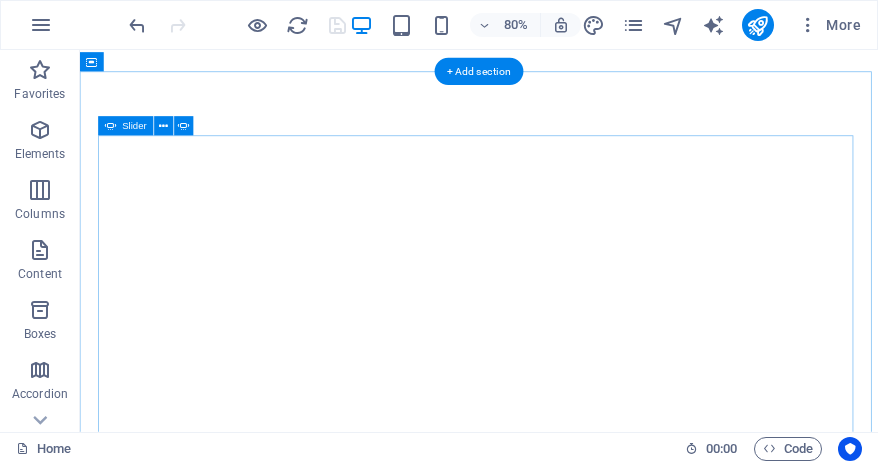 click at bounding box center [107, 12178] 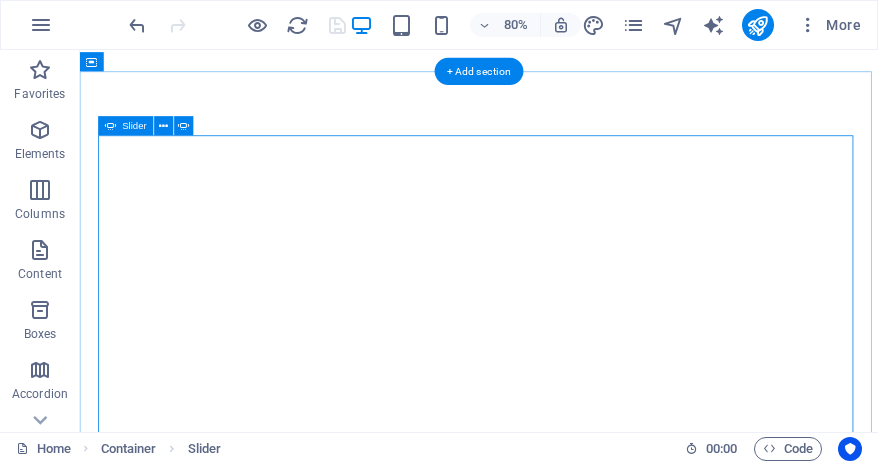 click at bounding box center [107, 178] 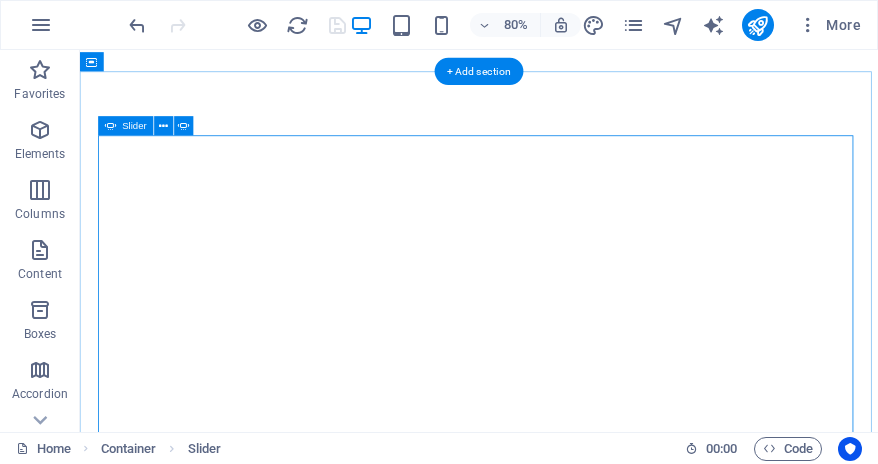click at bounding box center [107, 12178] 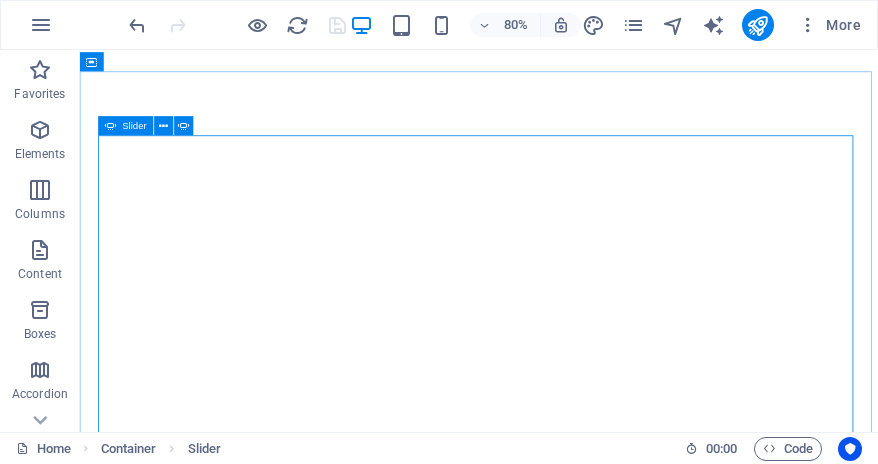 click at bounding box center (110, 125) 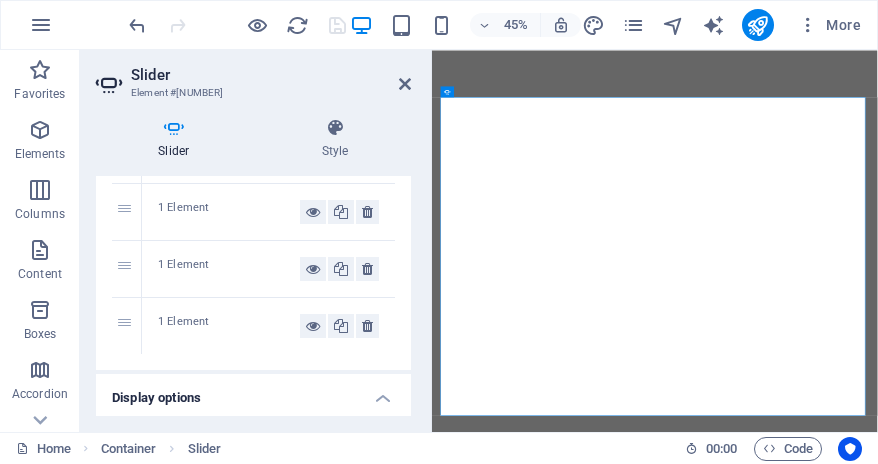 scroll, scrollTop: 650, scrollLeft: 0, axis: vertical 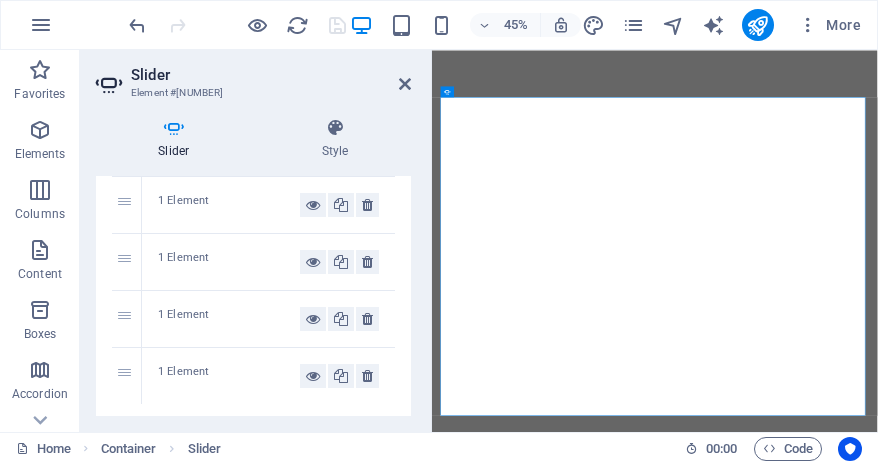 click on "1 Element" at bounding box center [229, 319] 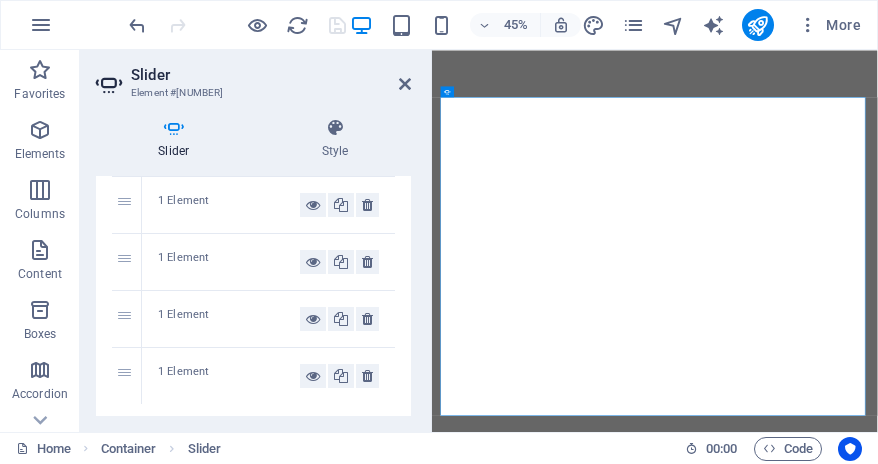 click on "1 Element" at bounding box center (229, 262) 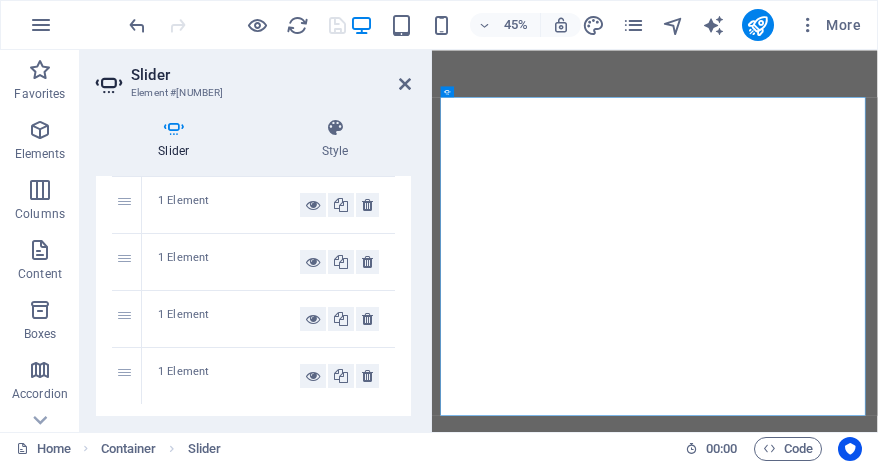 click on "1 Element" at bounding box center (268, 319) 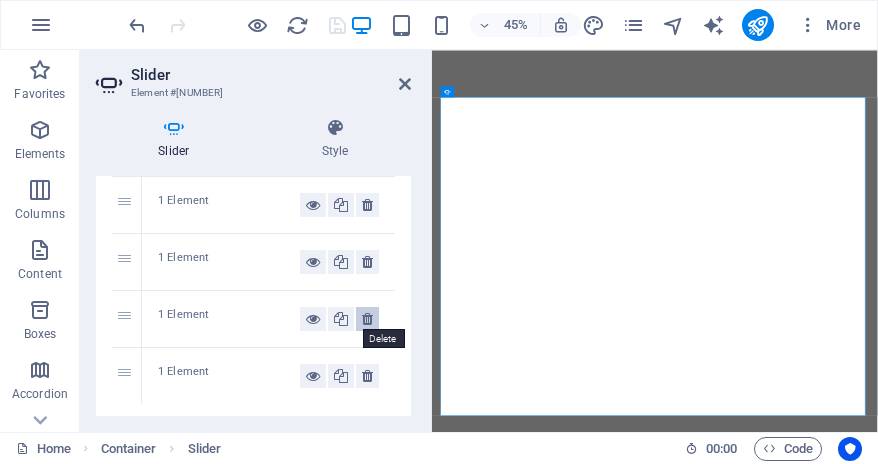click at bounding box center (367, 319) 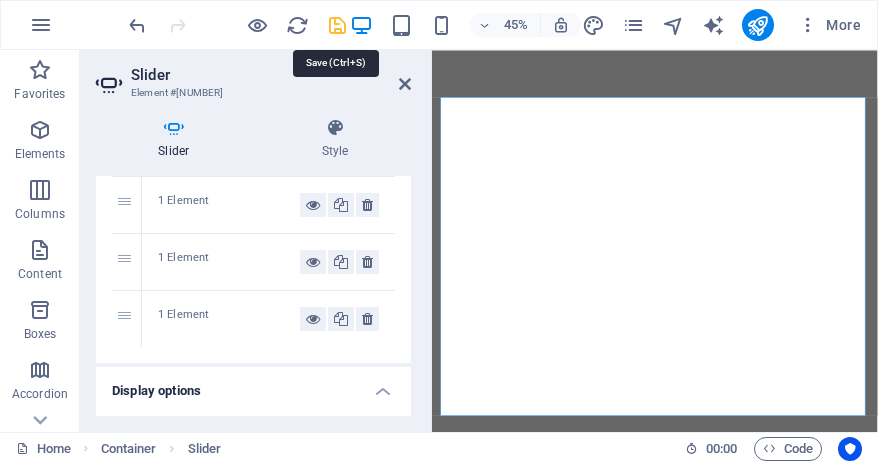 click at bounding box center [337, 25] 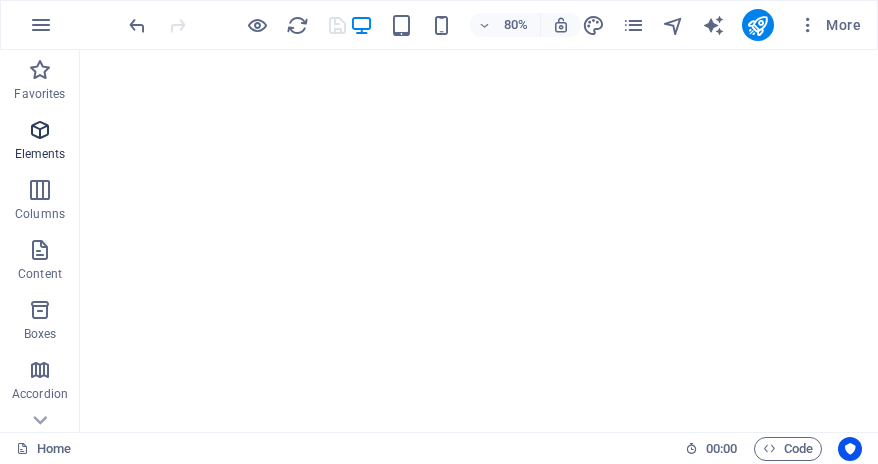 click at bounding box center [40, 130] 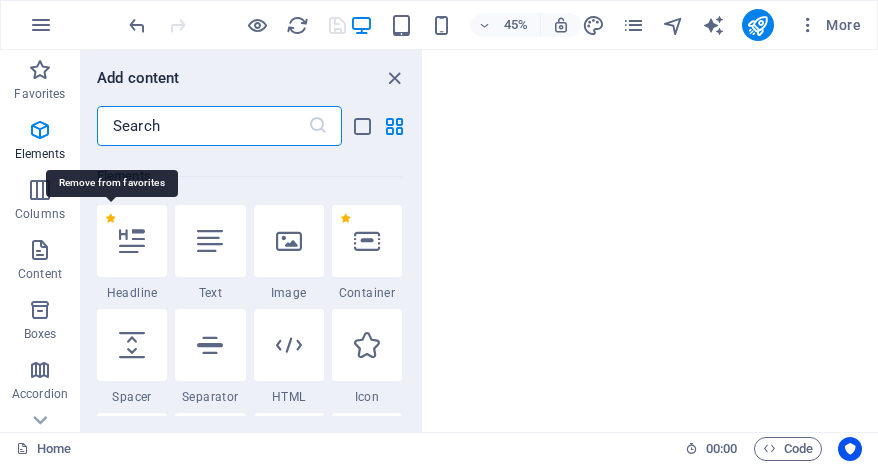 scroll, scrollTop: 213, scrollLeft: 0, axis: vertical 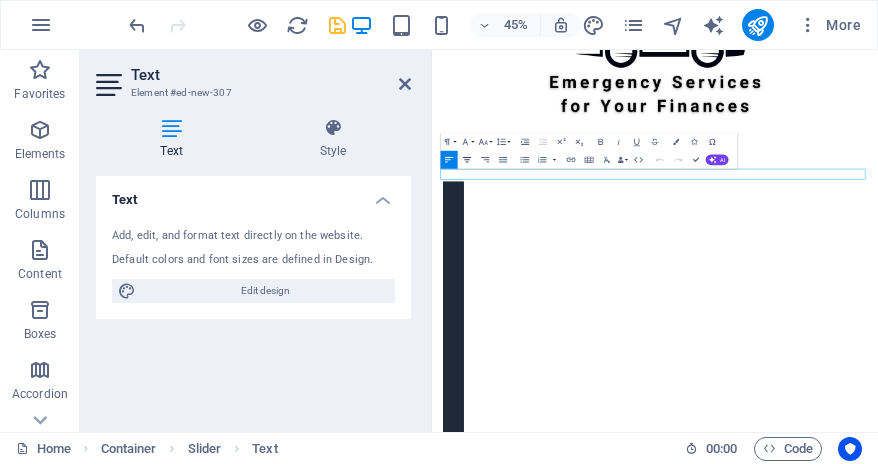 click 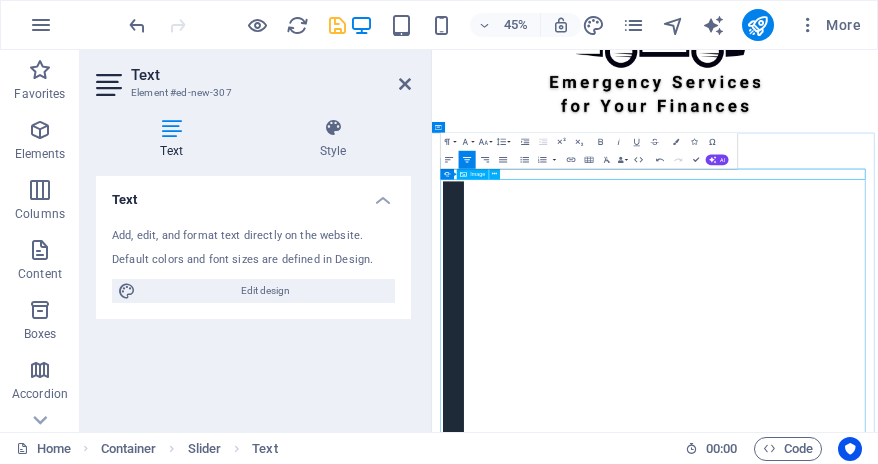 type 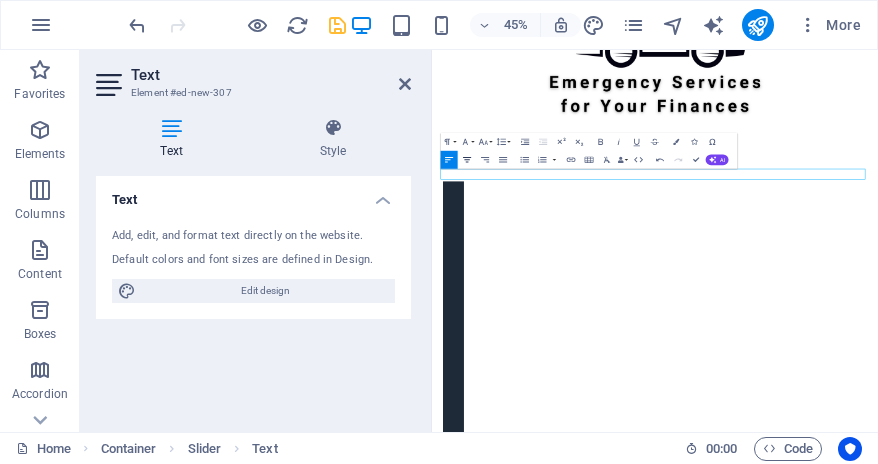 click 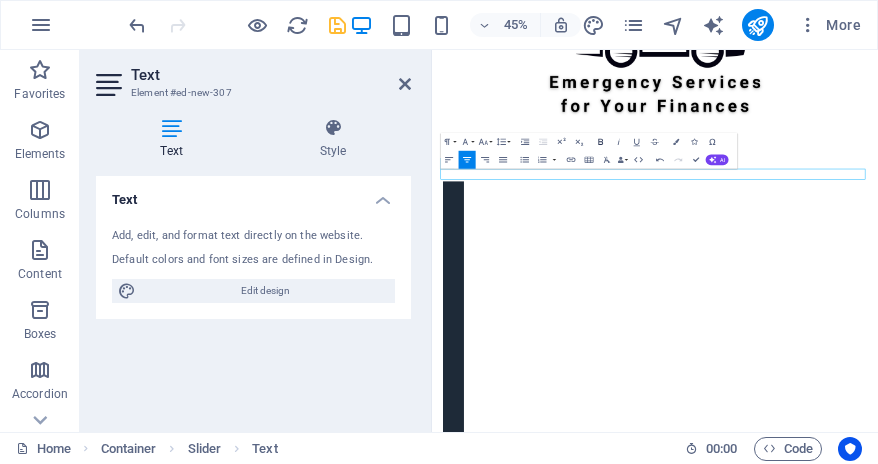 click 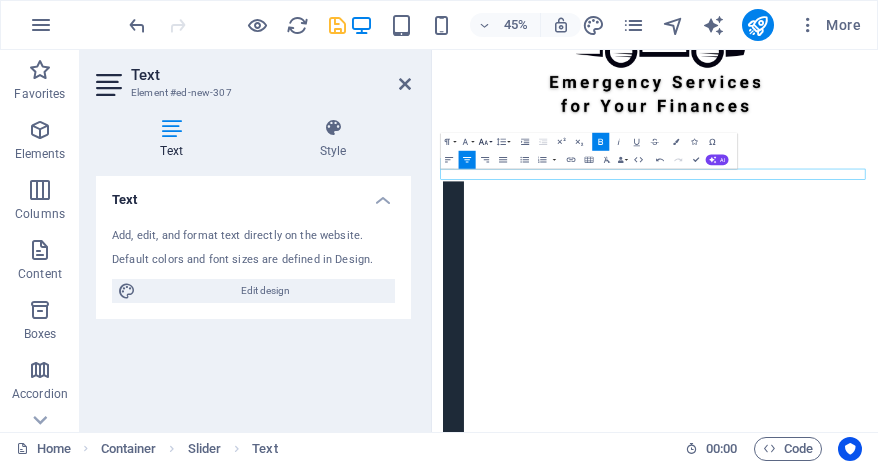 click 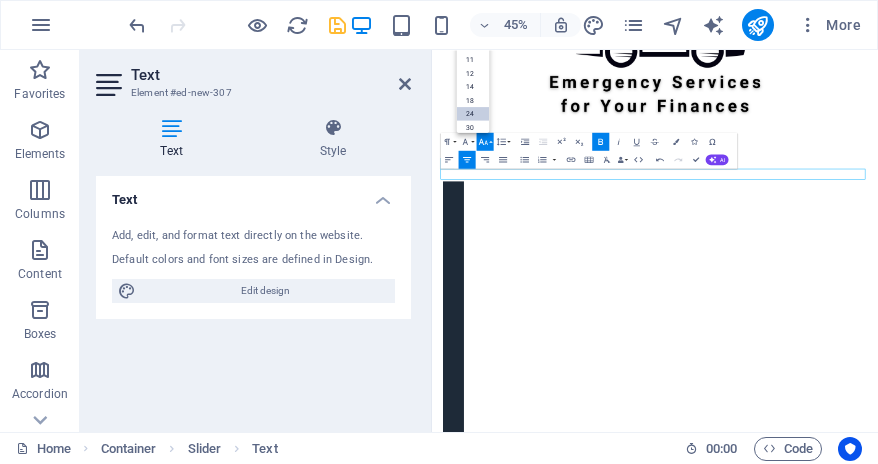 click on "24" at bounding box center (473, 114) 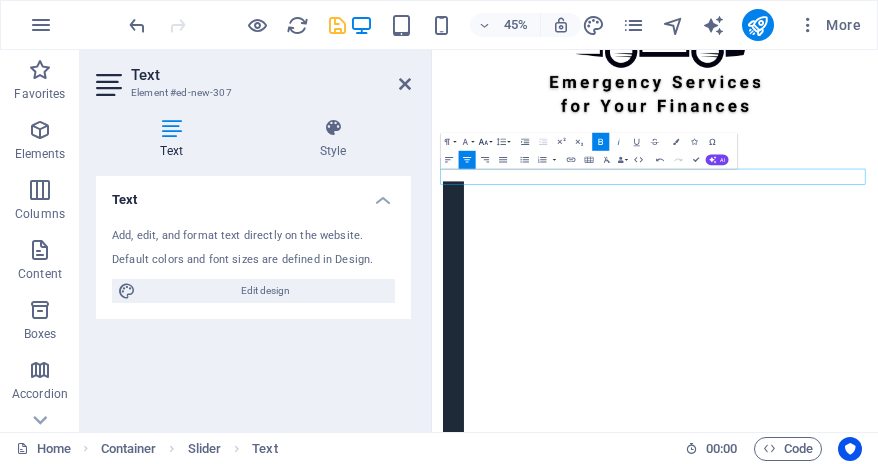 click 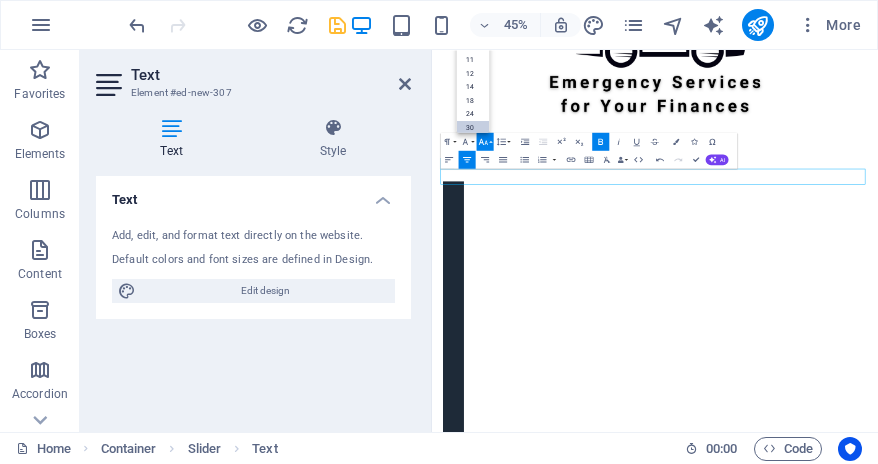 click on "30" at bounding box center [473, 127] 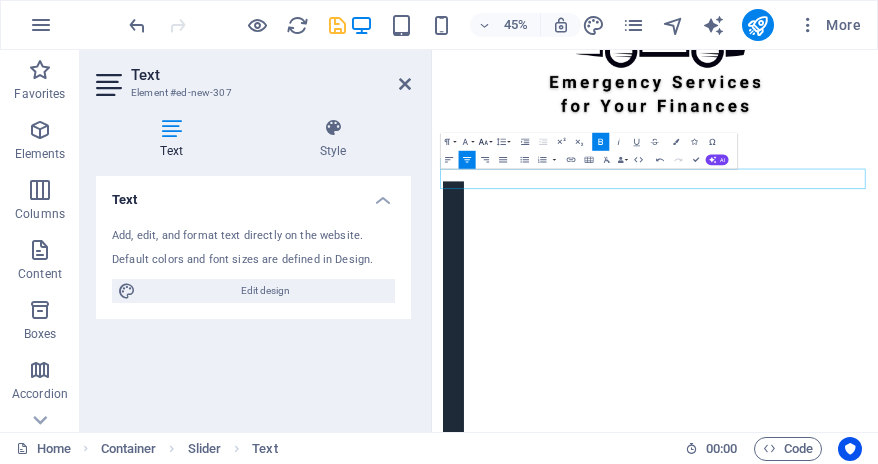 click 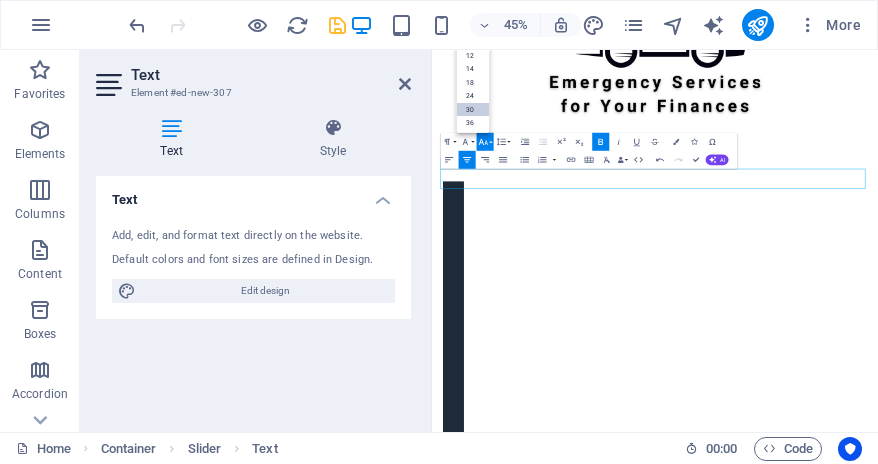 scroll, scrollTop: 50, scrollLeft: 0, axis: vertical 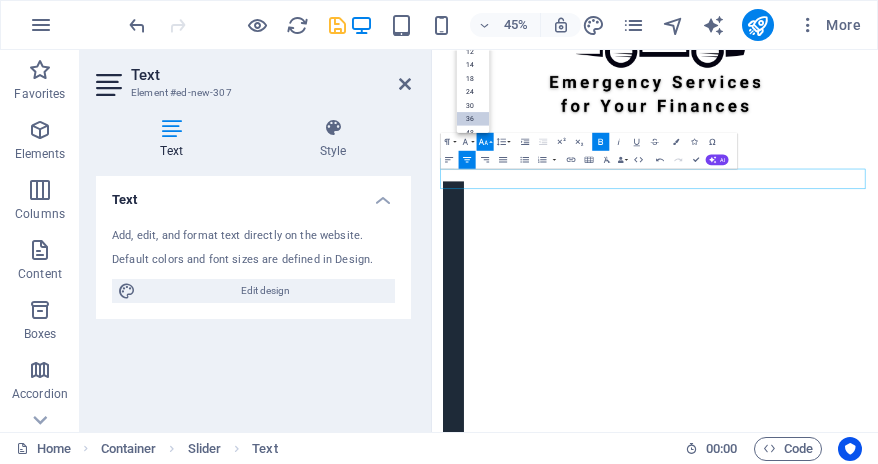 click on "36" at bounding box center (473, 118) 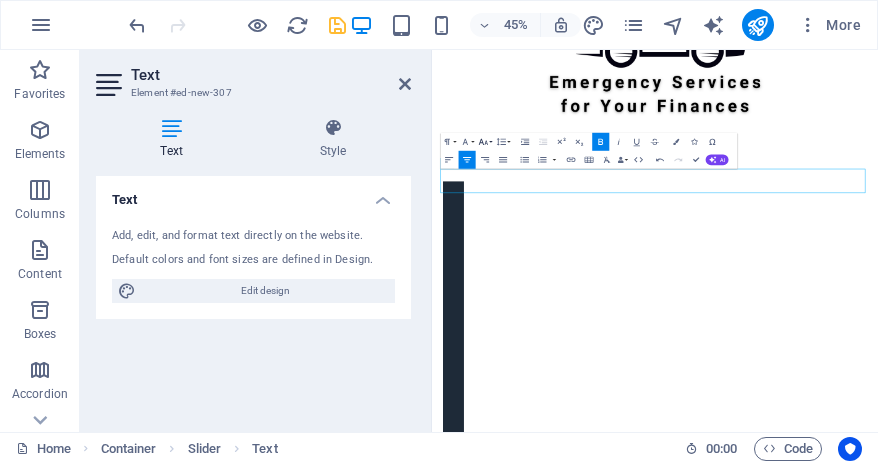 click 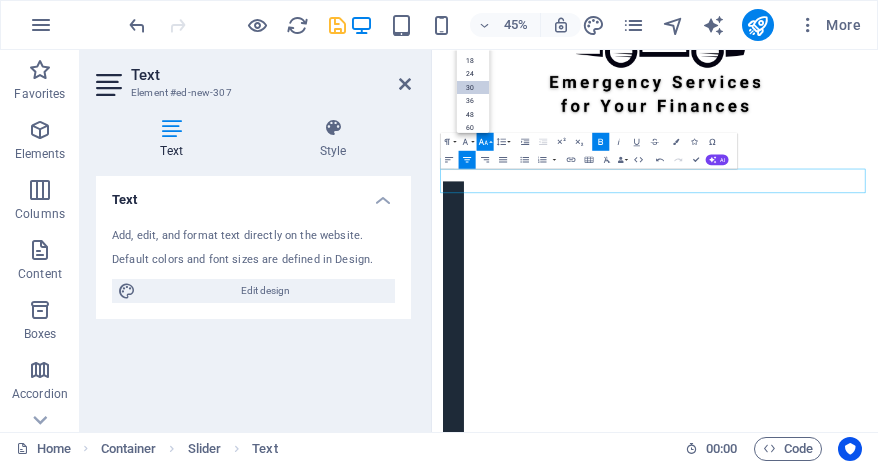 scroll, scrollTop: 100, scrollLeft: 0, axis: vertical 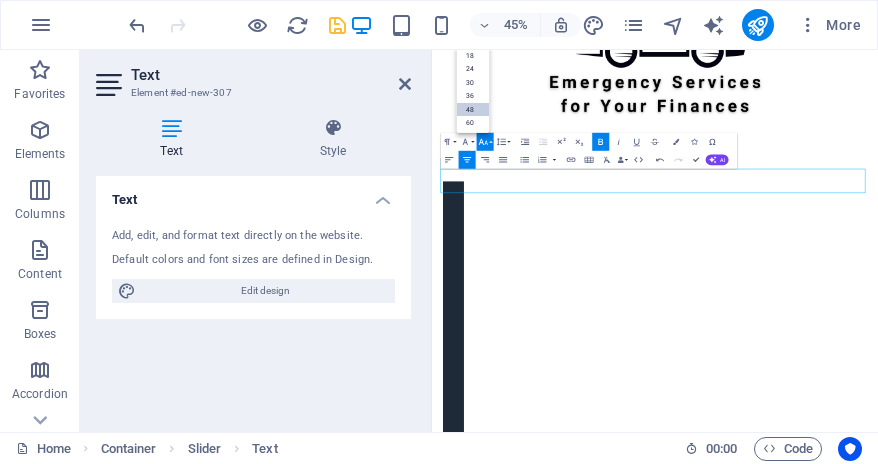click on "48" at bounding box center (473, 109) 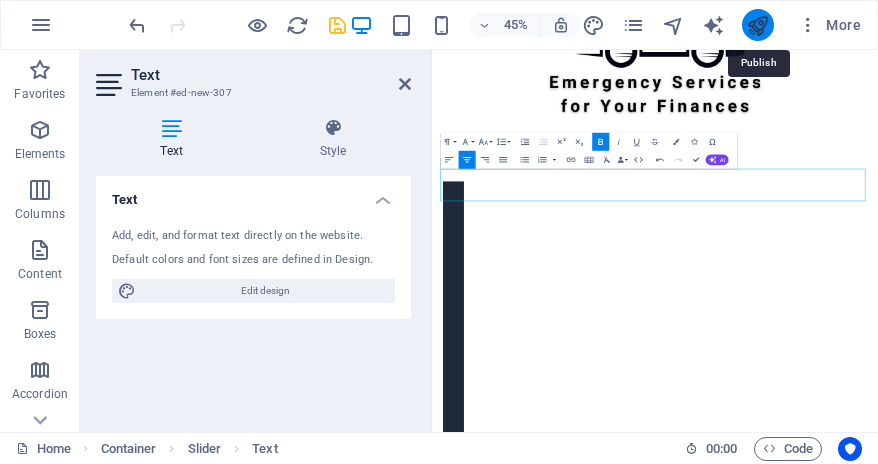 click at bounding box center [757, 25] 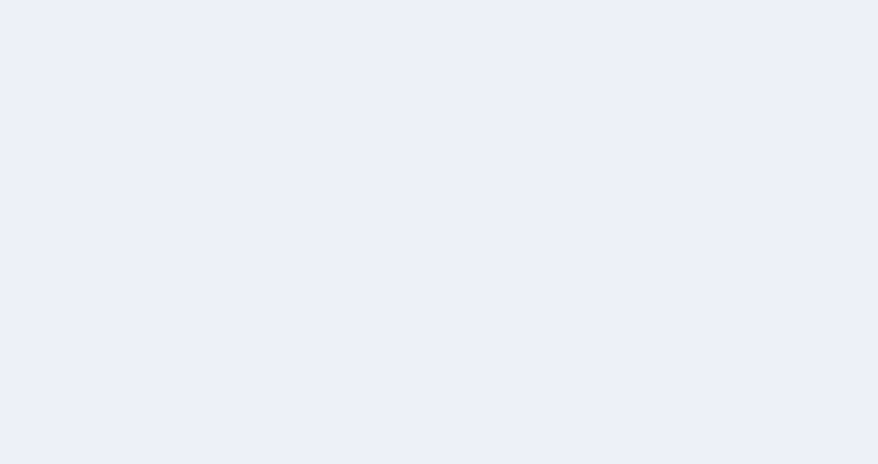 scroll, scrollTop: 0, scrollLeft: 0, axis: both 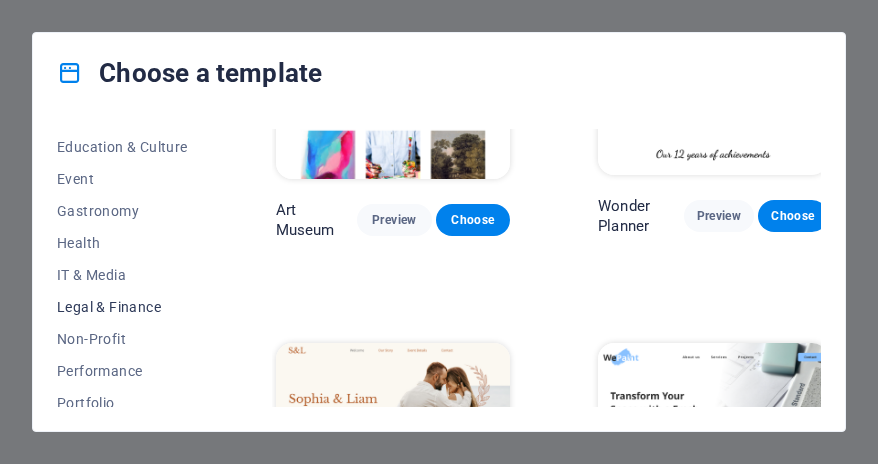 click on "Legal & Finance" at bounding box center [122, 307] 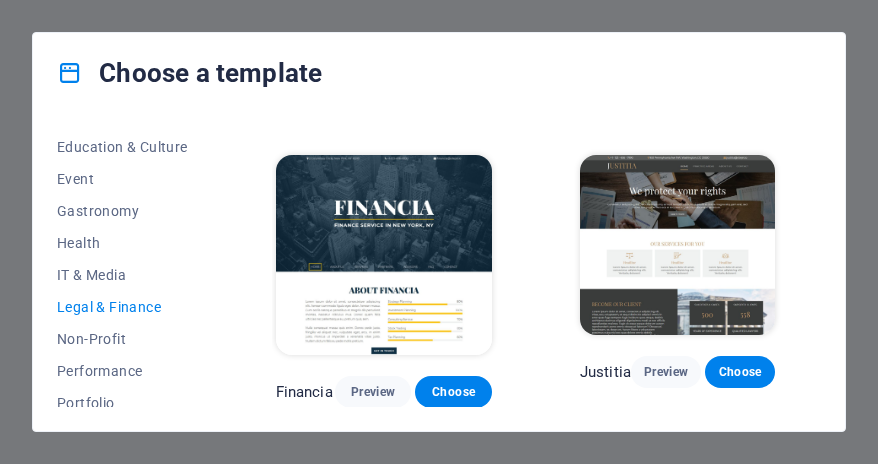 scroll, scrollTop: 320, scrollLeft: 0, axis: vertical 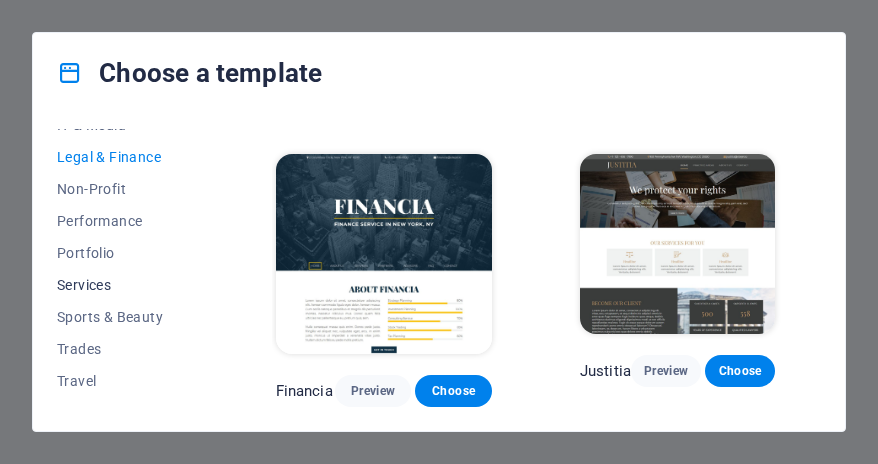 click on "Services" at bounding box center (122, 285) 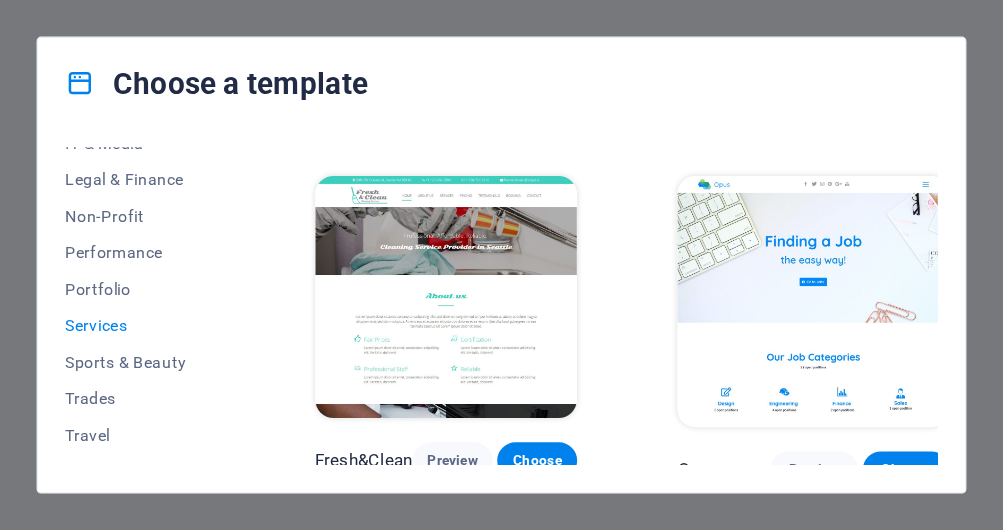 scroll, scrollTop: 1770, scrollLeft: 0, axis: vertical 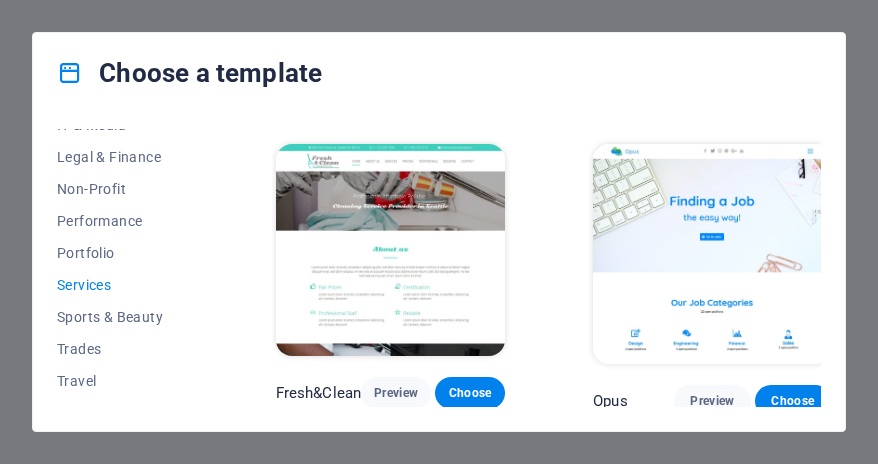 type 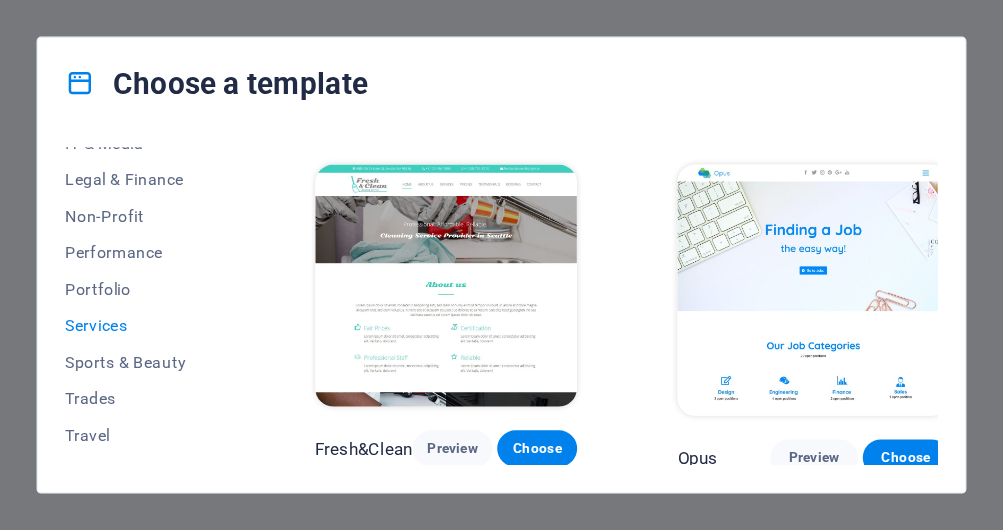 scroll, scrollTop: 454, scrollLeft: 0, axis: vertical 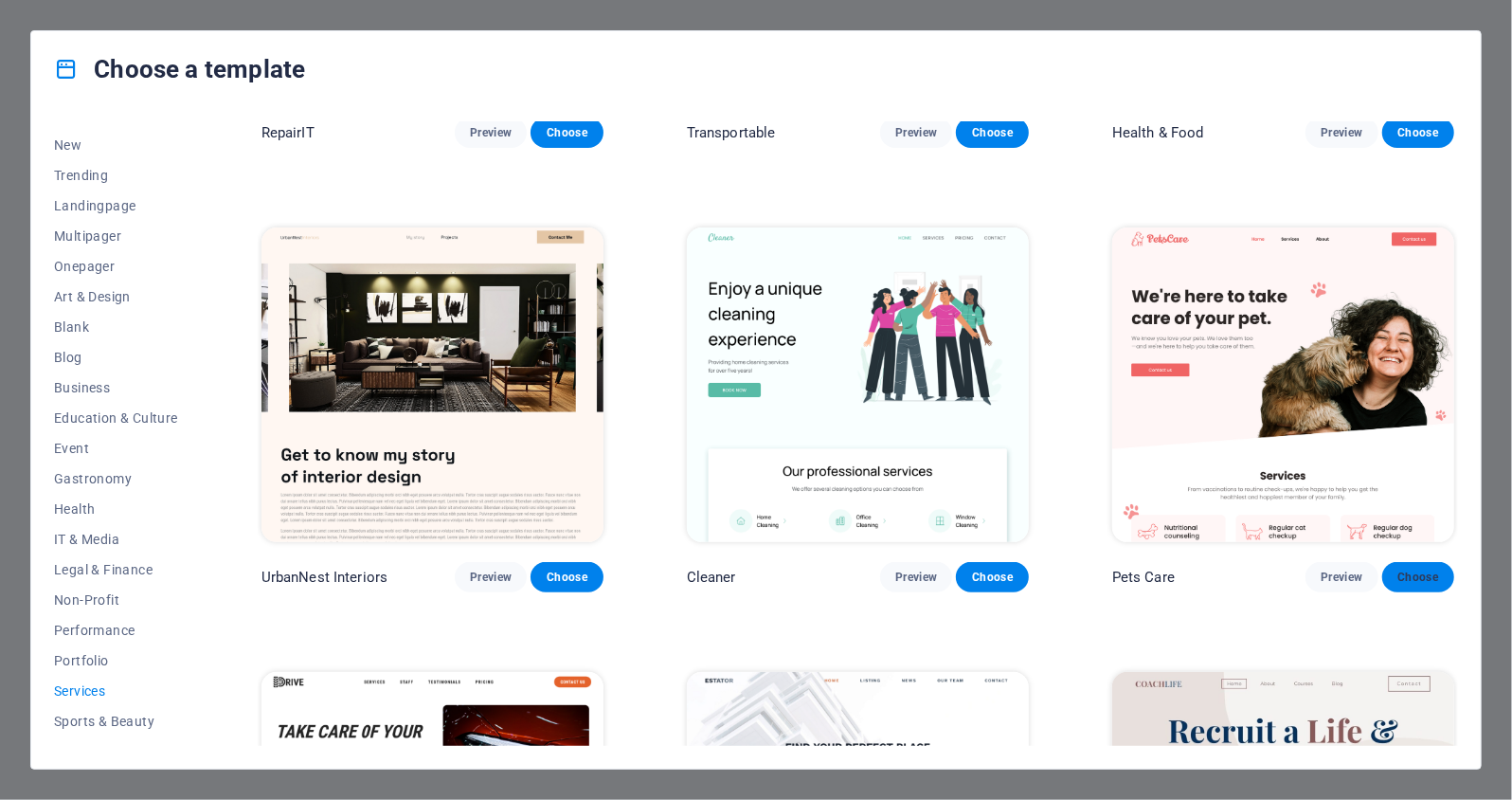 click on "Choose" at bounding box center [1418, 577] 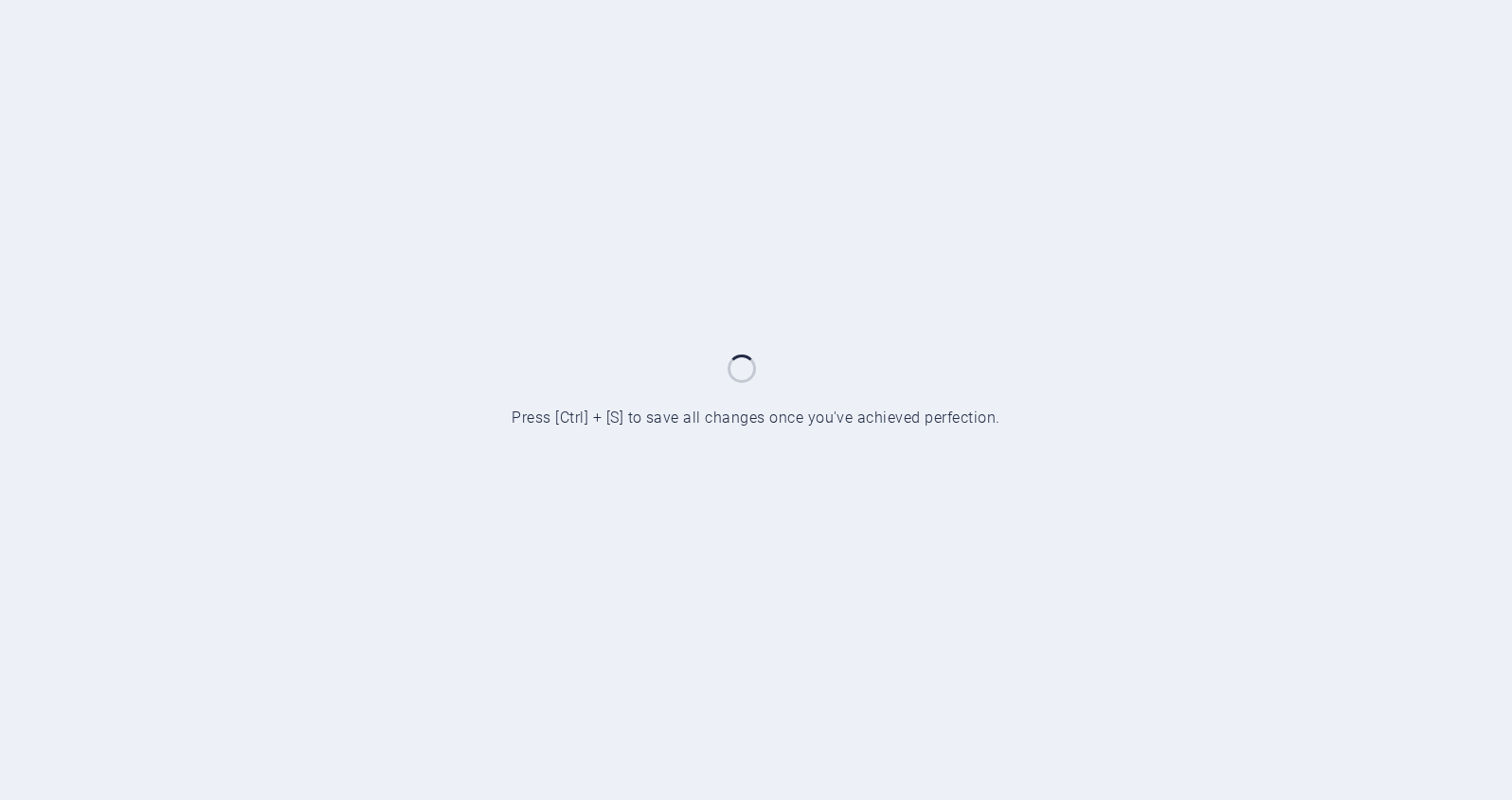 scroll, scrollTop: 0, scrollLeft: 0, axis: both 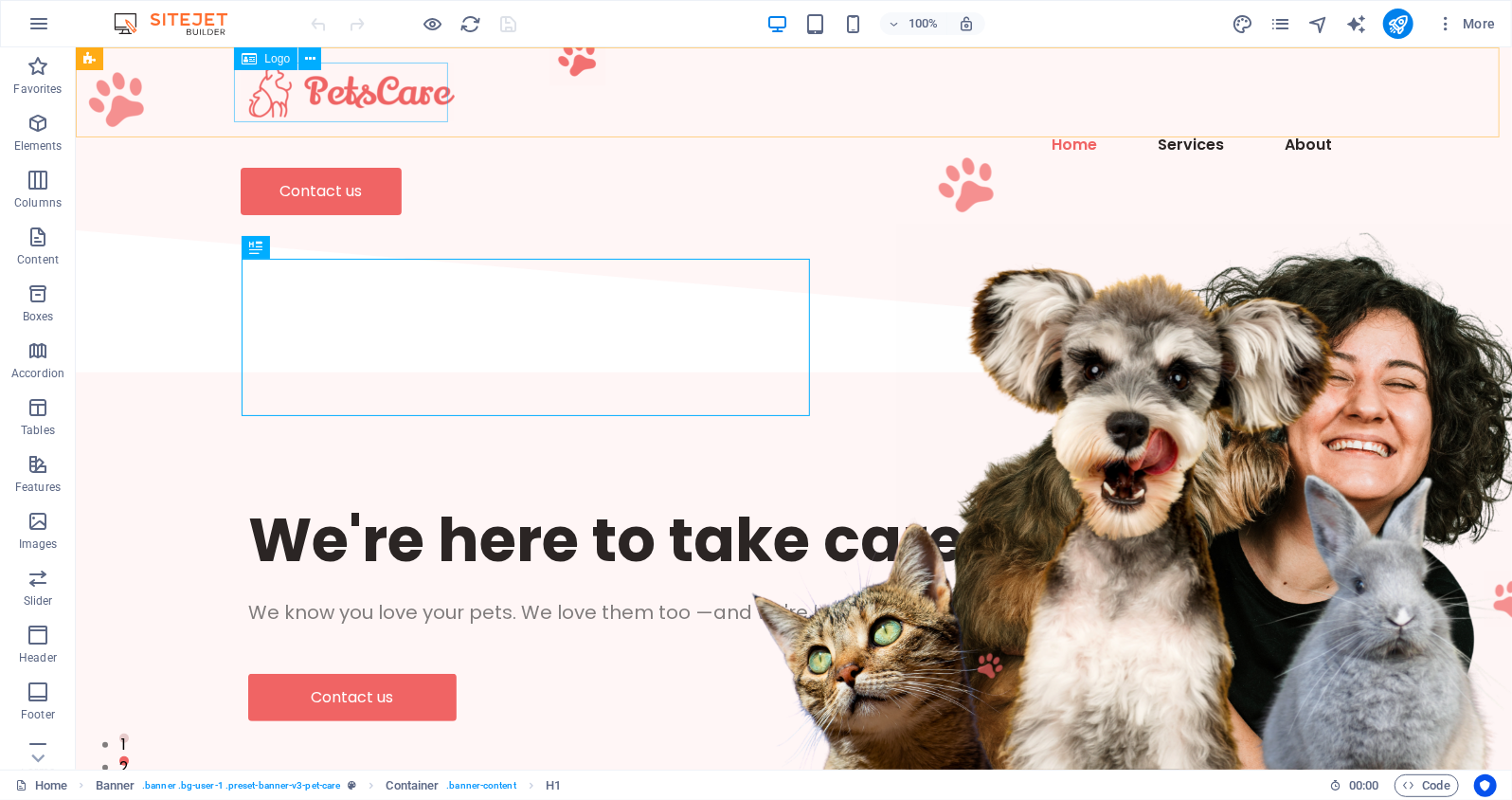 click on "Logo" at bounding box center (277, 59) 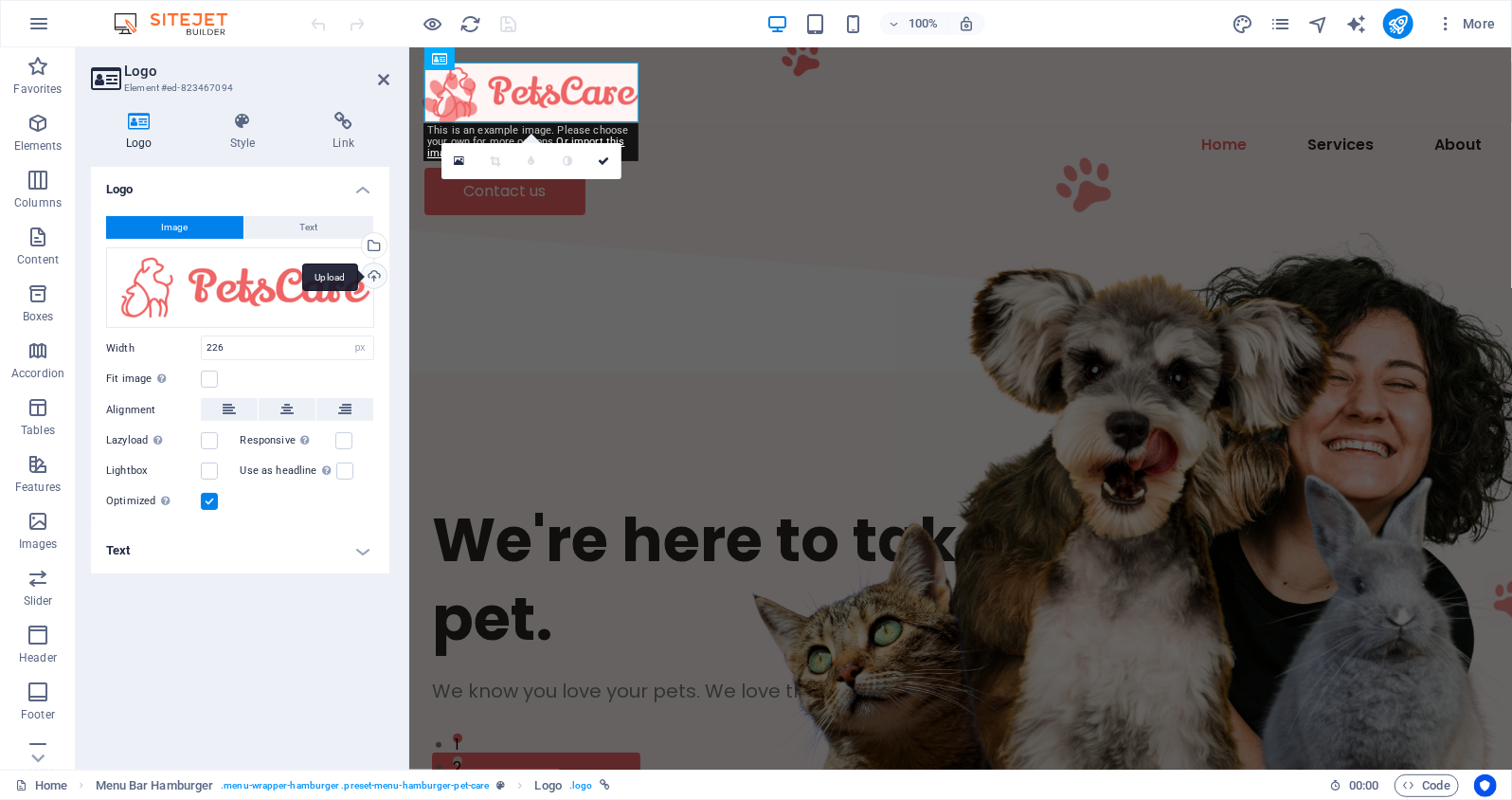 click on "Upload" at bounding box center (372, 278) 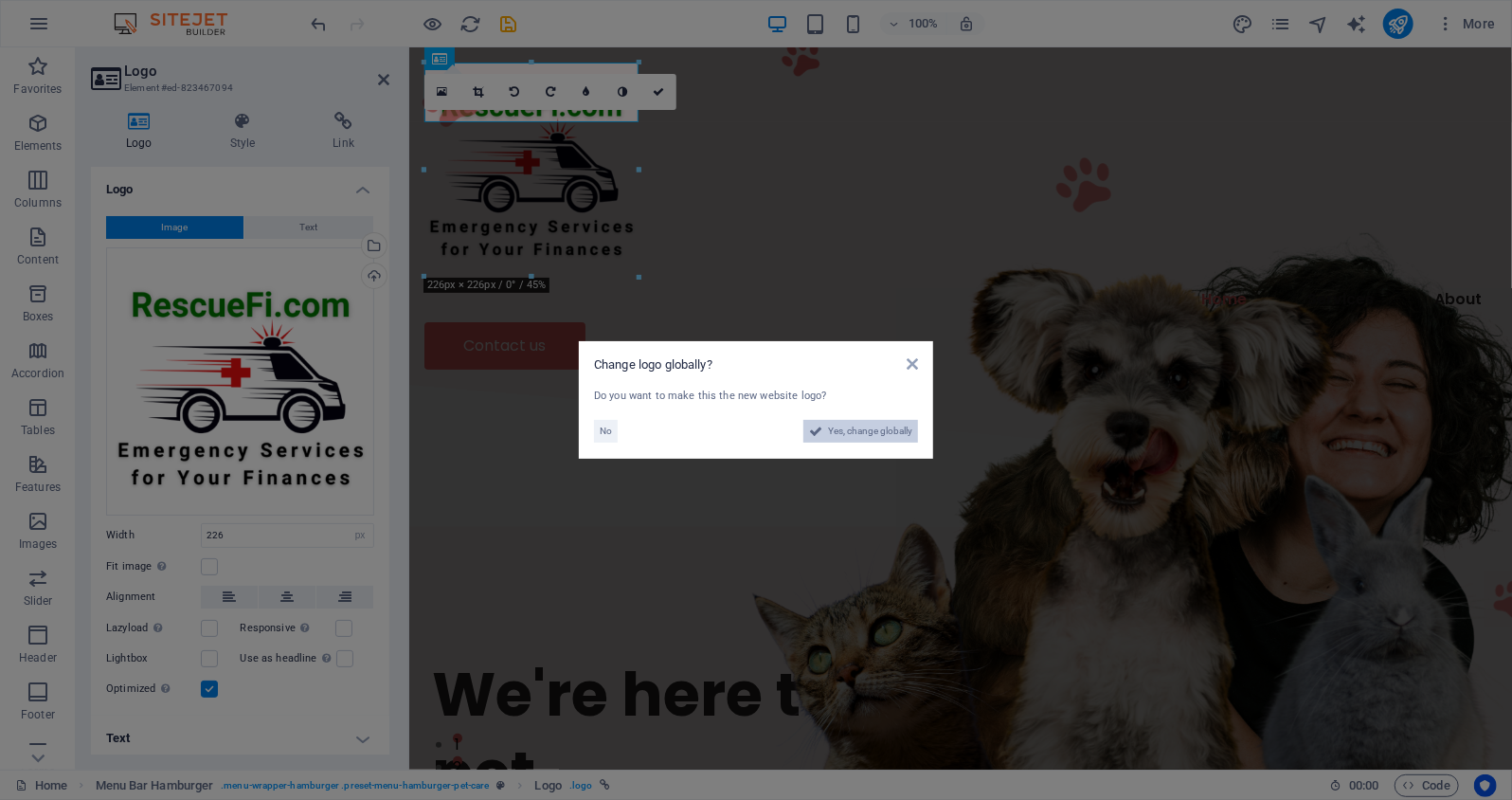 click on "Yes, change globally" at bounding box center [870, 431] 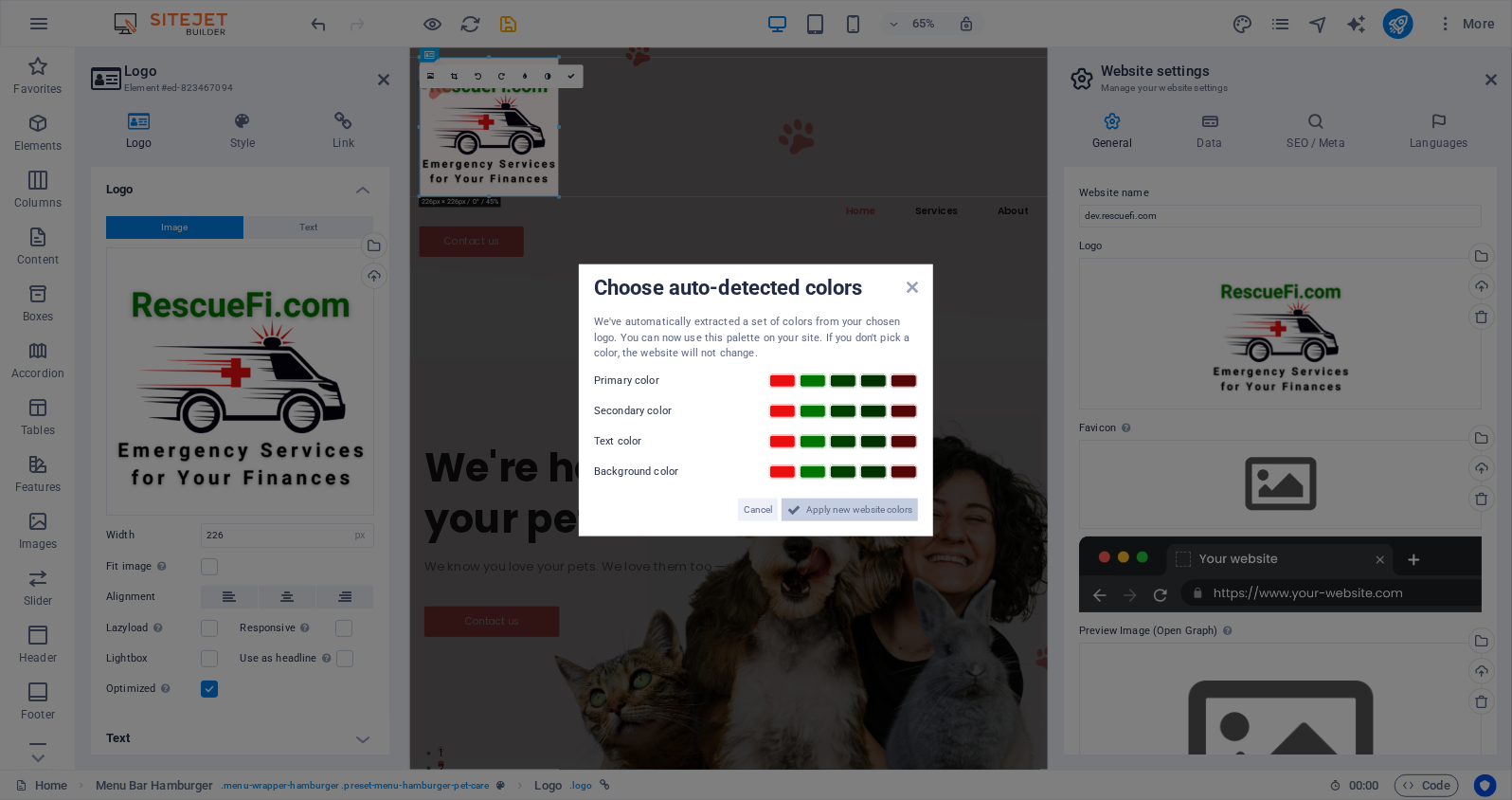 click on "Apply new website colors" at bounding box center (859, 509) 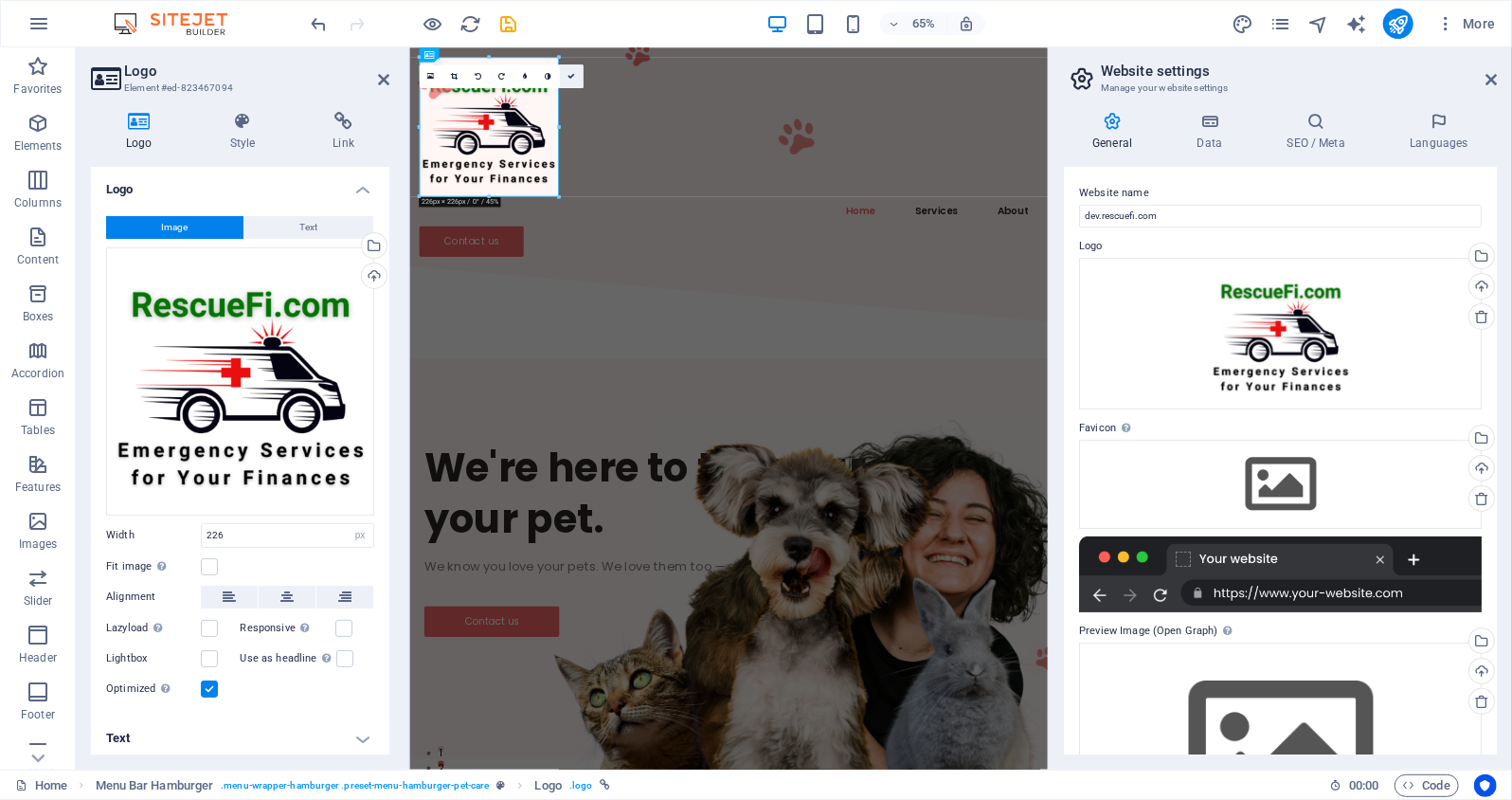 click at bounding box center [571, 76] 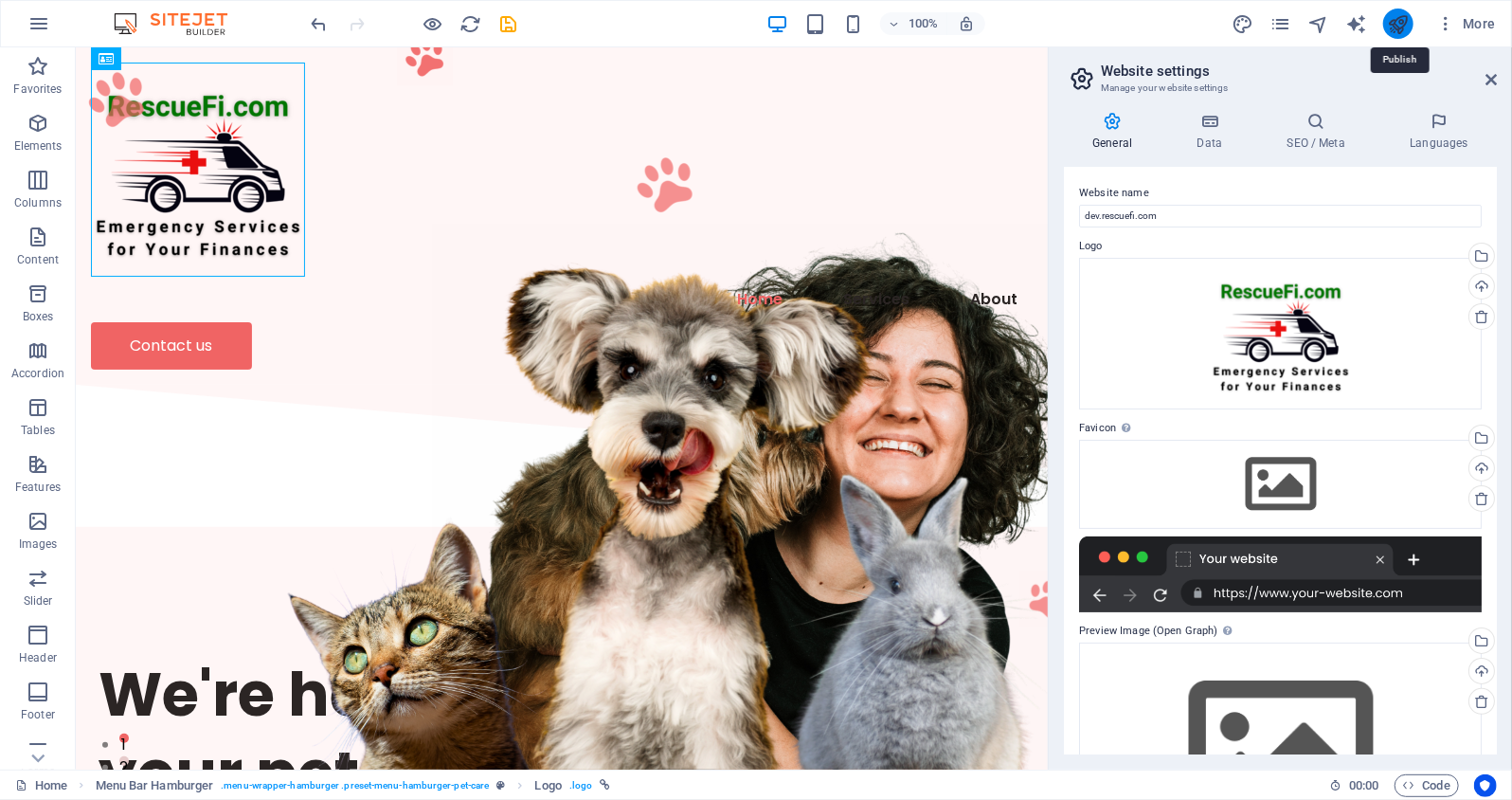 click at bounding box center [1397, 24] 